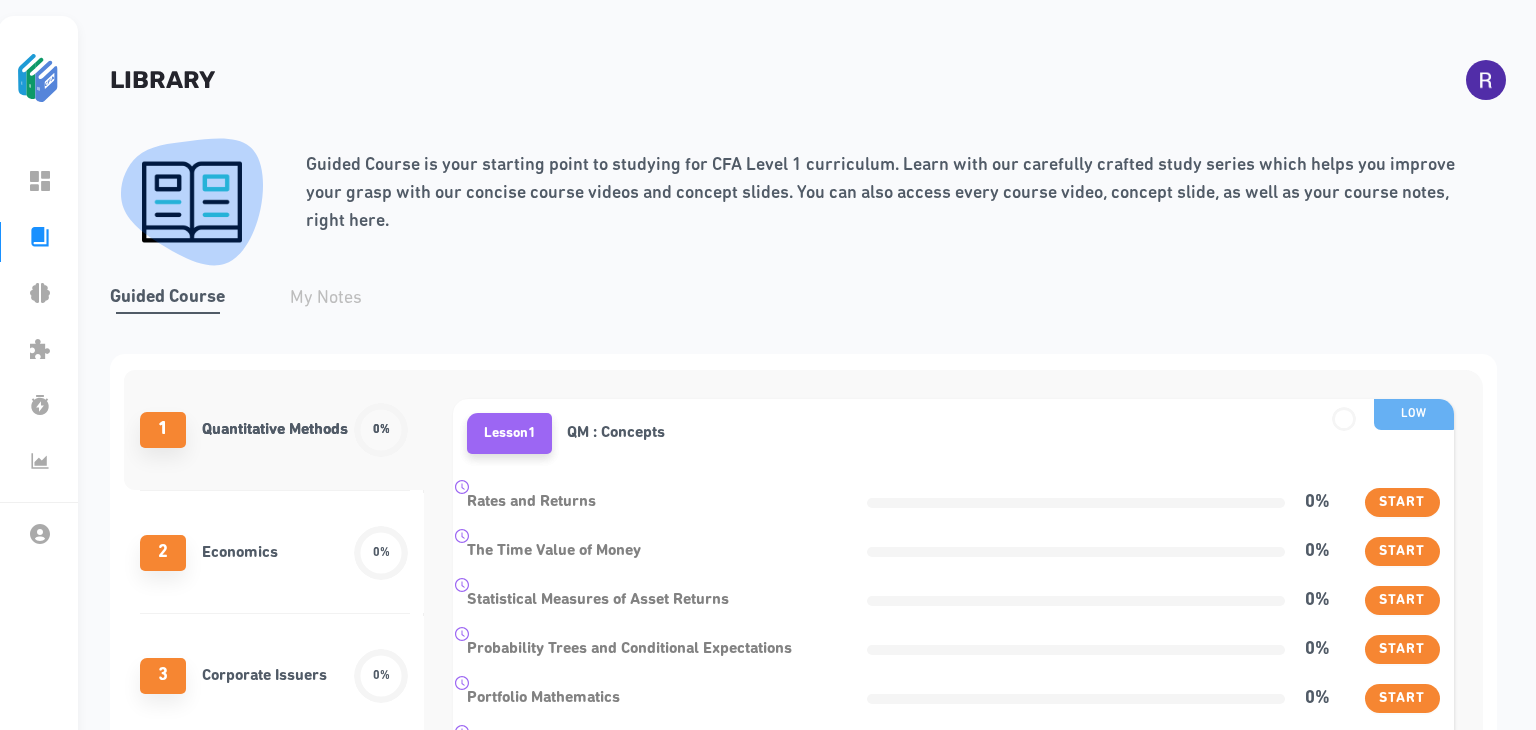 scroll, scrollTop: 0, scrollLeft: 0, axis: both 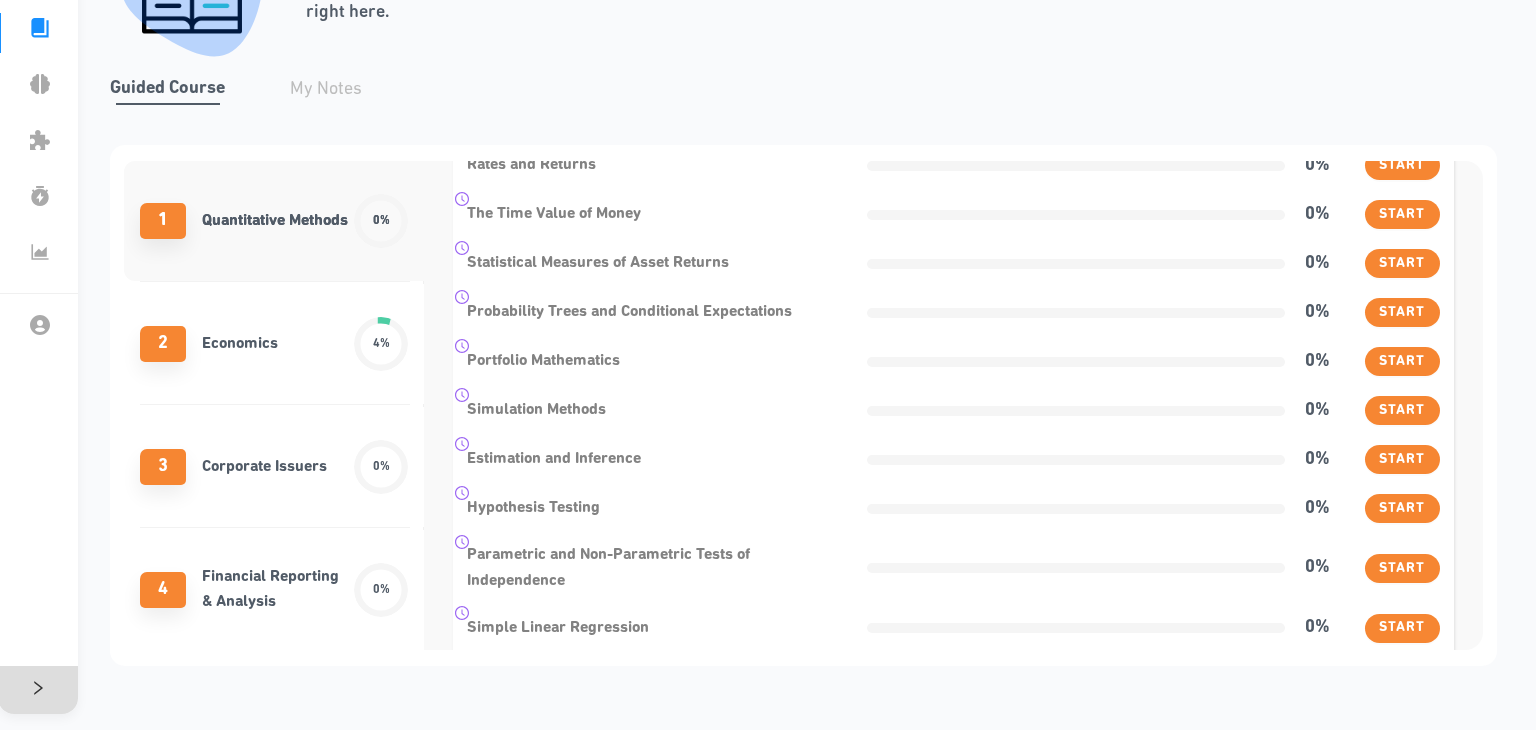click on "2 Economics 4%" at bounding box center (274, 344) 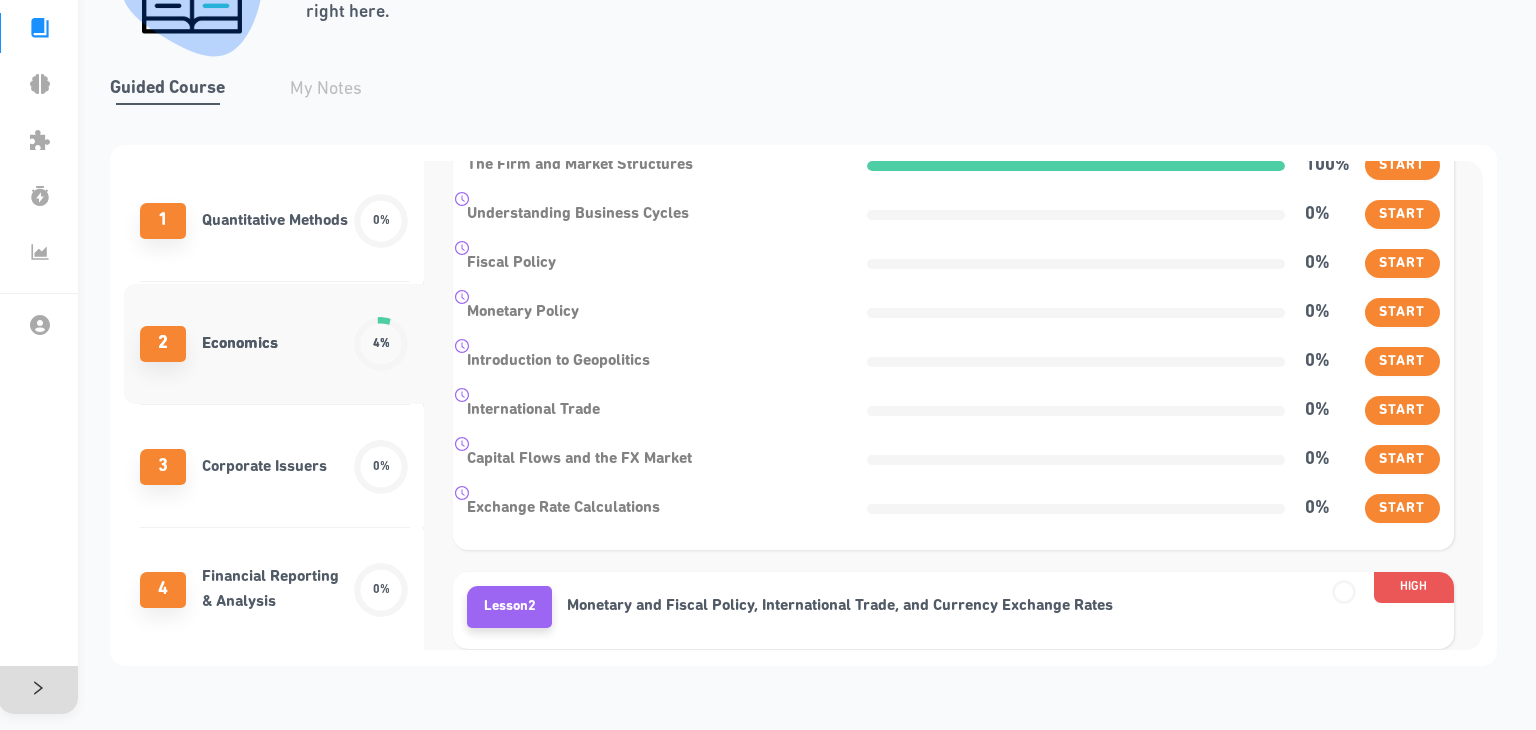 scroll, scrollTop: 0, scrollLeft: 0, axis: both 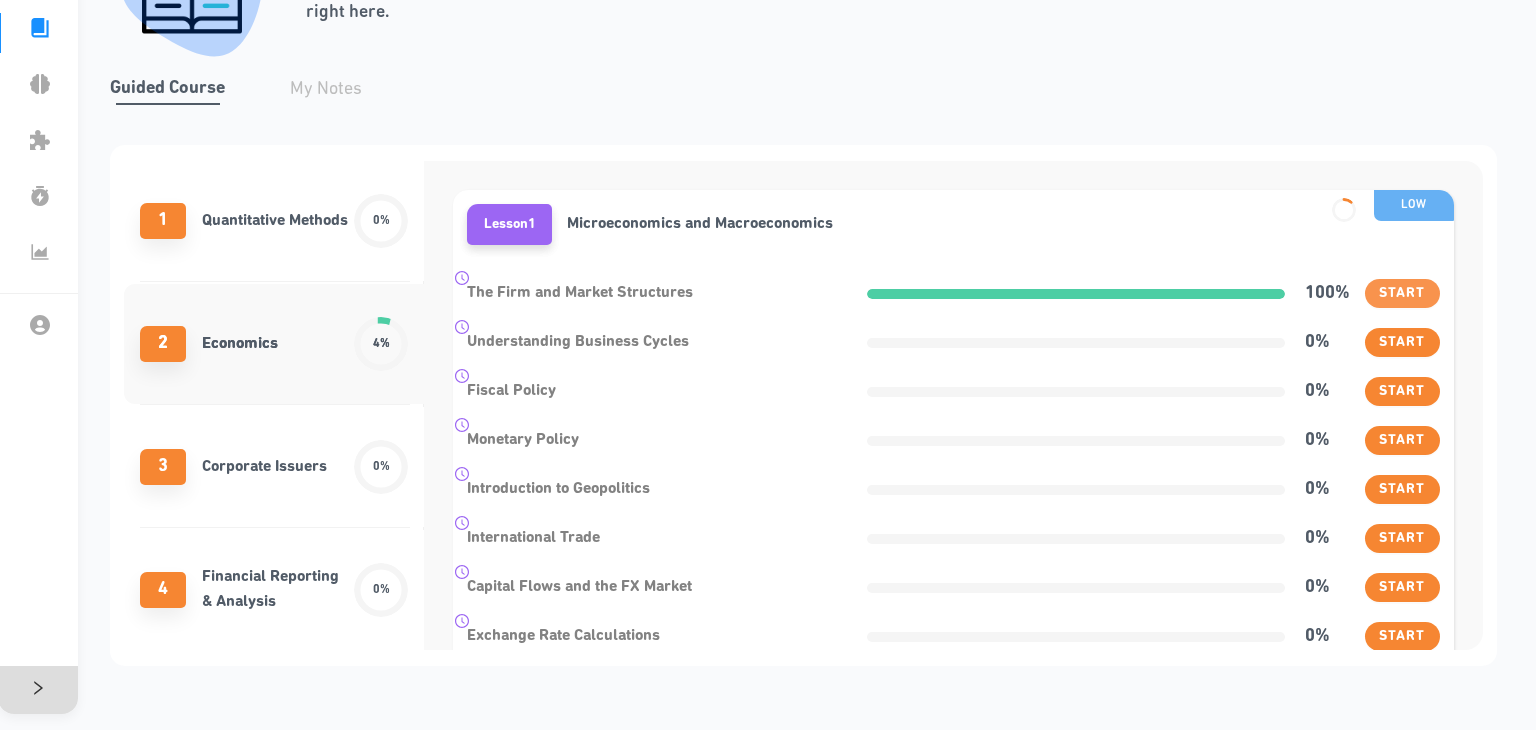 click on "Start" at bounding box center [1402, 294] 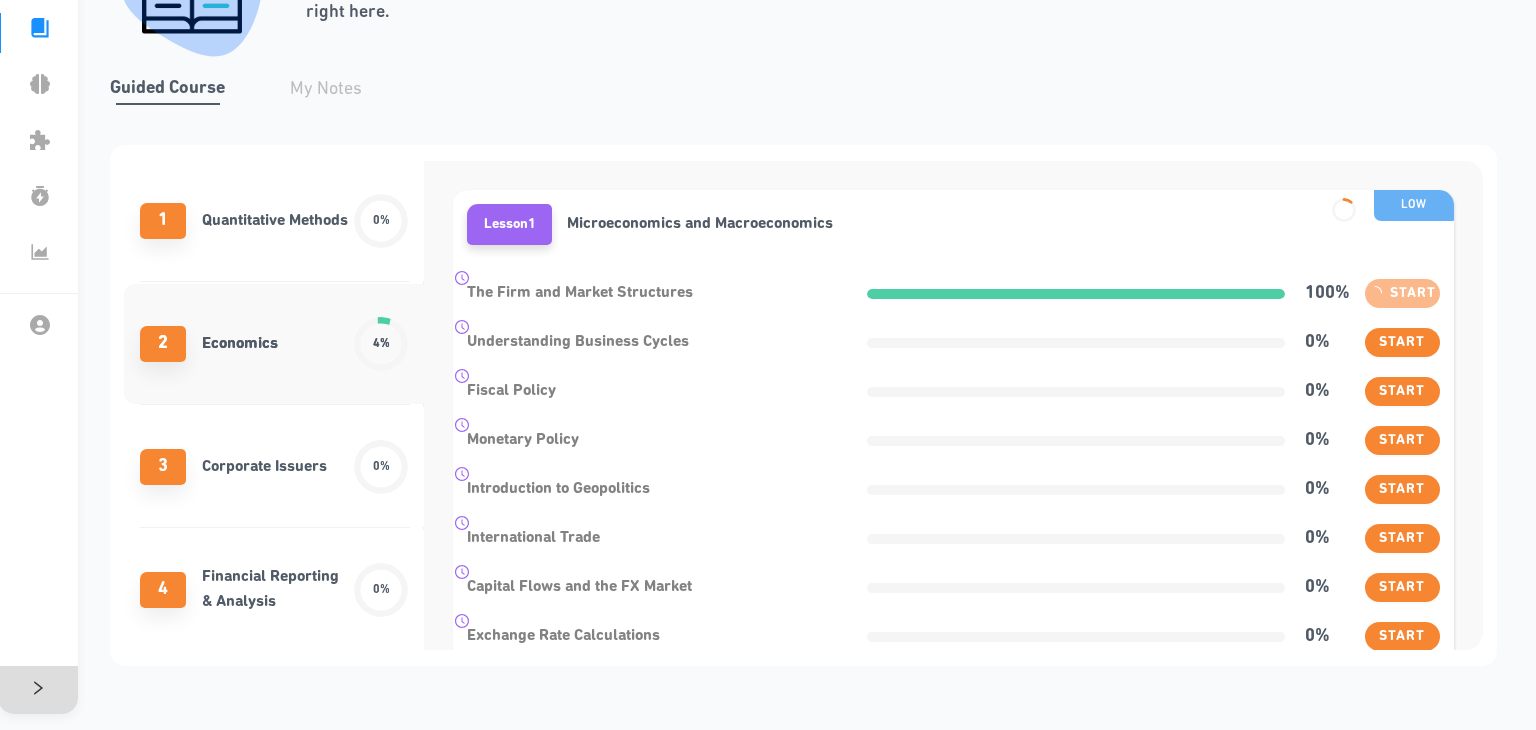 scroll, scrollTop: 15, scrollLeft: 0, axis: vertical 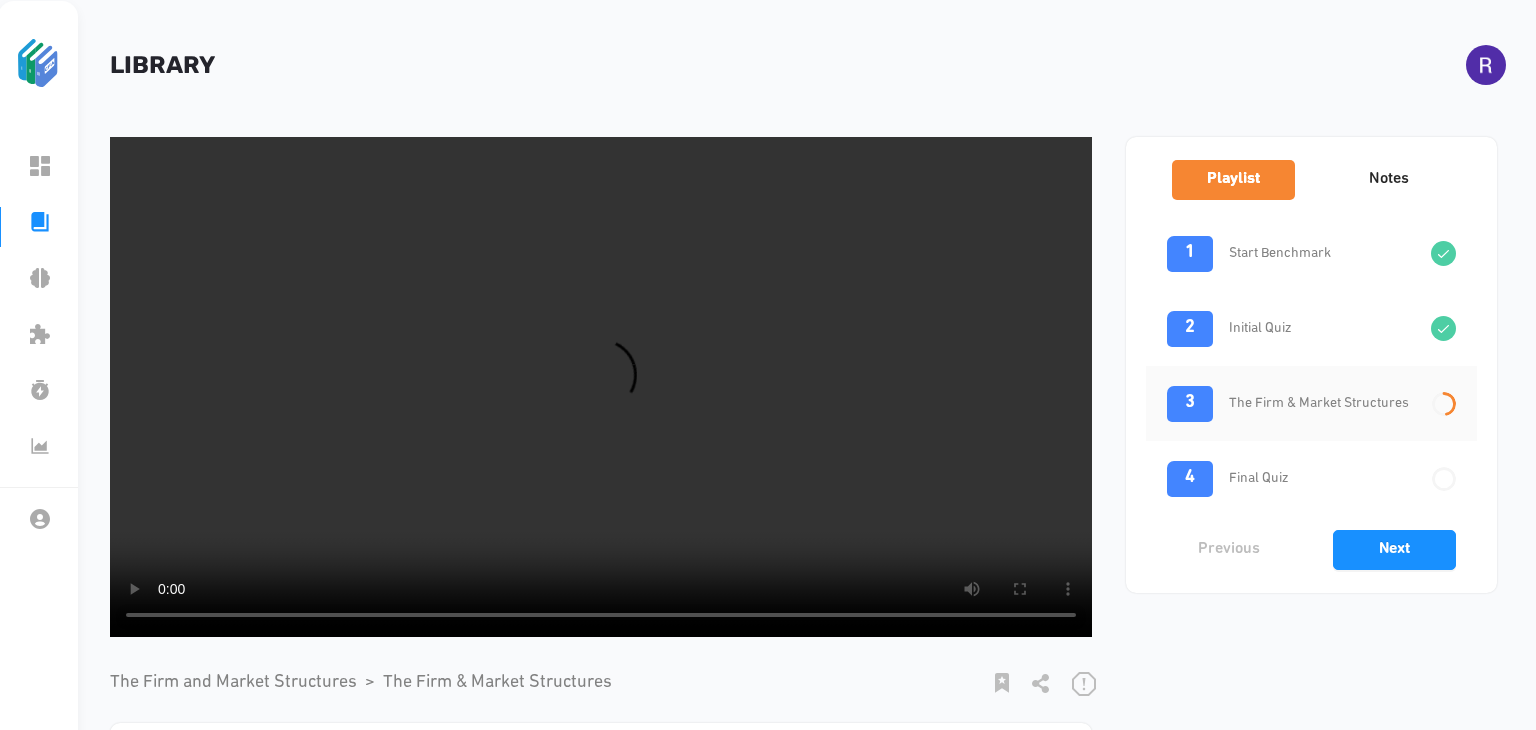 click at bounding box center (601, 387) 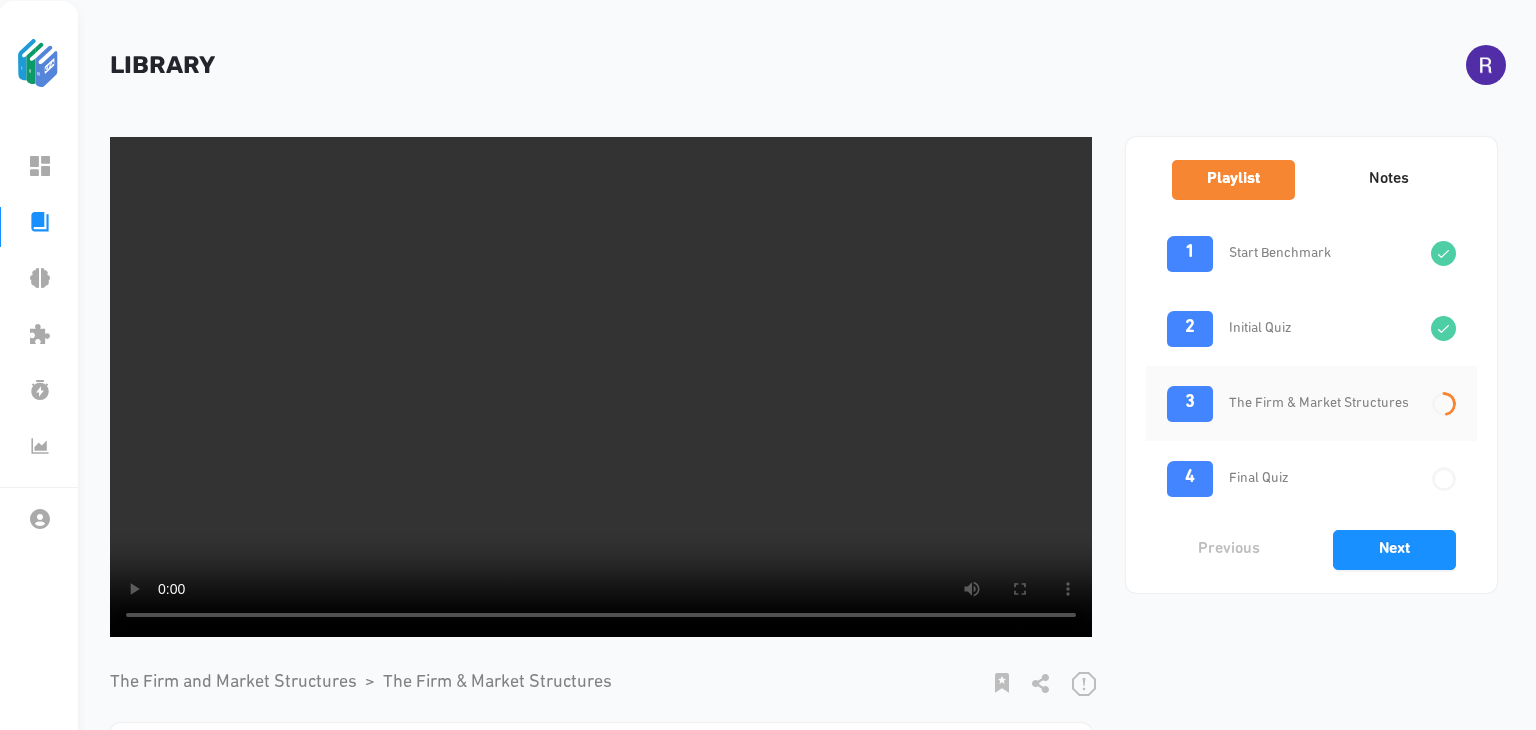 click at bounding box center (601, 387) 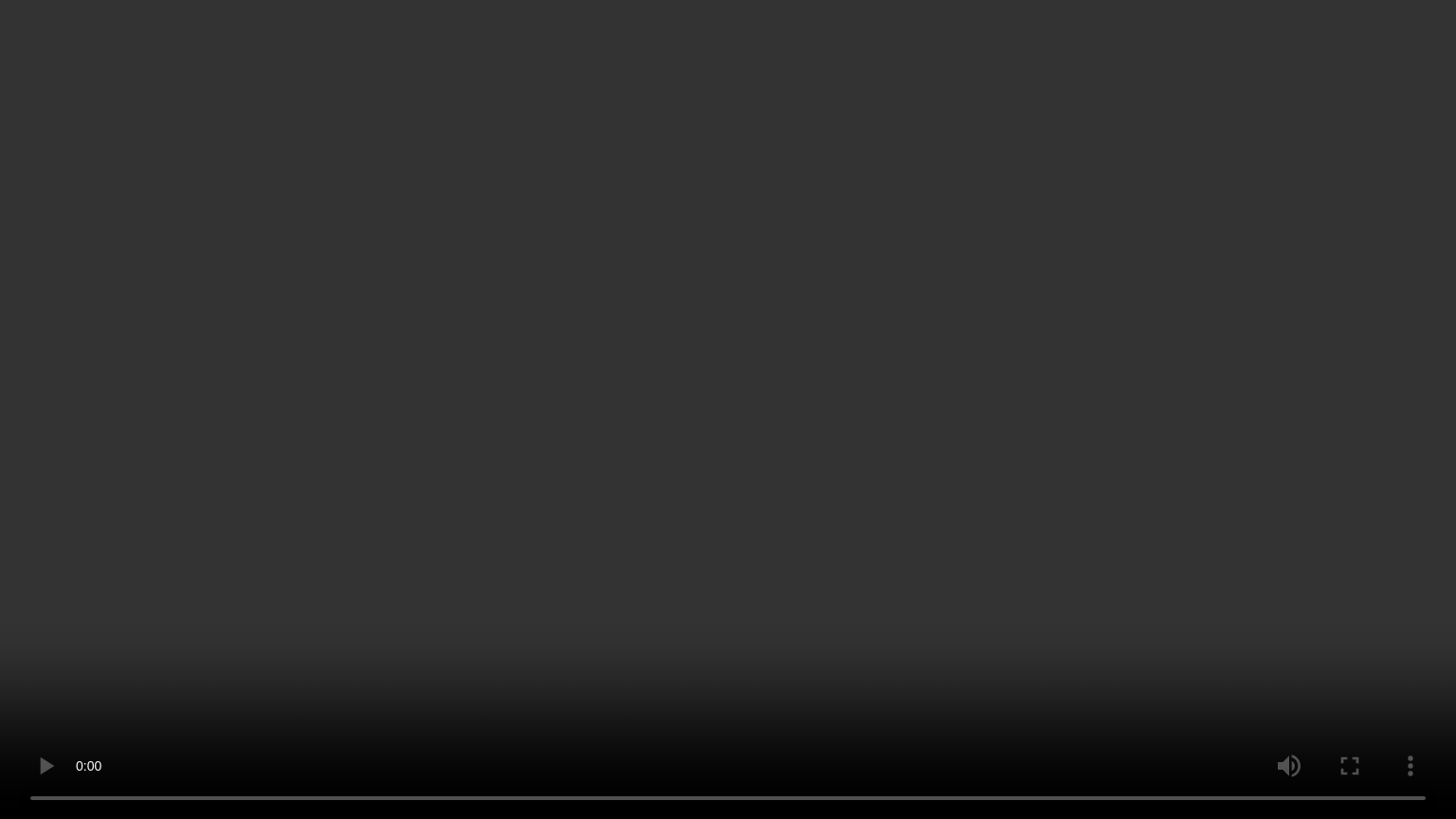 click at bounding box center (728, 410) 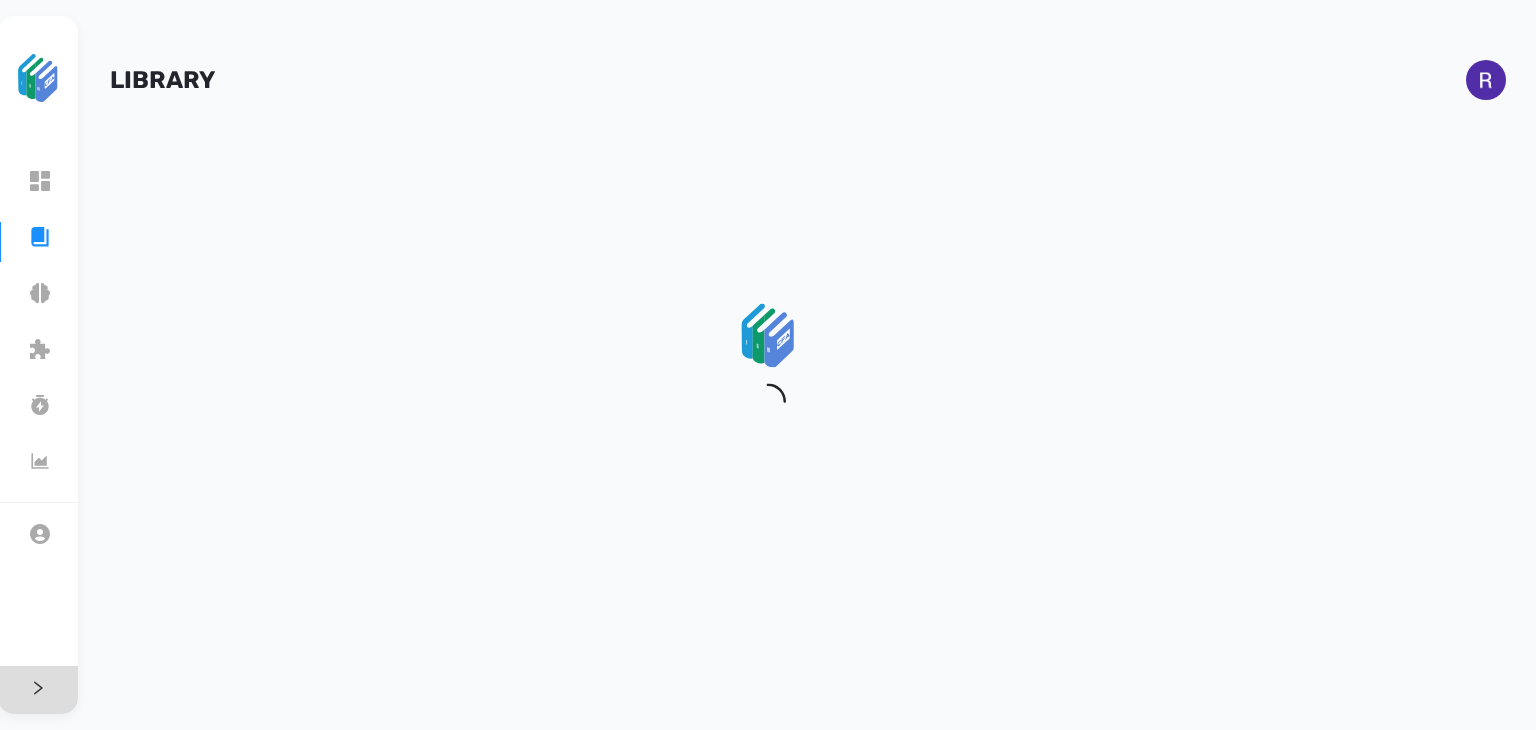 scroll, scrollTop: 0, scrollLeft: 0, axis: both 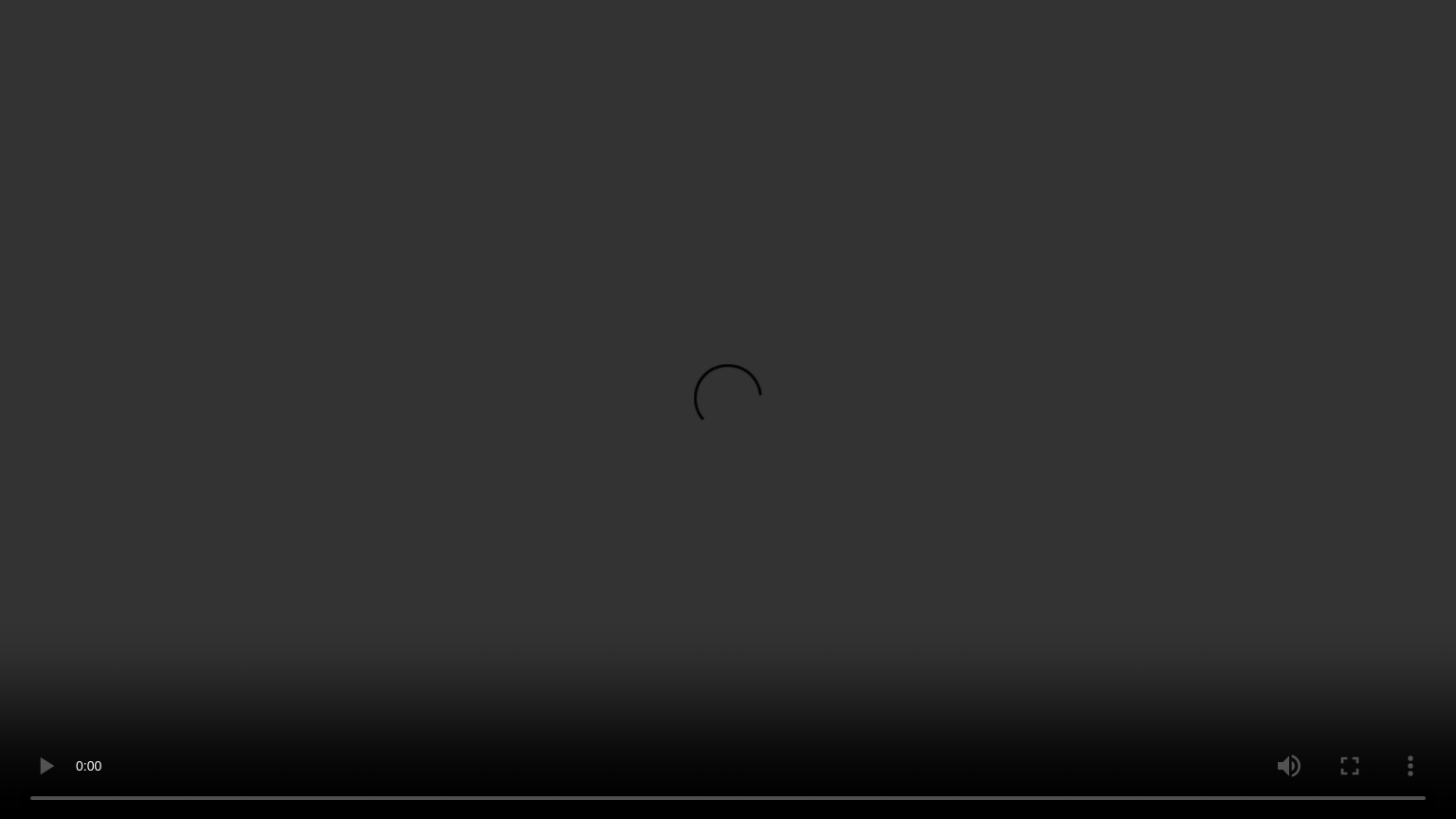 click at bounding box center (728, 410) 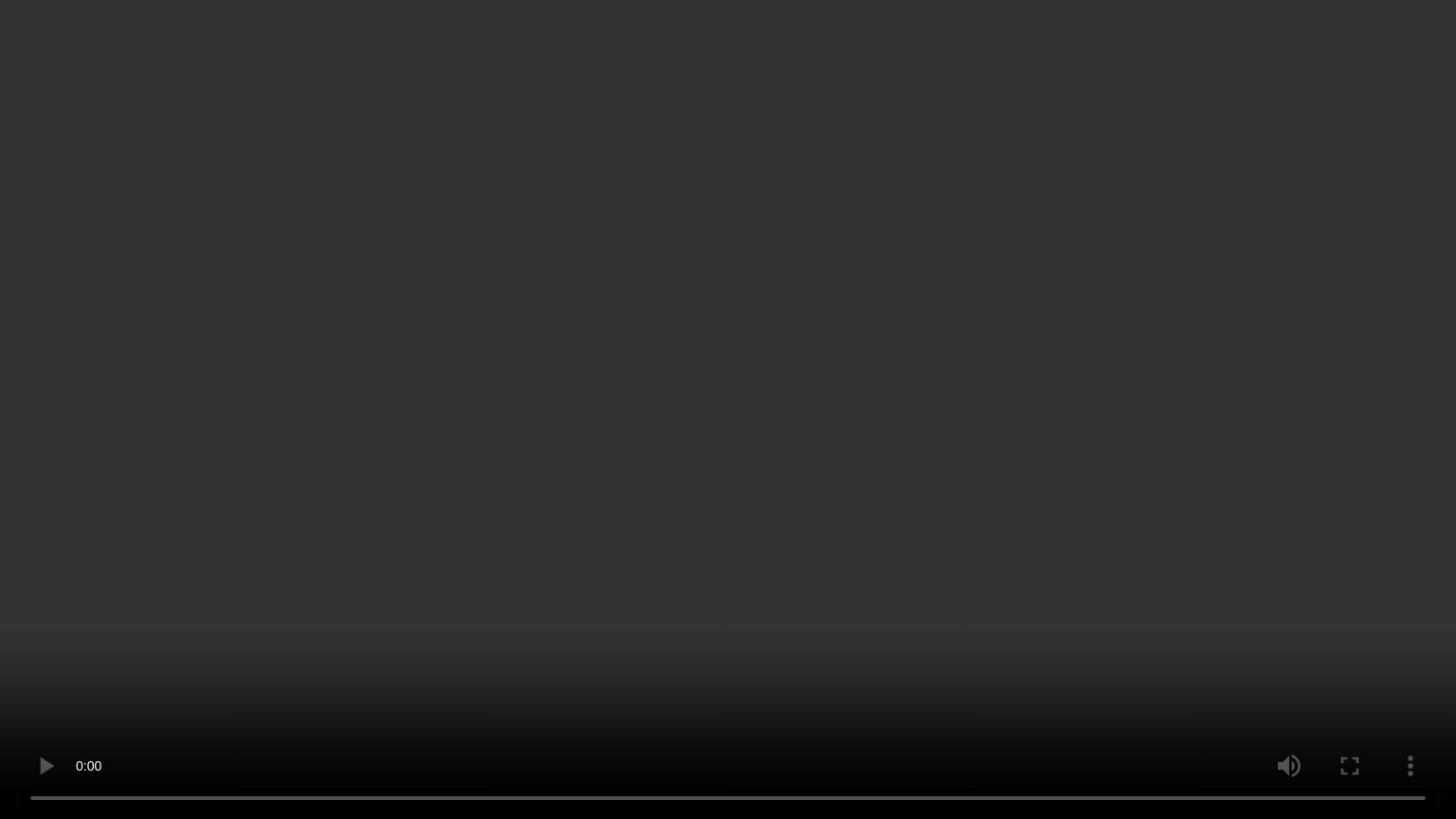 click at bounding box center (728, 410) 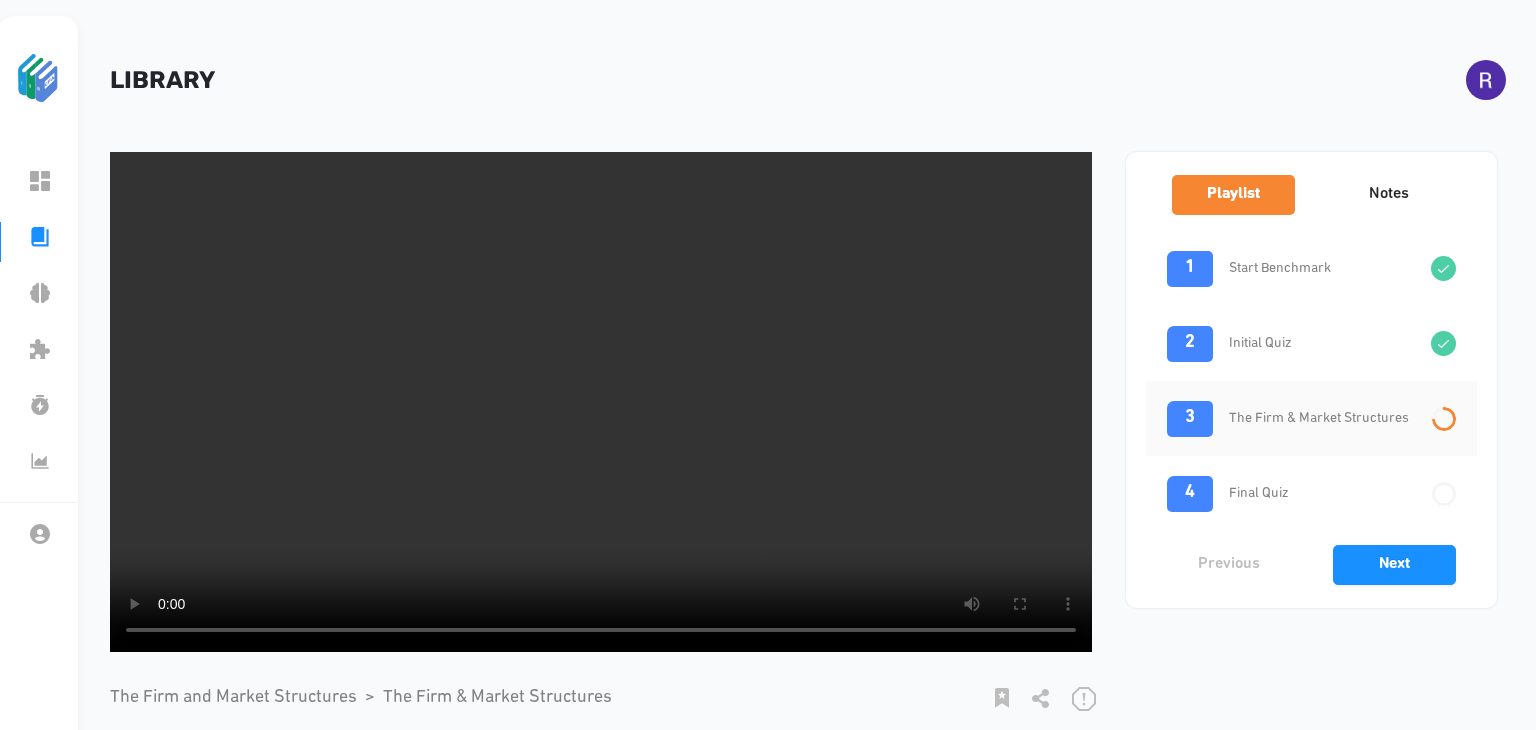 click at bounding box center [601, 402] 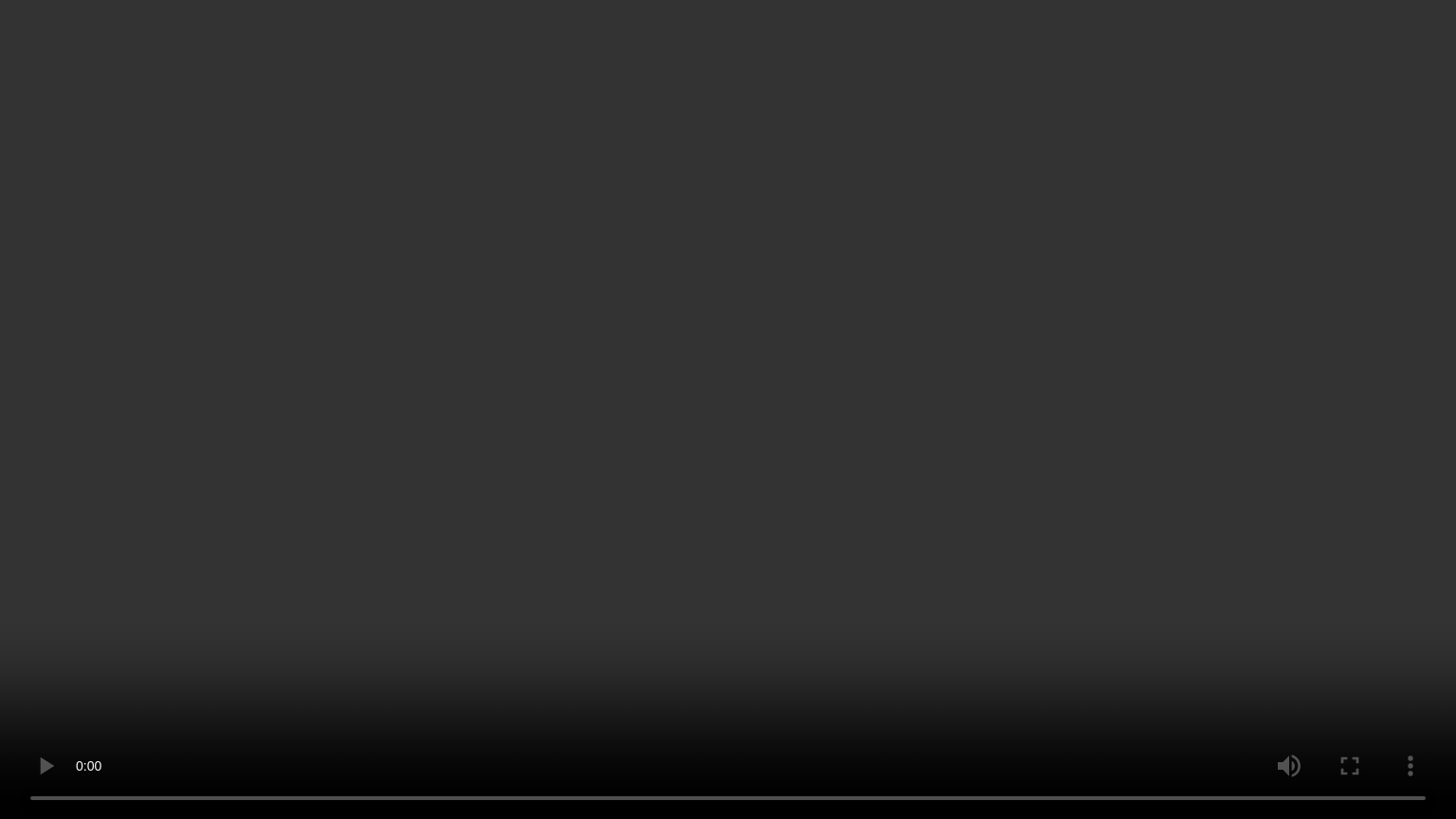 click at bounding box center [728, 410] 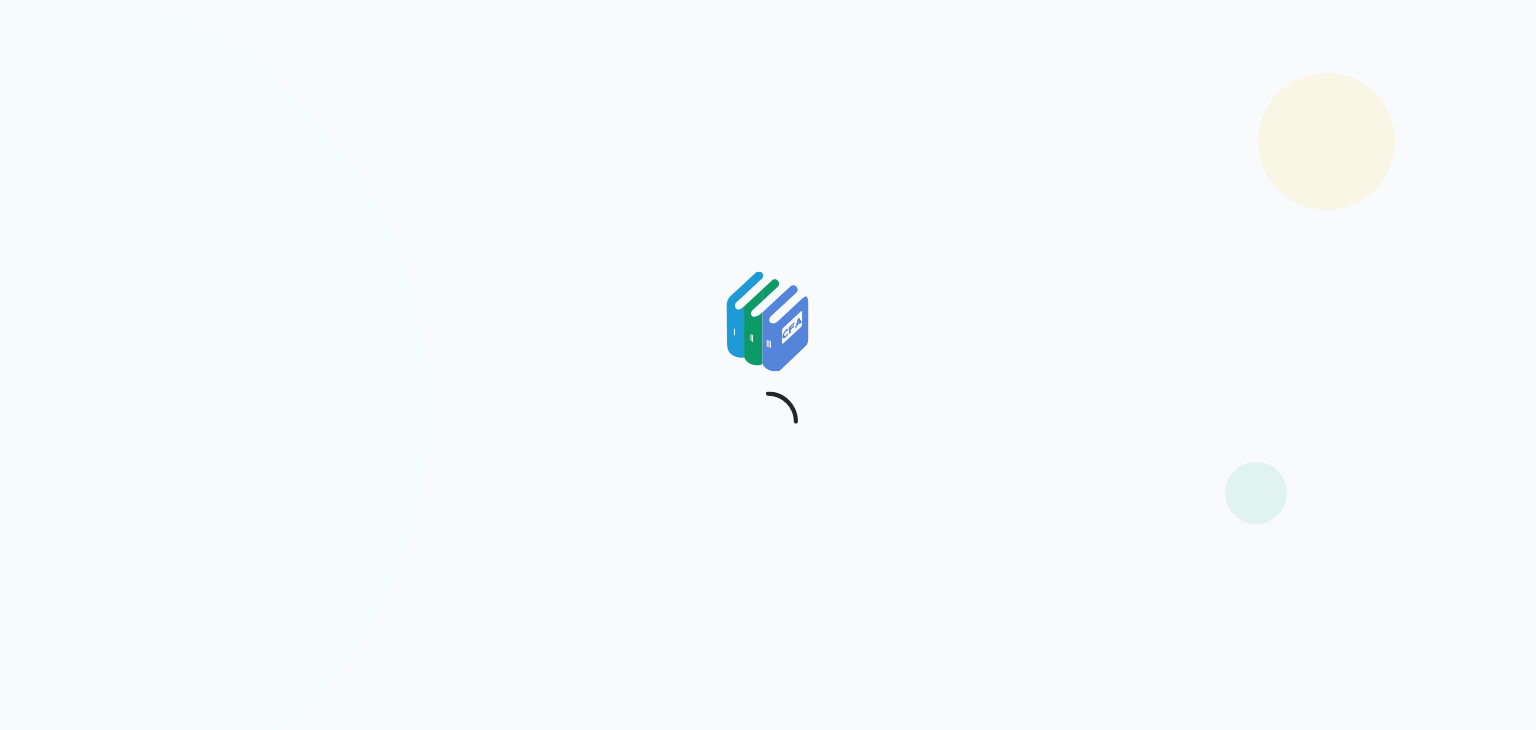 scroll, scrollTop: 0, scrollLeft: 0, axis: both 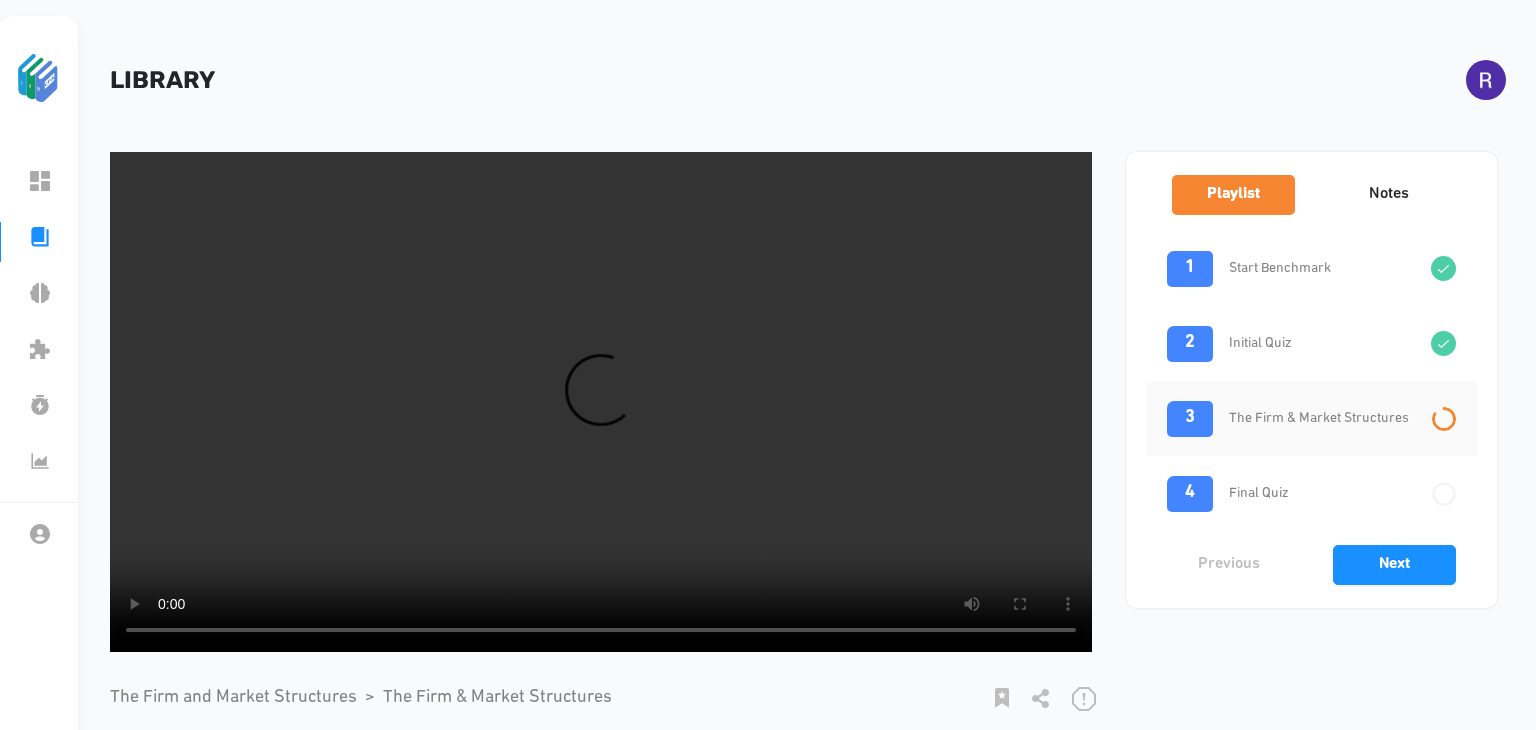 click at bounding box center (601, 402) 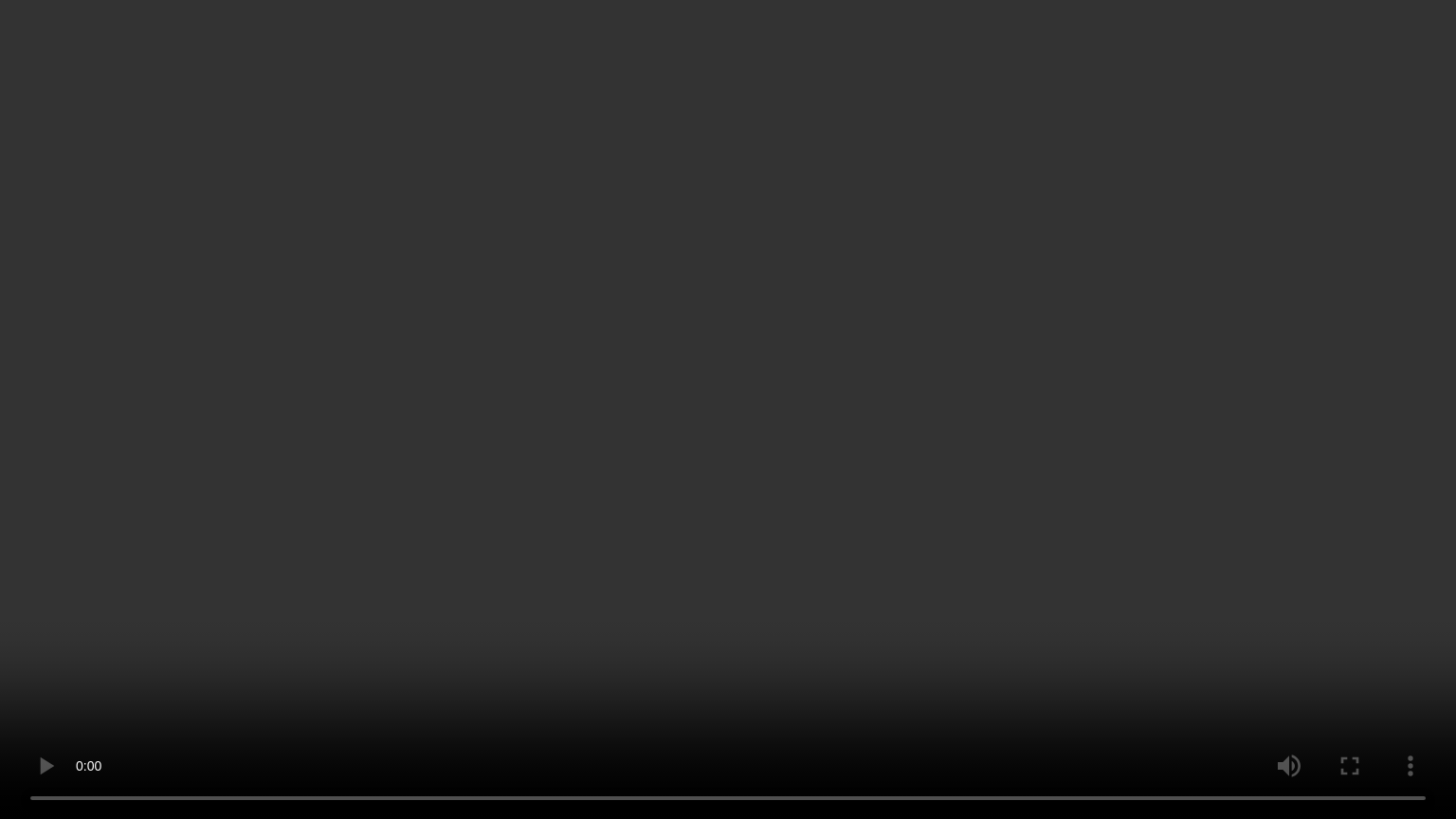 click at bounding box center [728, 410] 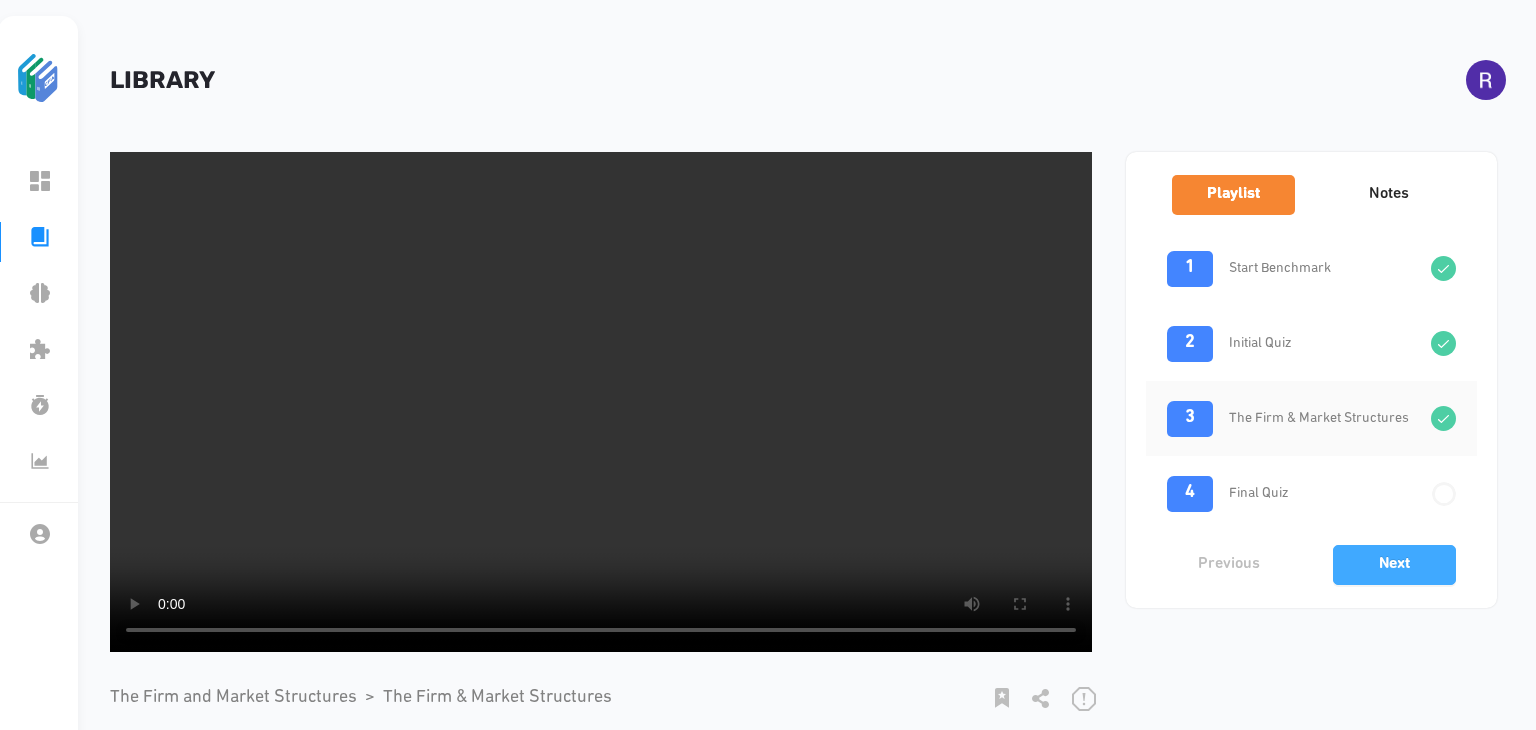 click on "Next" at bounding box center [1394, 565] 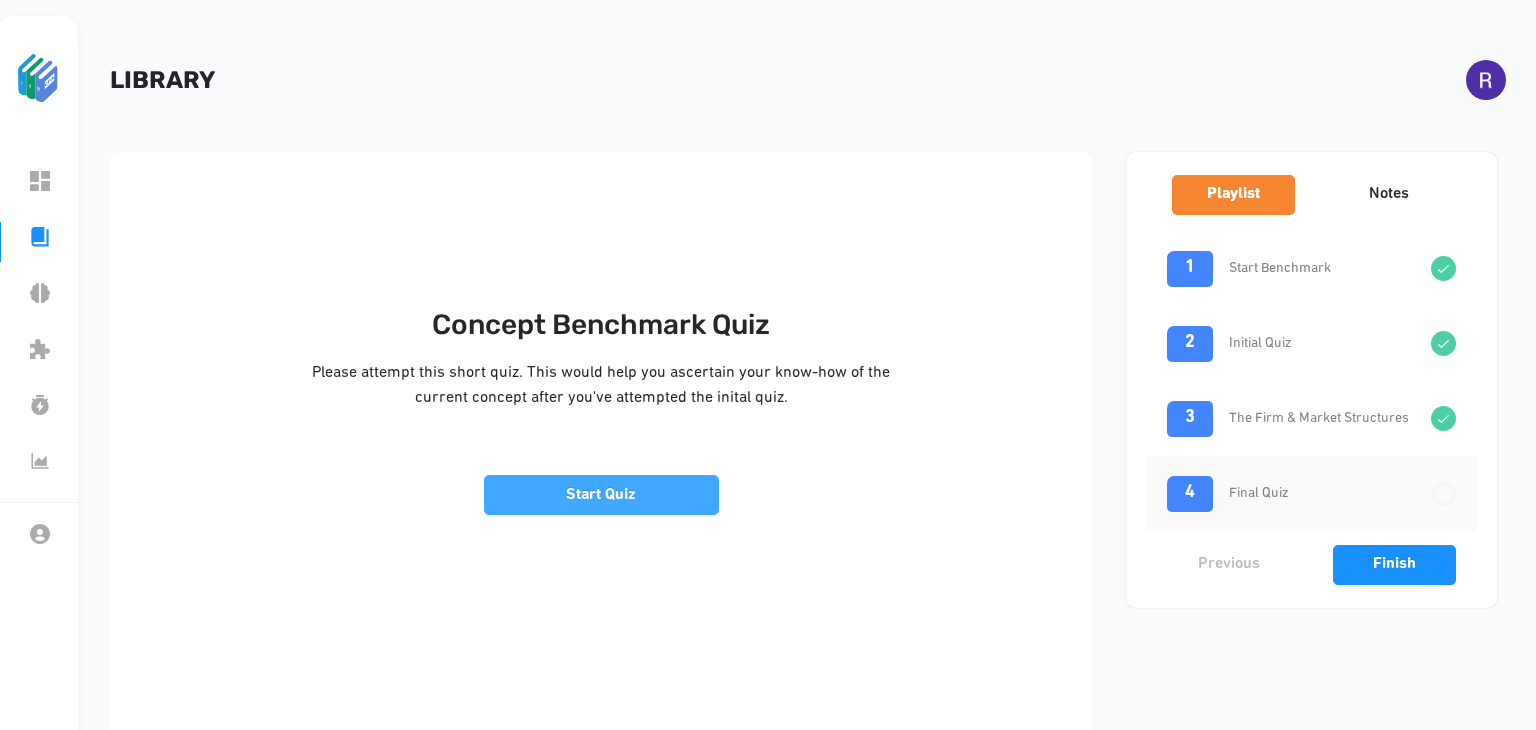 click on "Start Quiz" at bounding box center (602, 495) 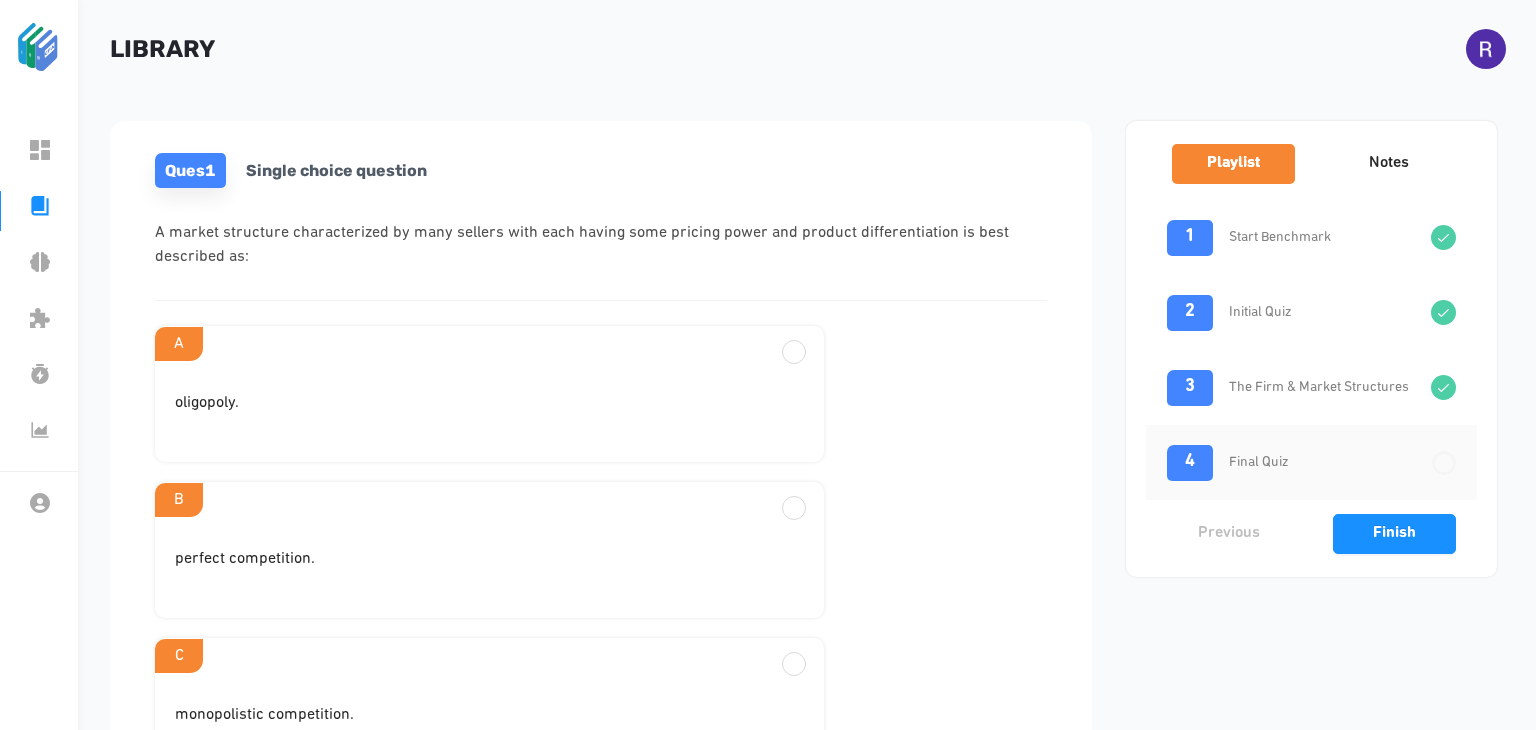 scroll, scrollTop: 63, scrollLeft: 0, axis: vertical 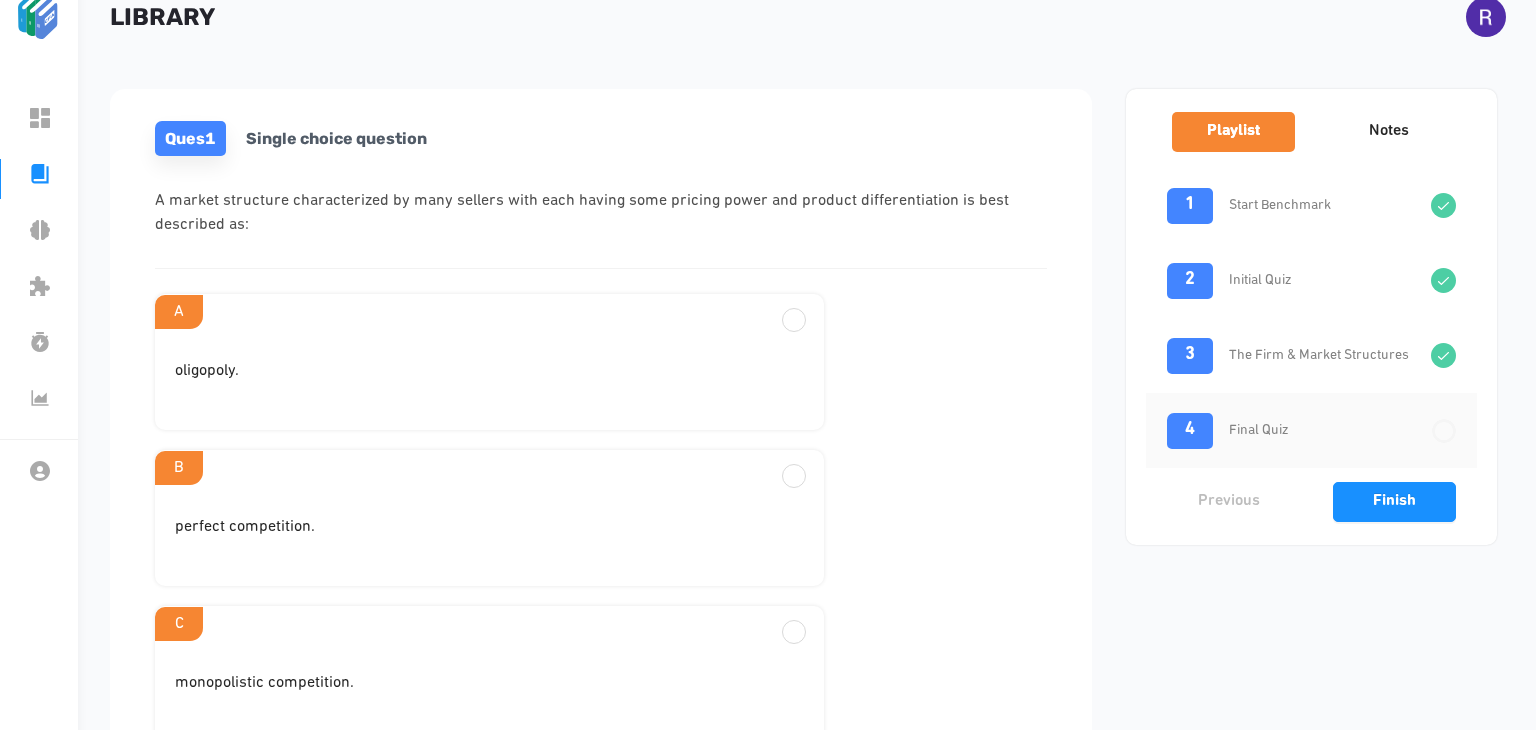 click on "oligopoly." at bounding box center [489, 371] 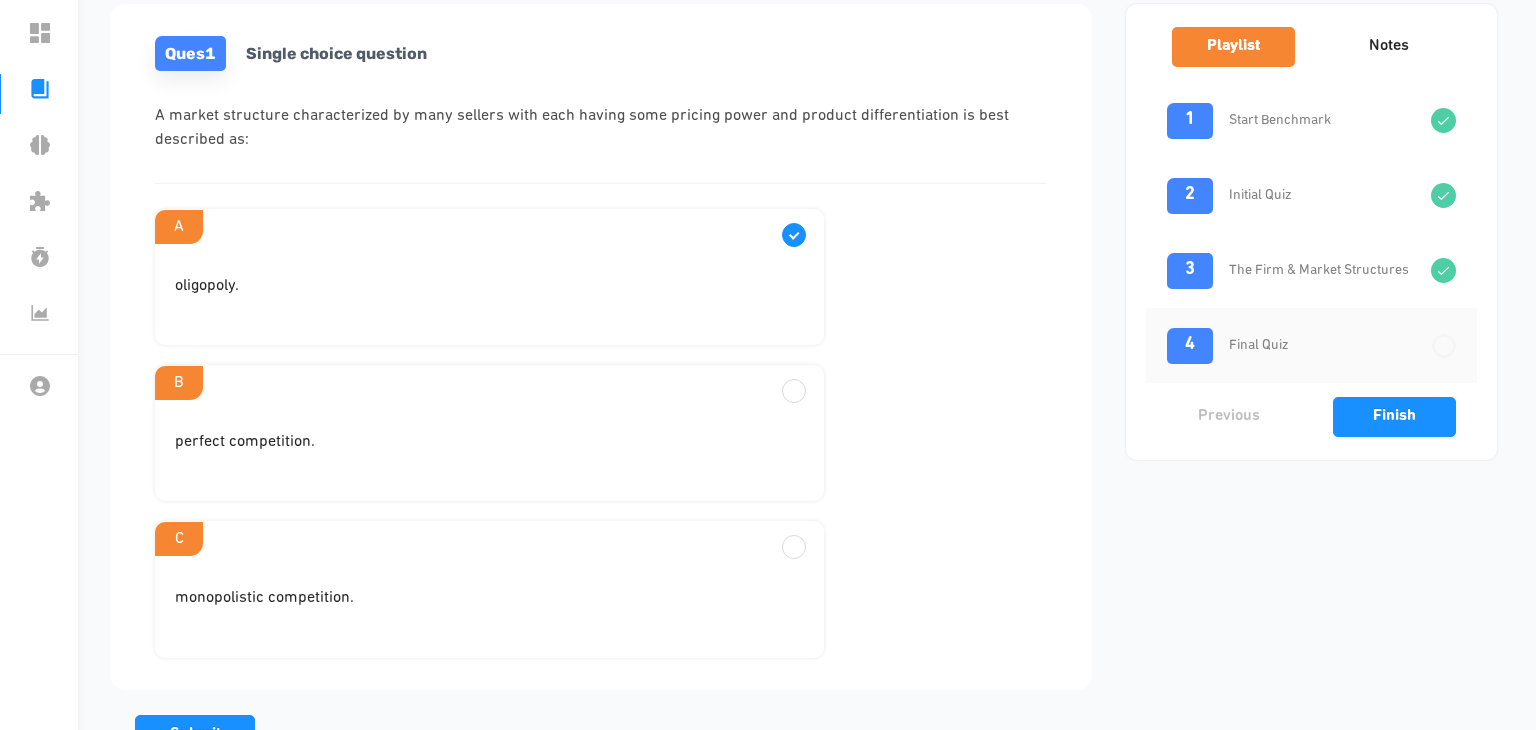 scroll, scrollTop: 147, scrollLeft: 0, axis: vertical 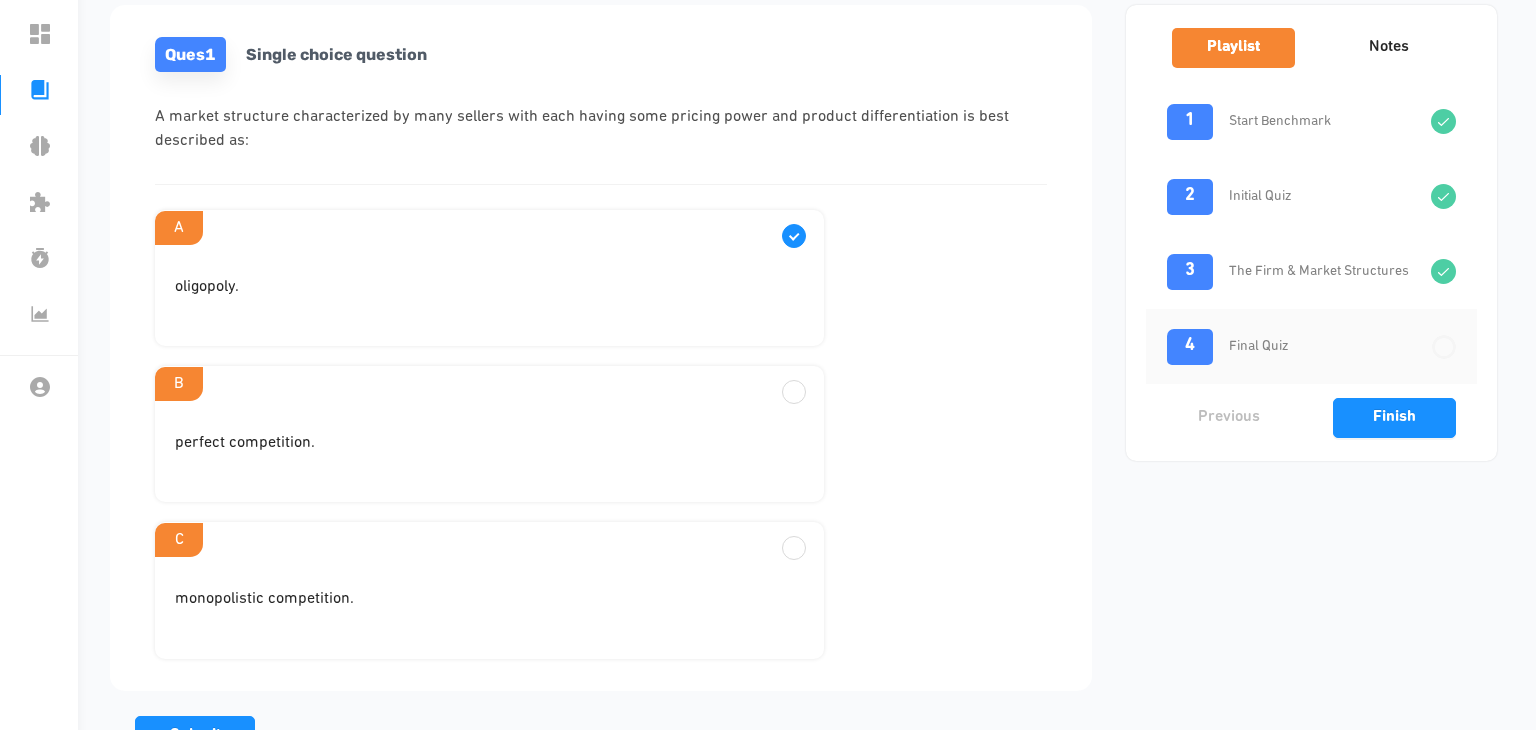 click on "monopolistic competition." at bounding box center (489, 295) 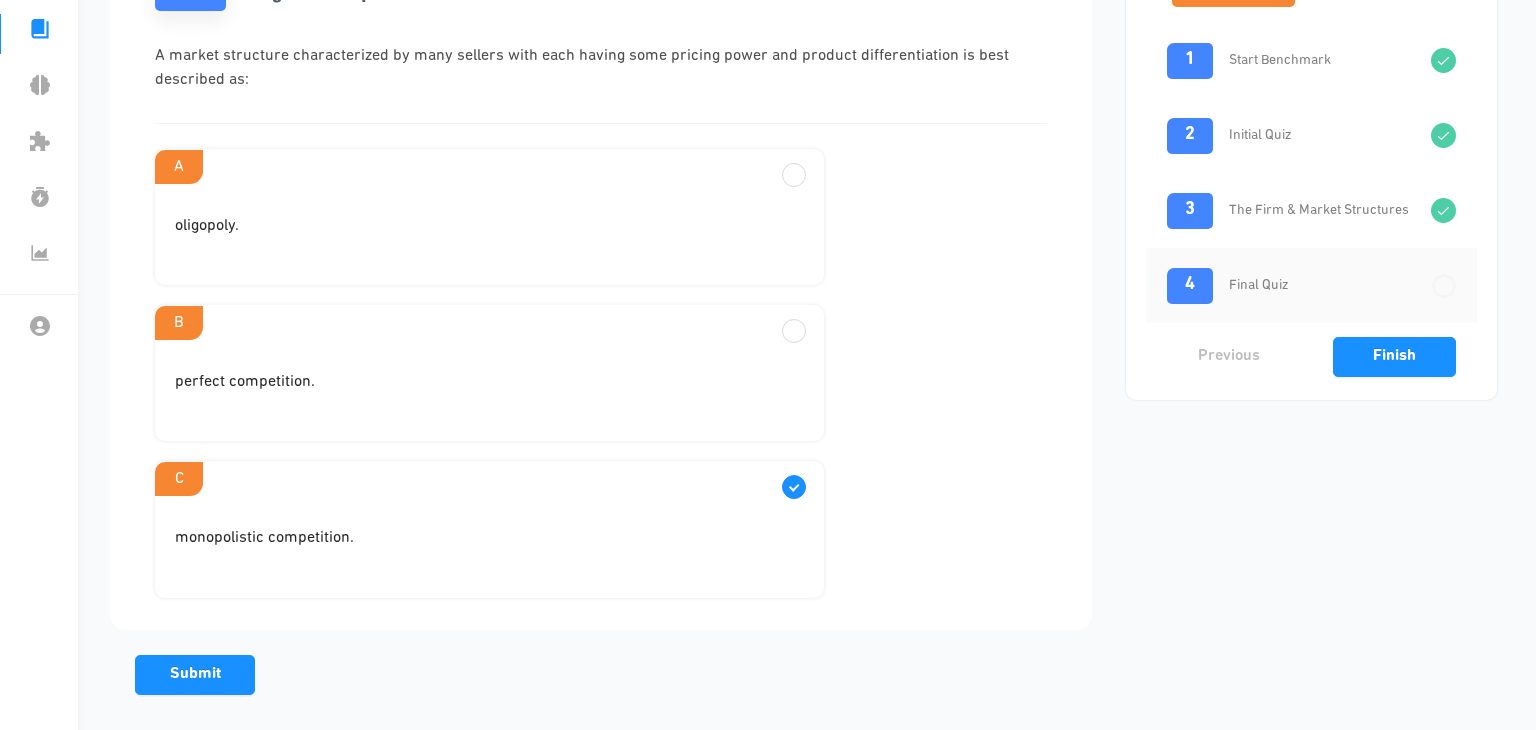 scroll, scrollTop: 208, scrollLeft: 0, axis: vertical 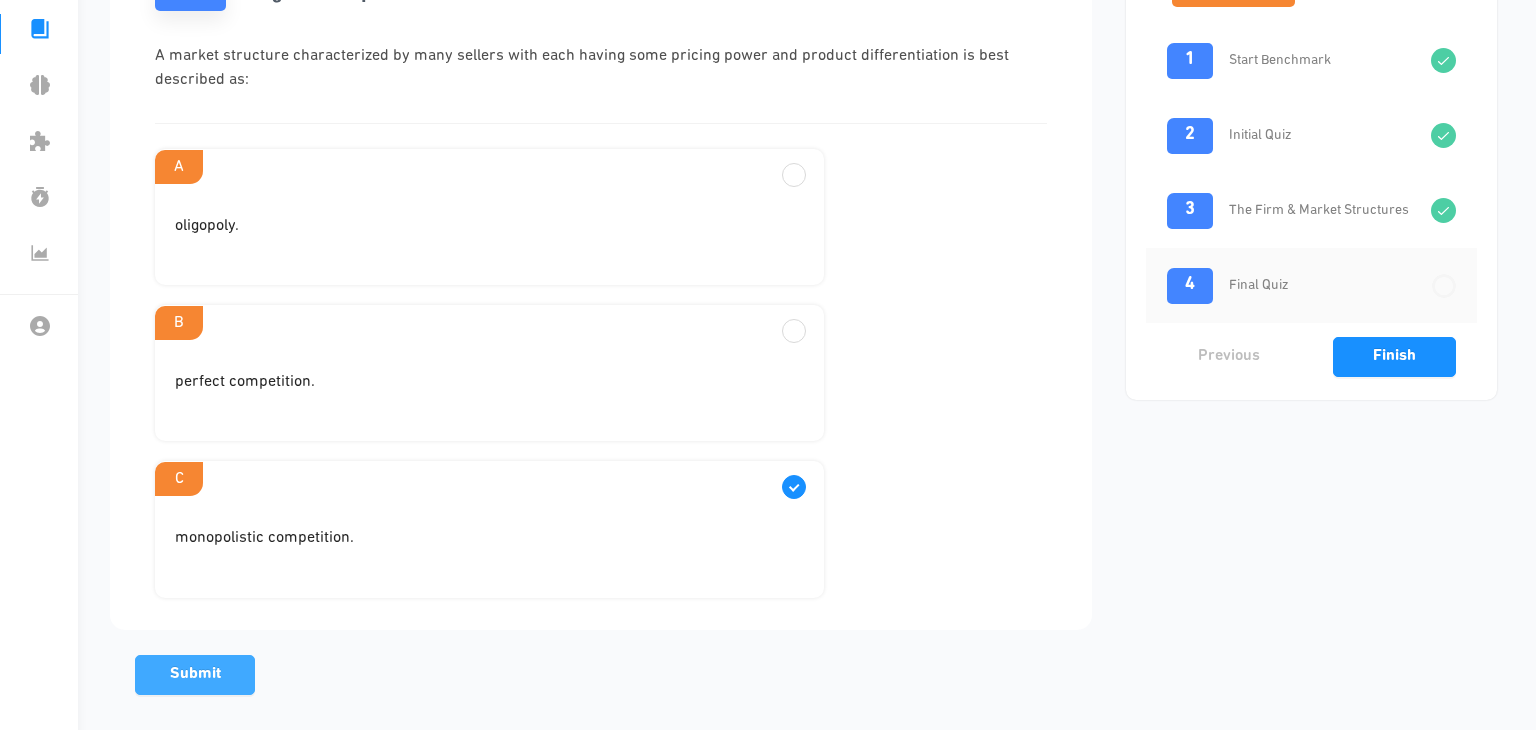 click on "Submit" at bounding box center [195, 674] 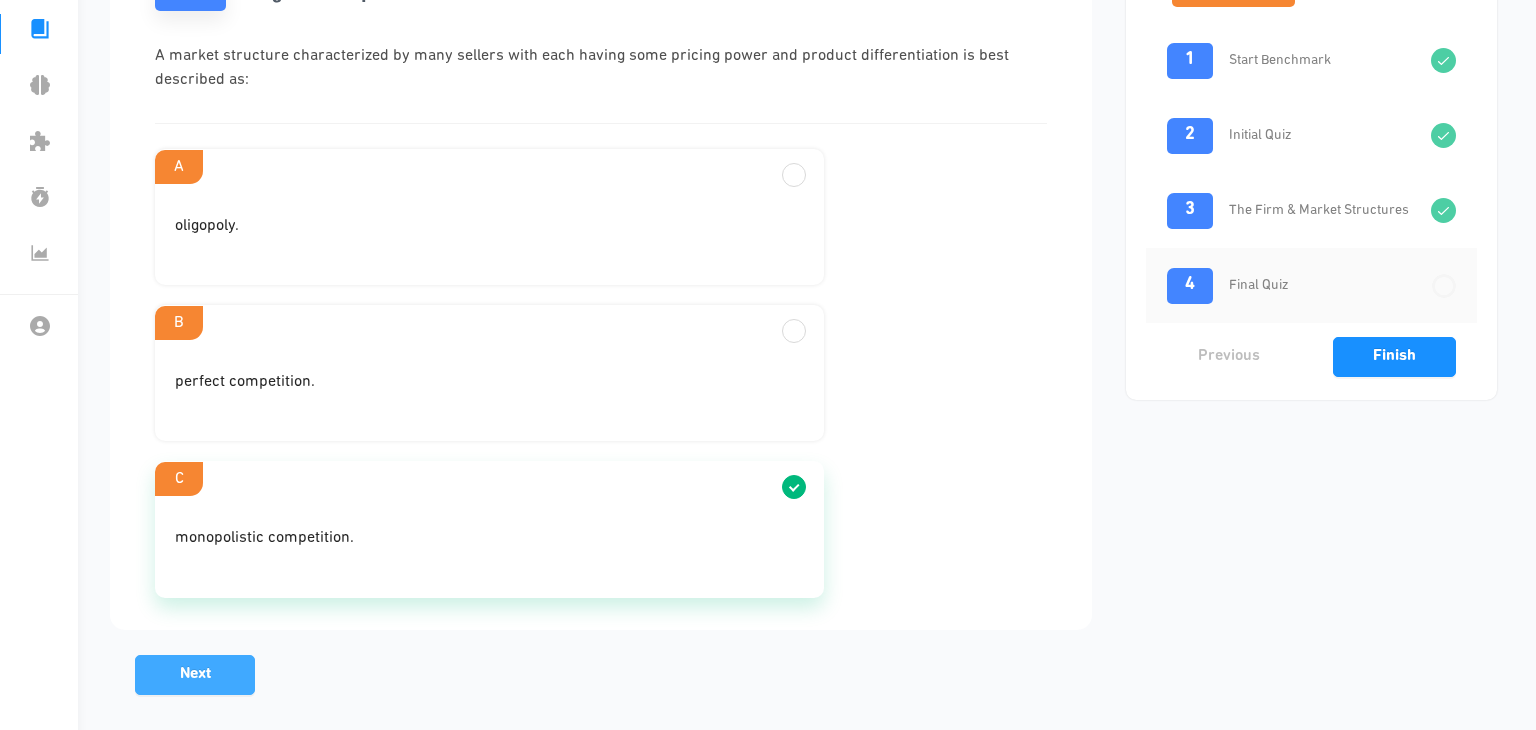 click on "Next" at bounding box center (195, 674) 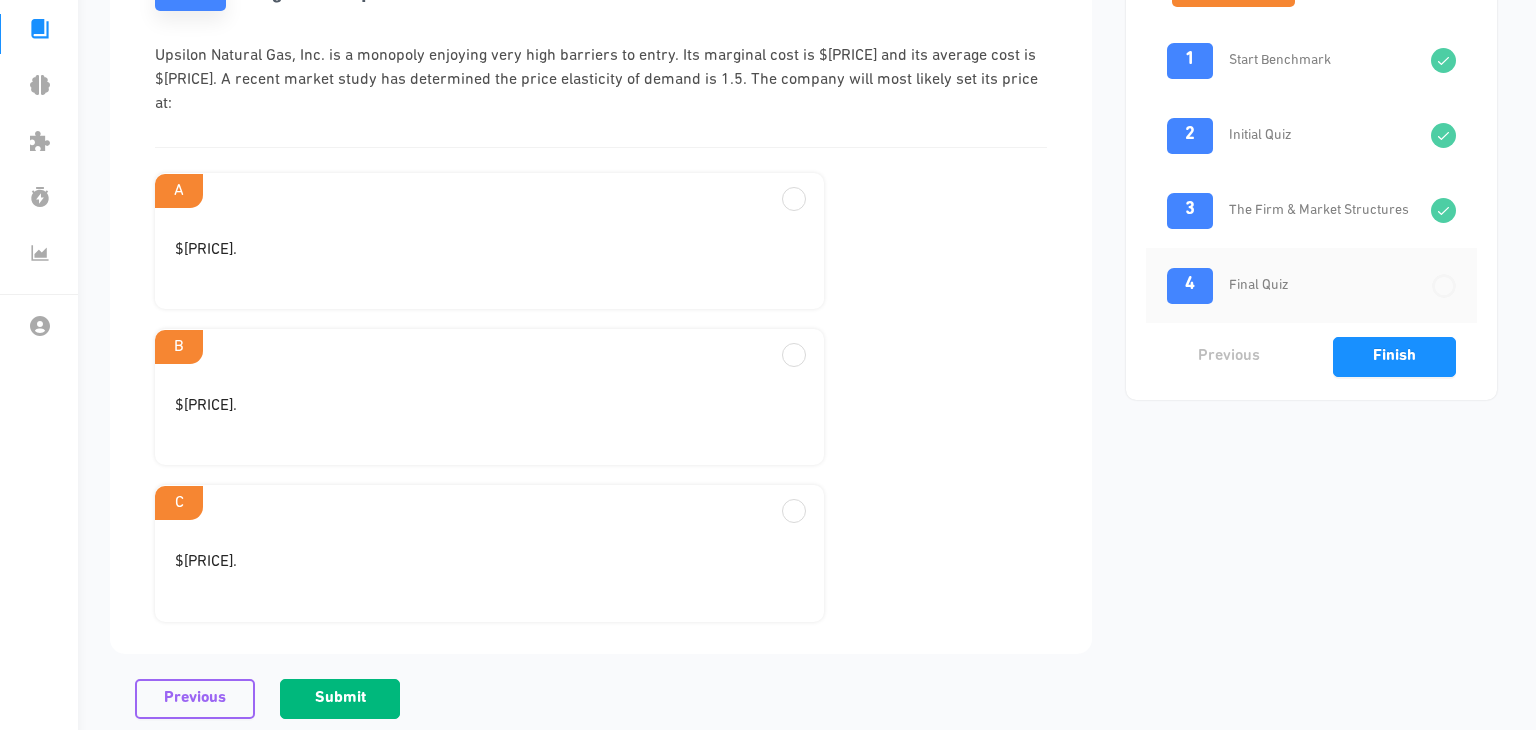 click on "$[PRICE]." at bounding box center [489, 258] 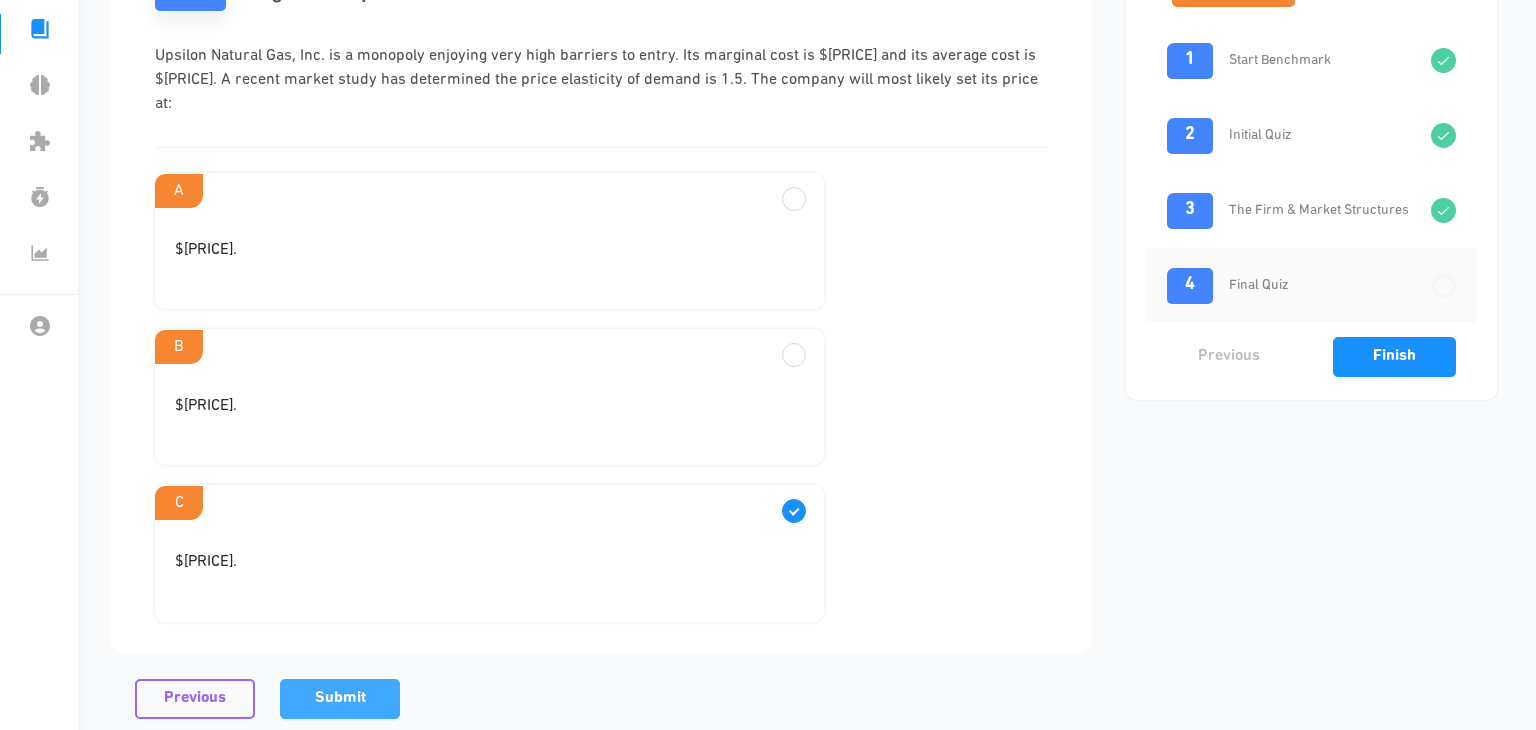 click on "Submit" at bounding box center (340, 699) 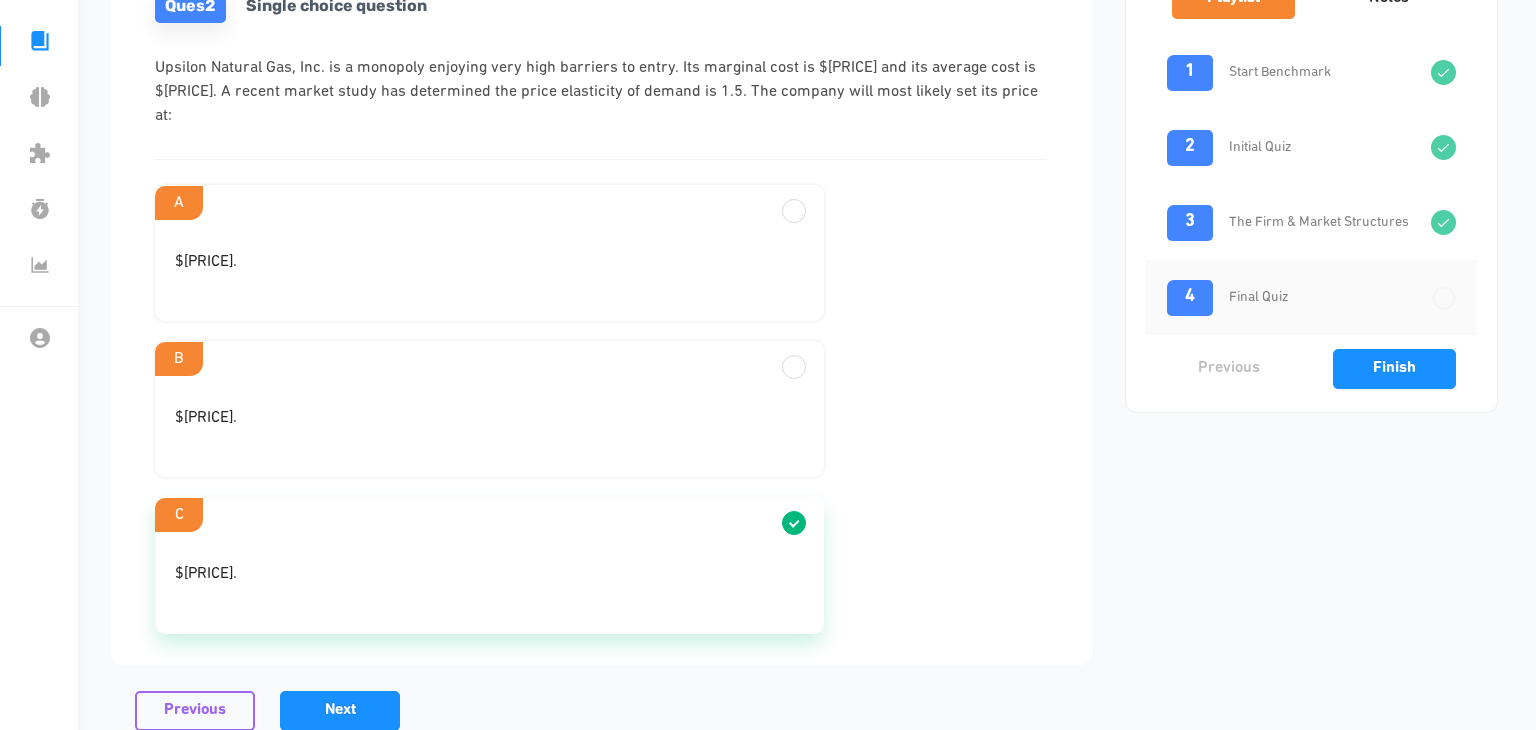 scroll, scrollTop: 195, scrollLeft: 0, axis: vertical 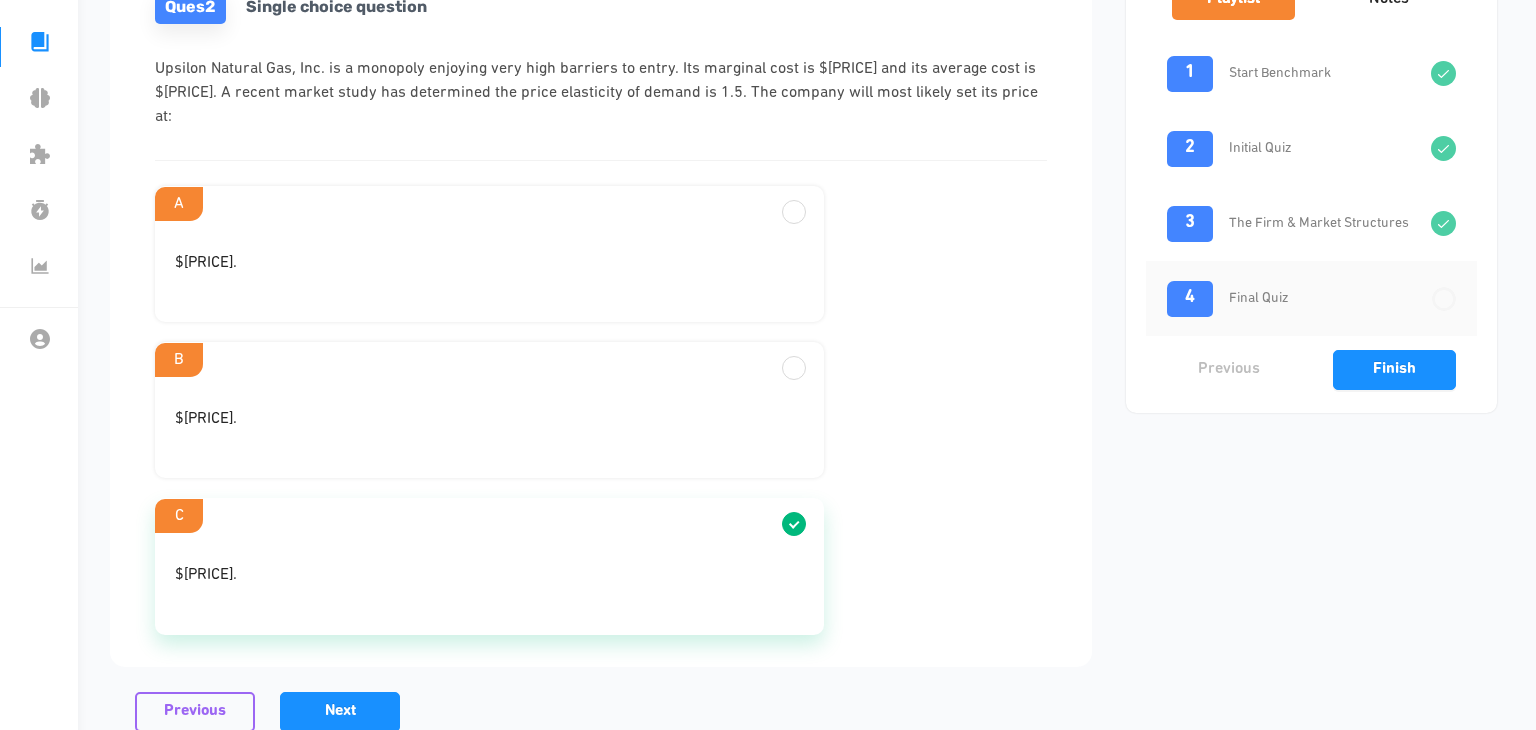 click on "$[PRICE]." at bounding box center (489, 583) 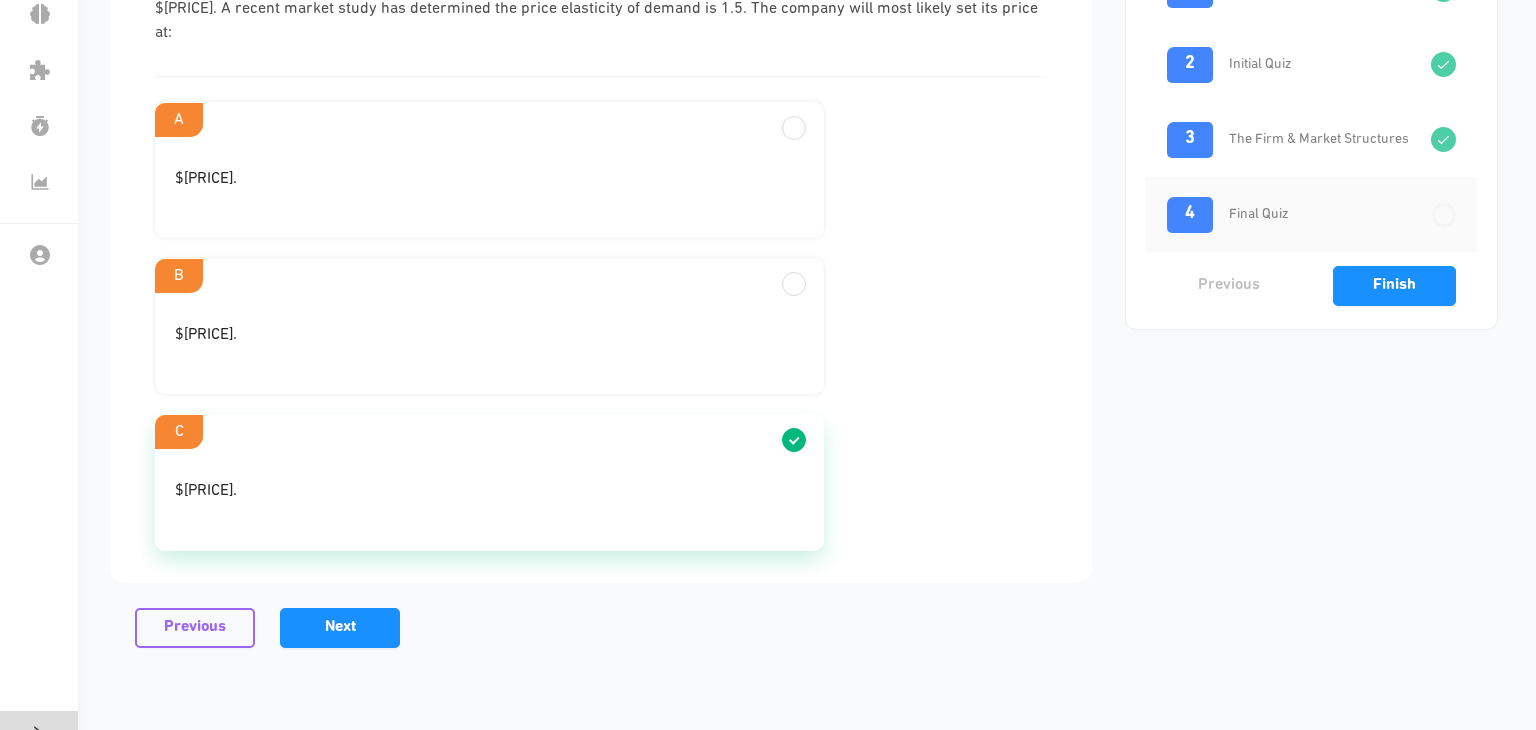 scroll, scrollTop: 278, scrollLeft: 0, axis: vertical 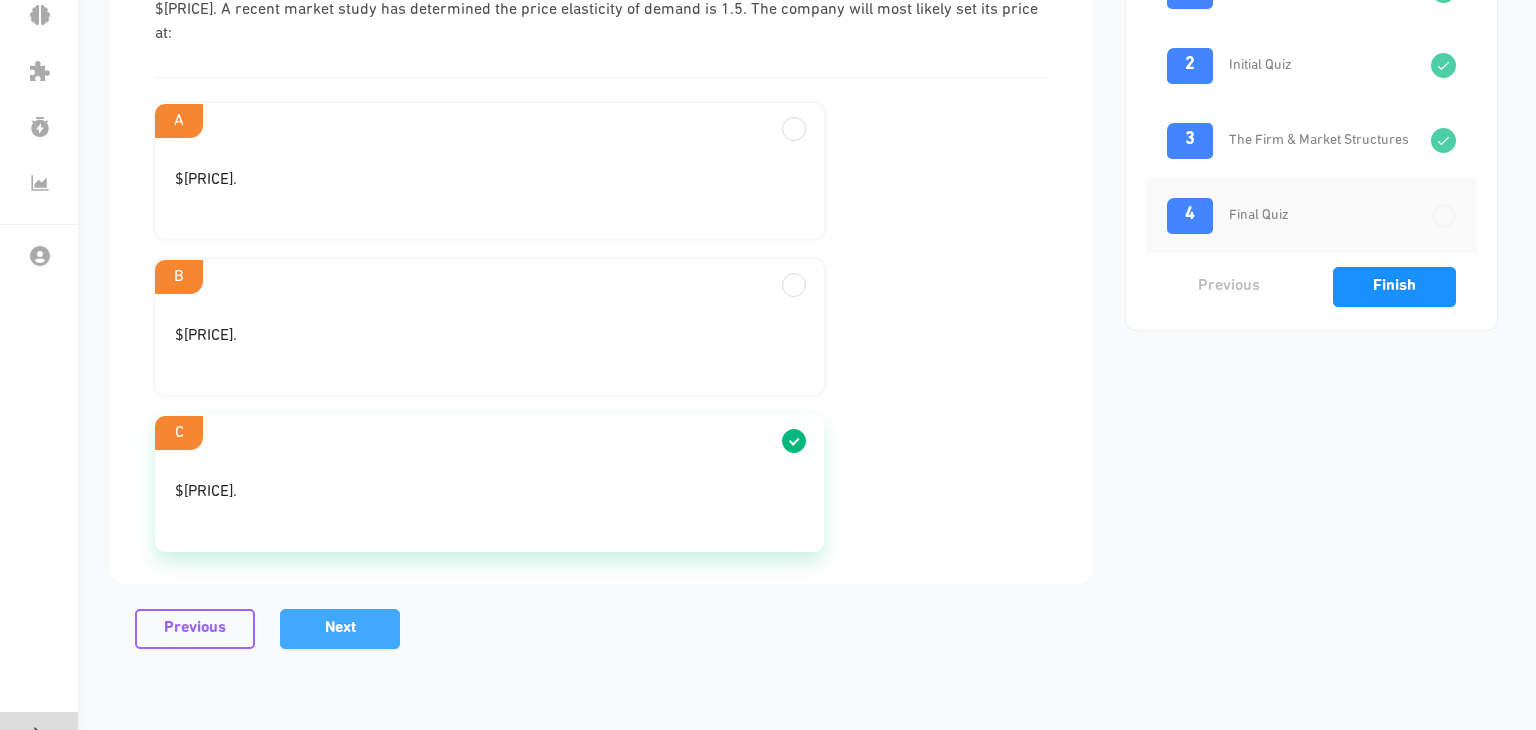 click on "Next" at bounding box center (340, 629) 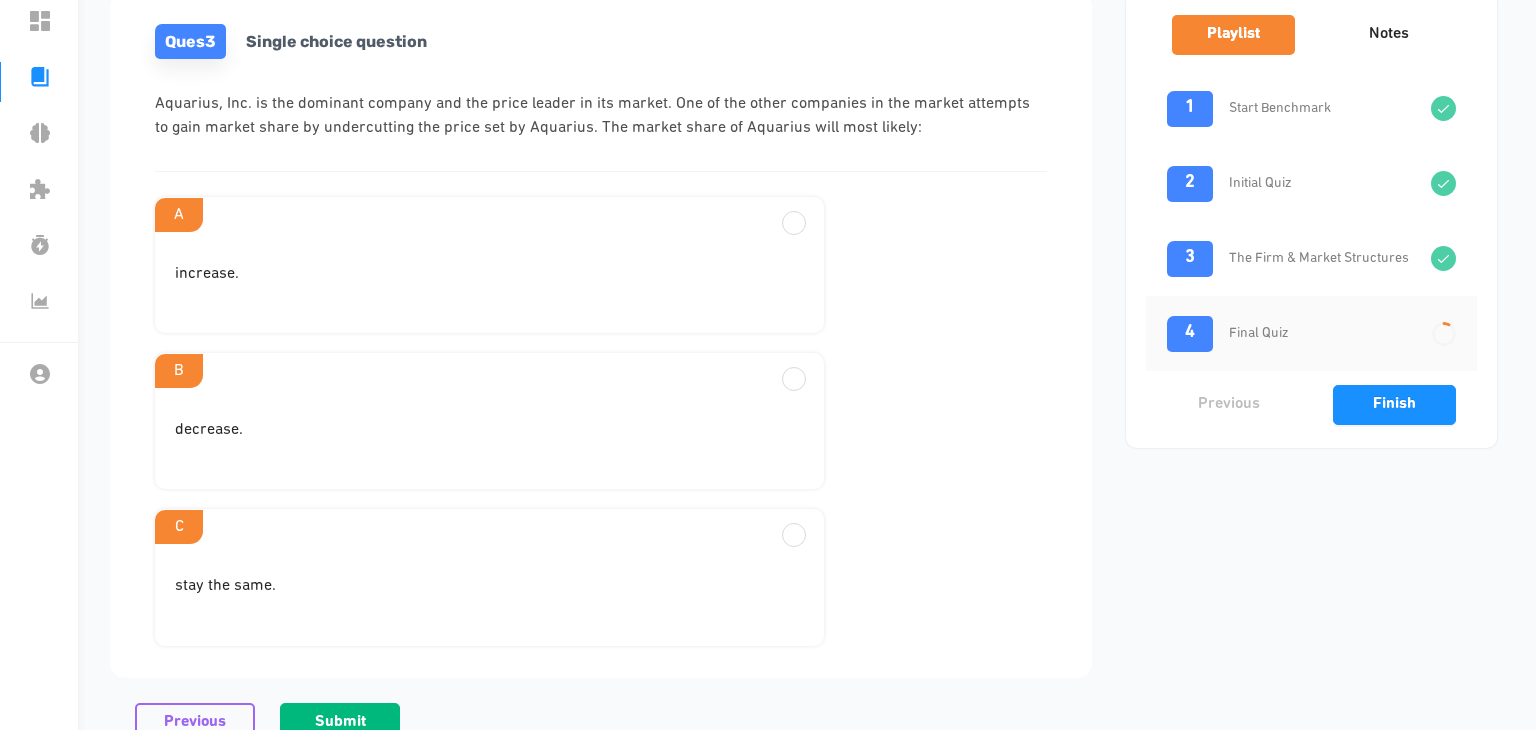 scroll, scrollTop: 162, scrollLeft: 0, axis: vertical 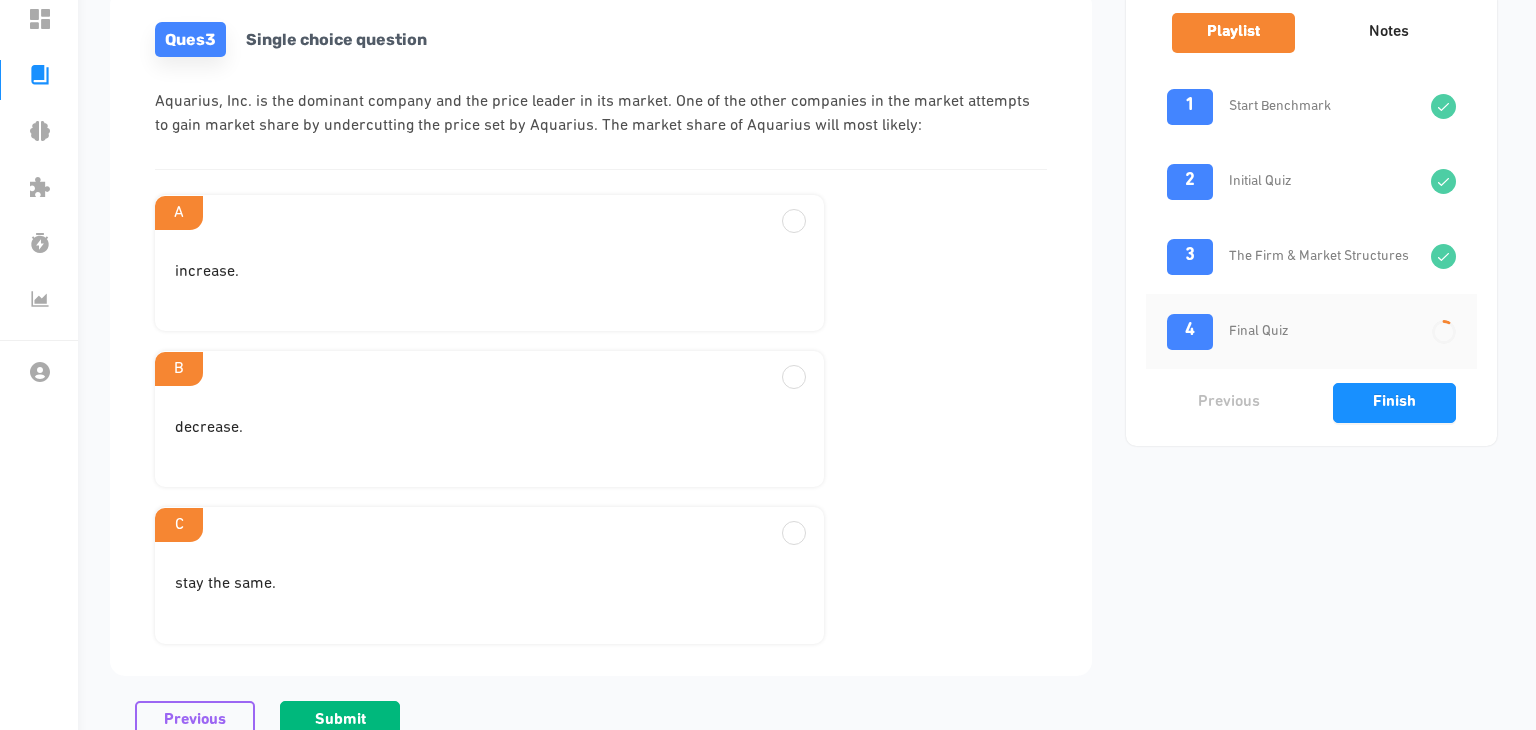 click on "stay the same." at bounding box center (489, 272) 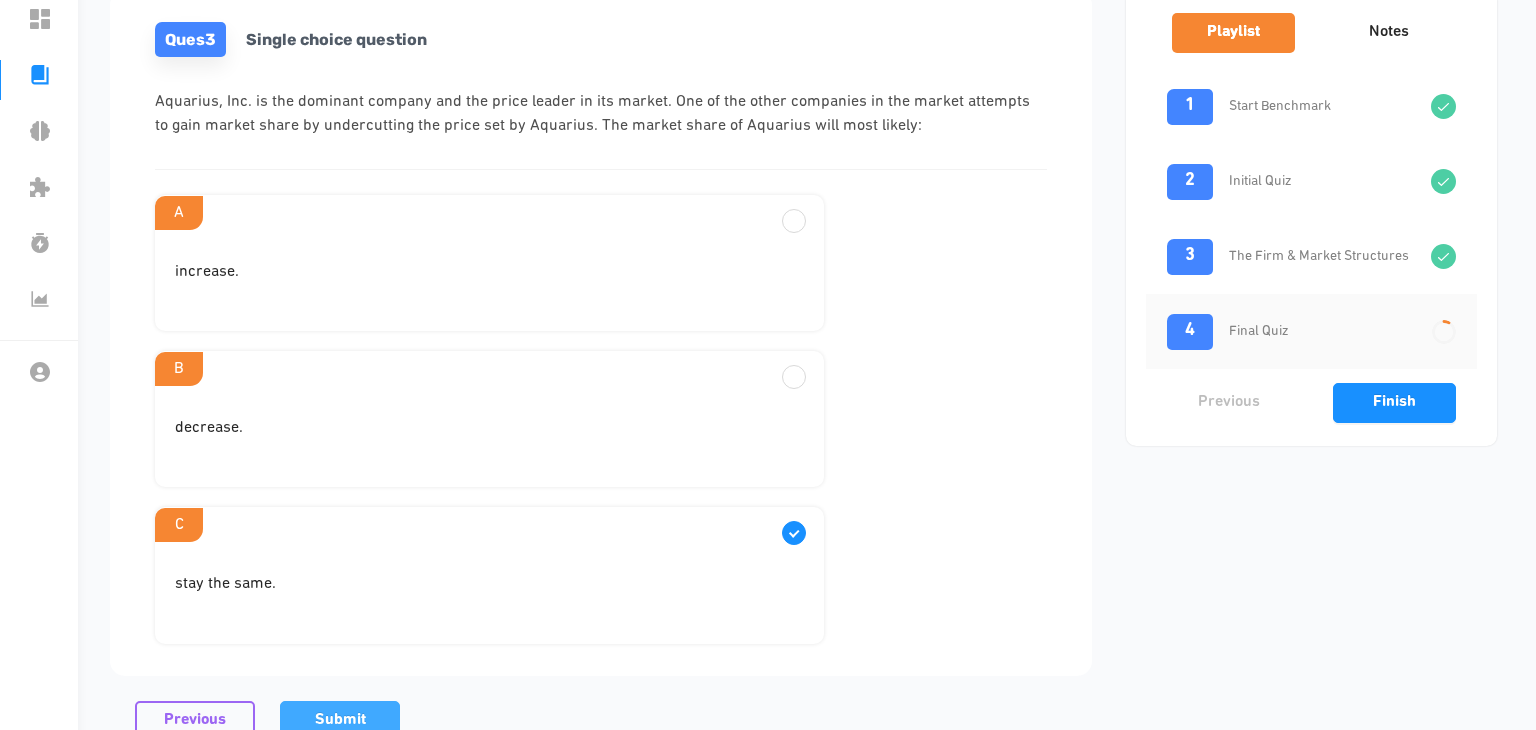 click on "Submit" at bounding box center [340, 721] 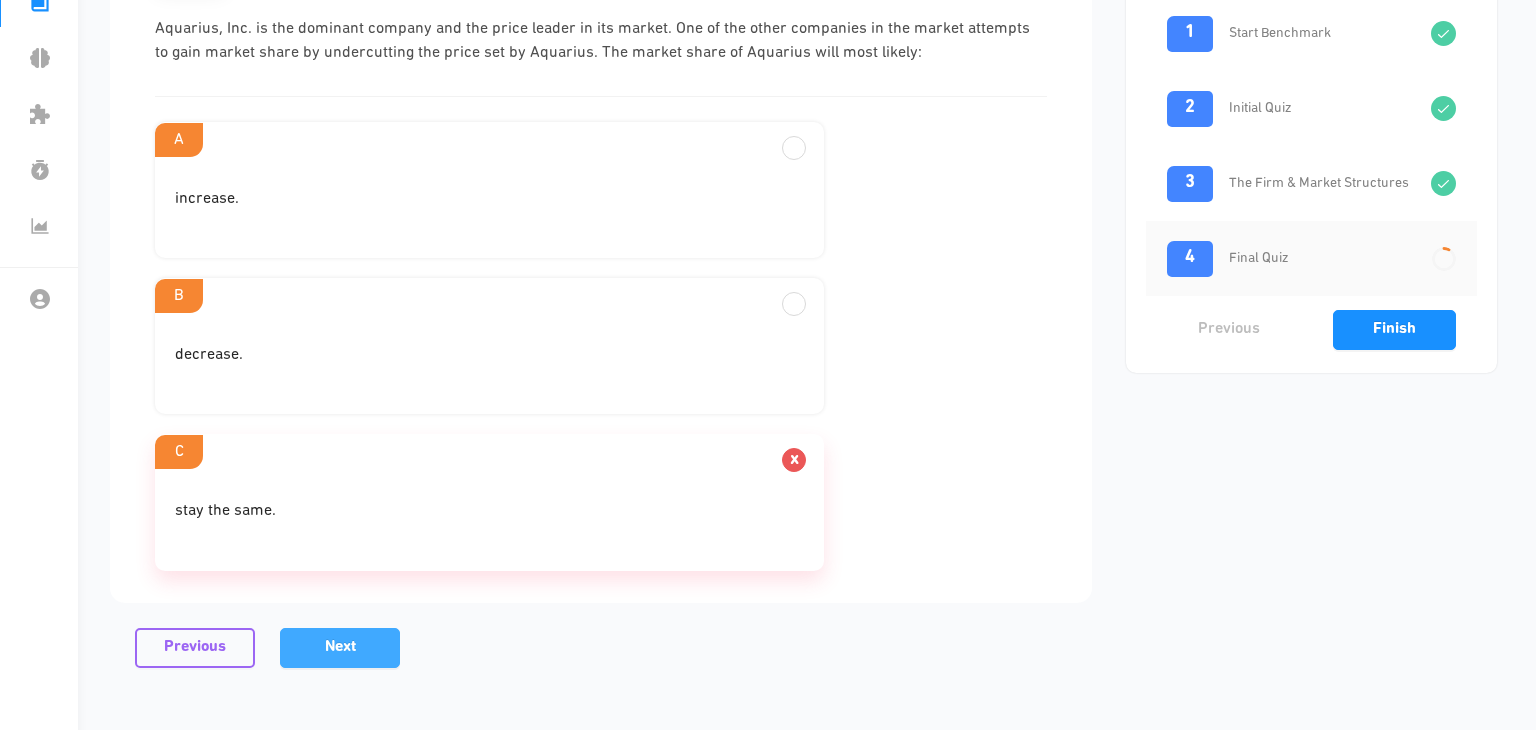 scroll, scrollTop: 234, scrollLeft: 0, axis: vertical 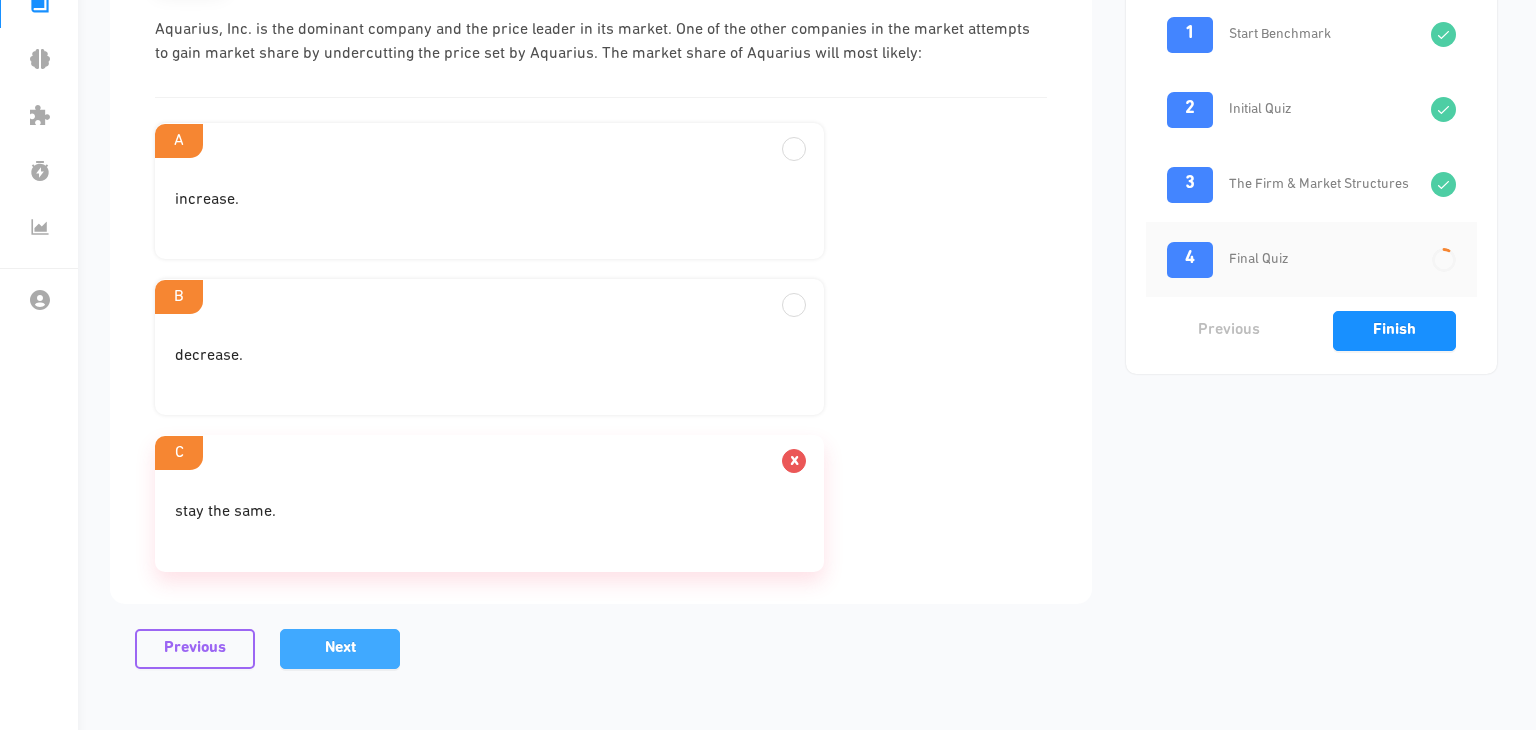 click on "Next" at bounding box center (340, 649) 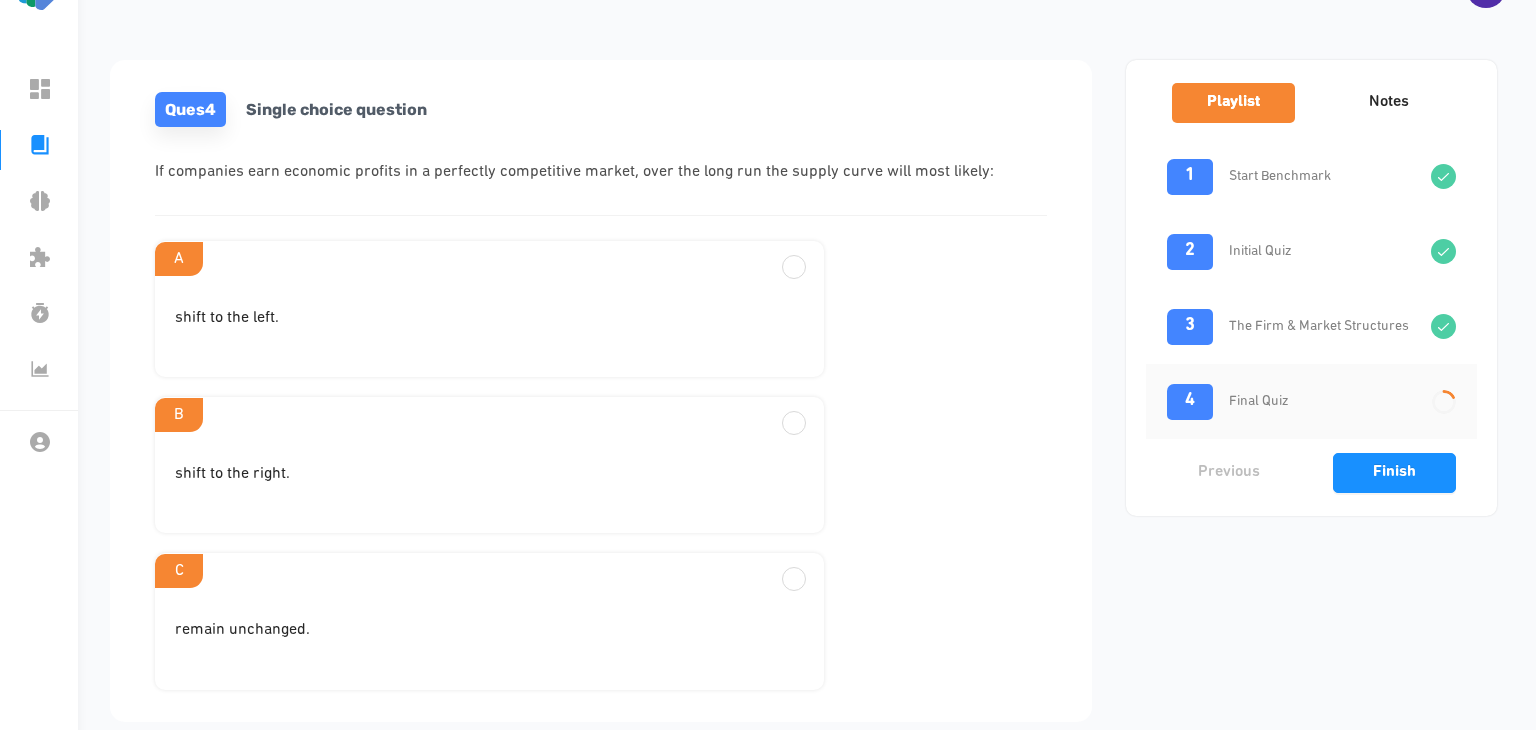 scroll, scrollTop: 94, scrollLeft: 0, axis: vertical 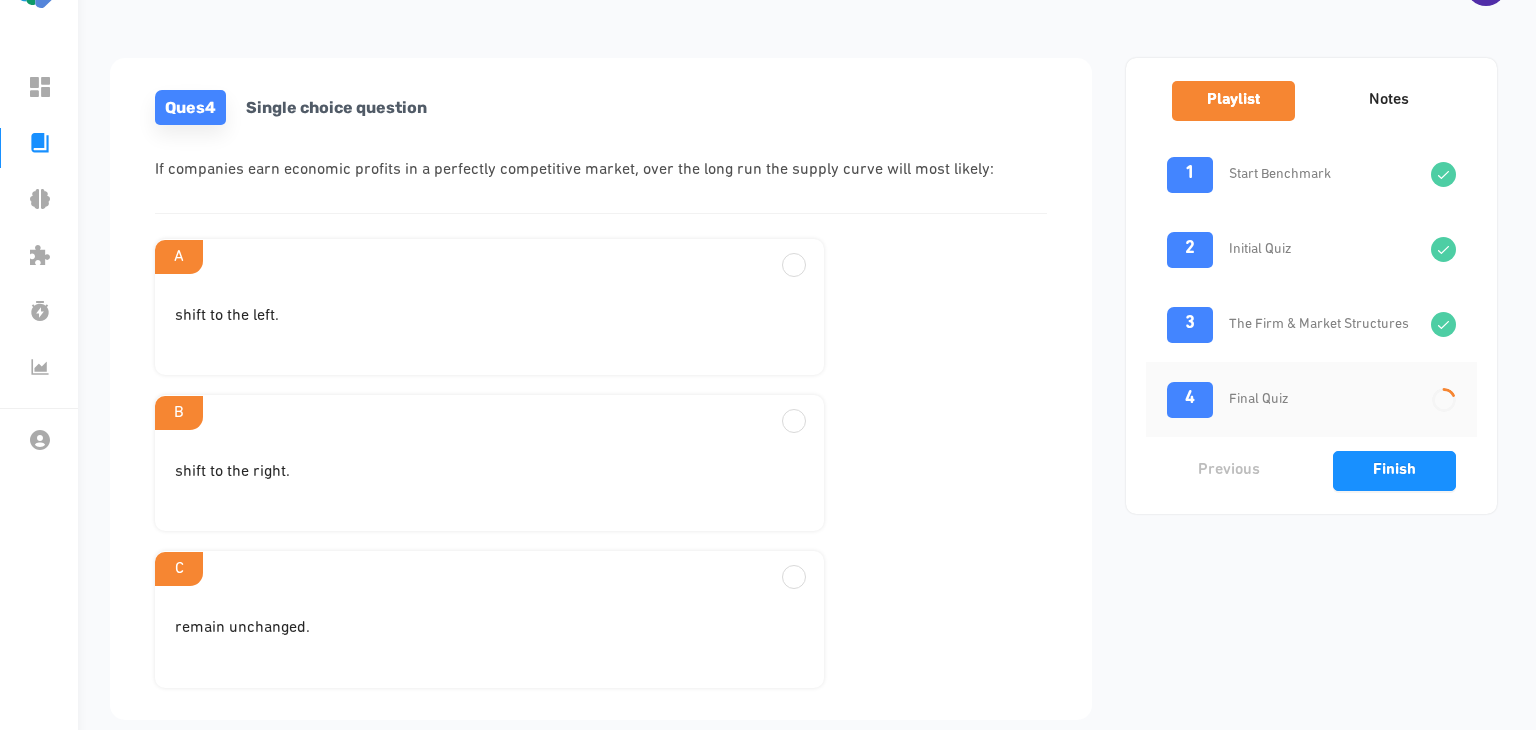 click on "B" at bounding box center [489, 256] 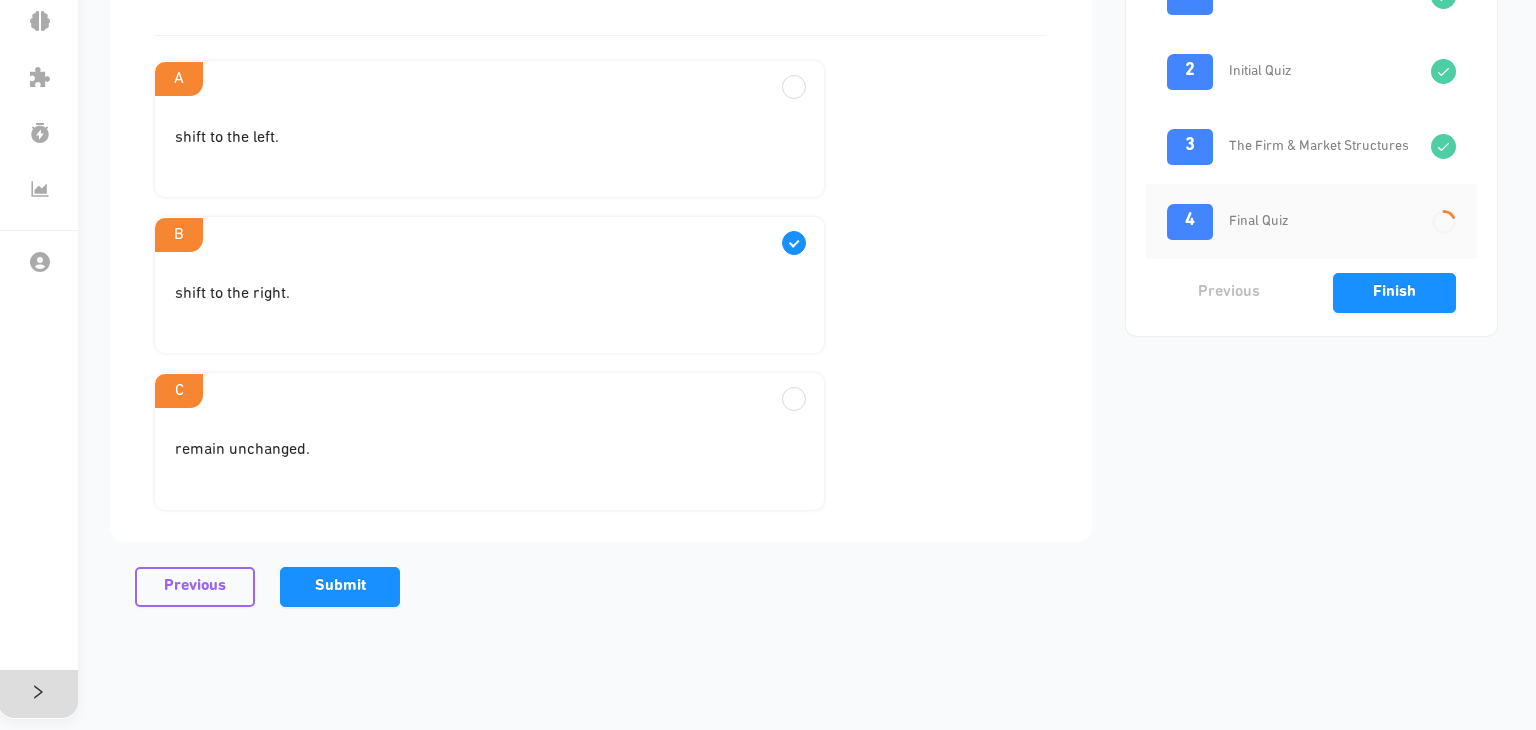 scroll, scrollTop: 292, scrollLeft: 0, axis: vertical 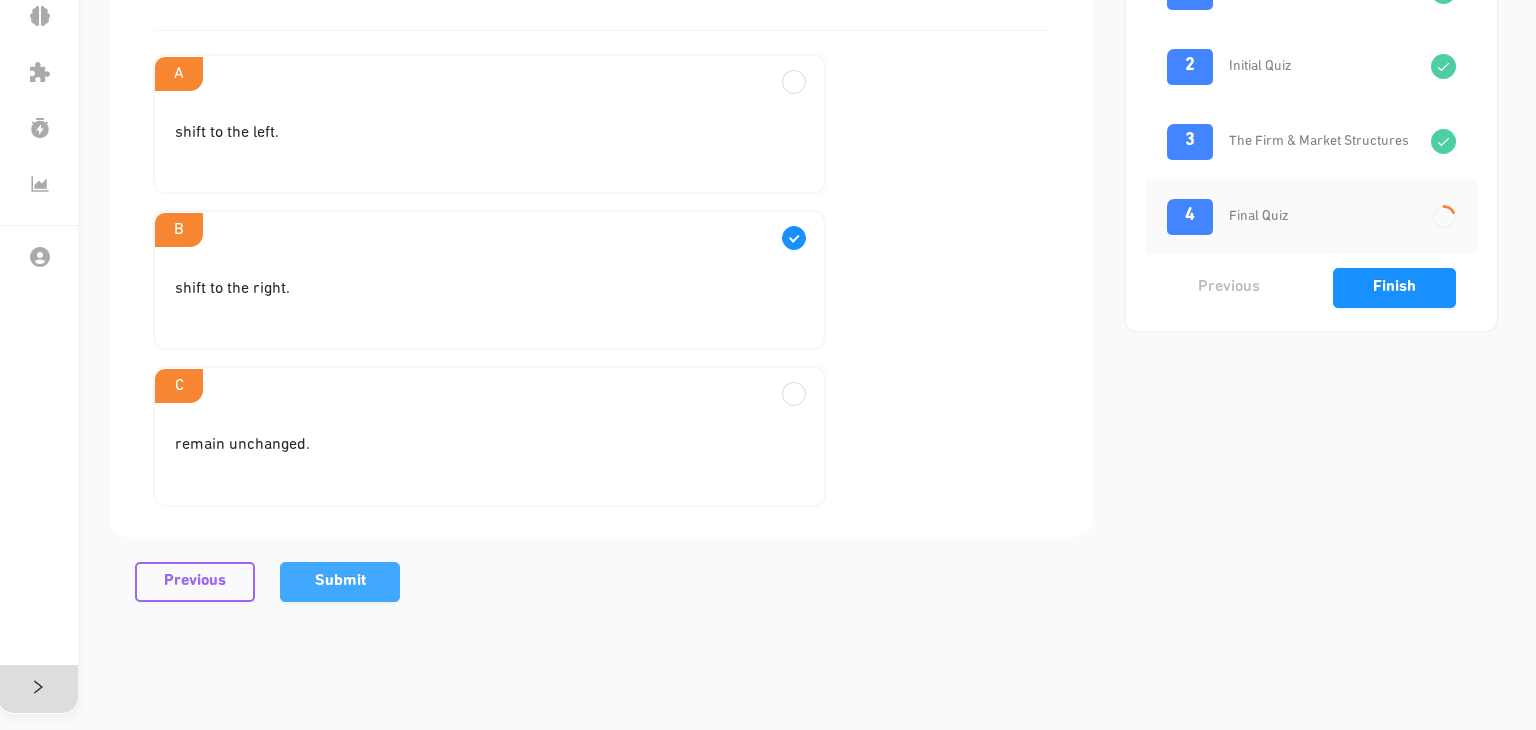 click on "Submit" at bounding box center [340, 581] 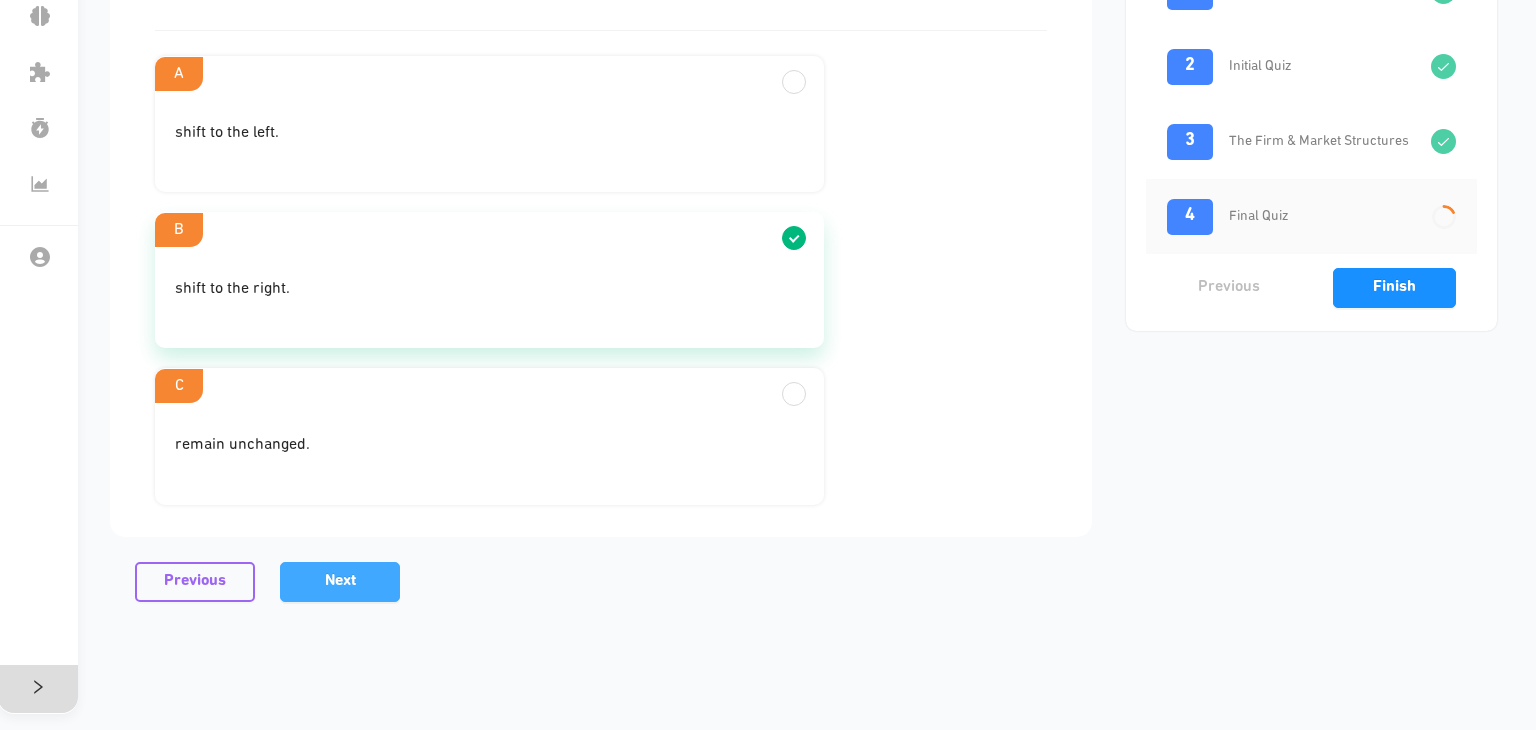 click on "Next" at bounding box center [340, 581] 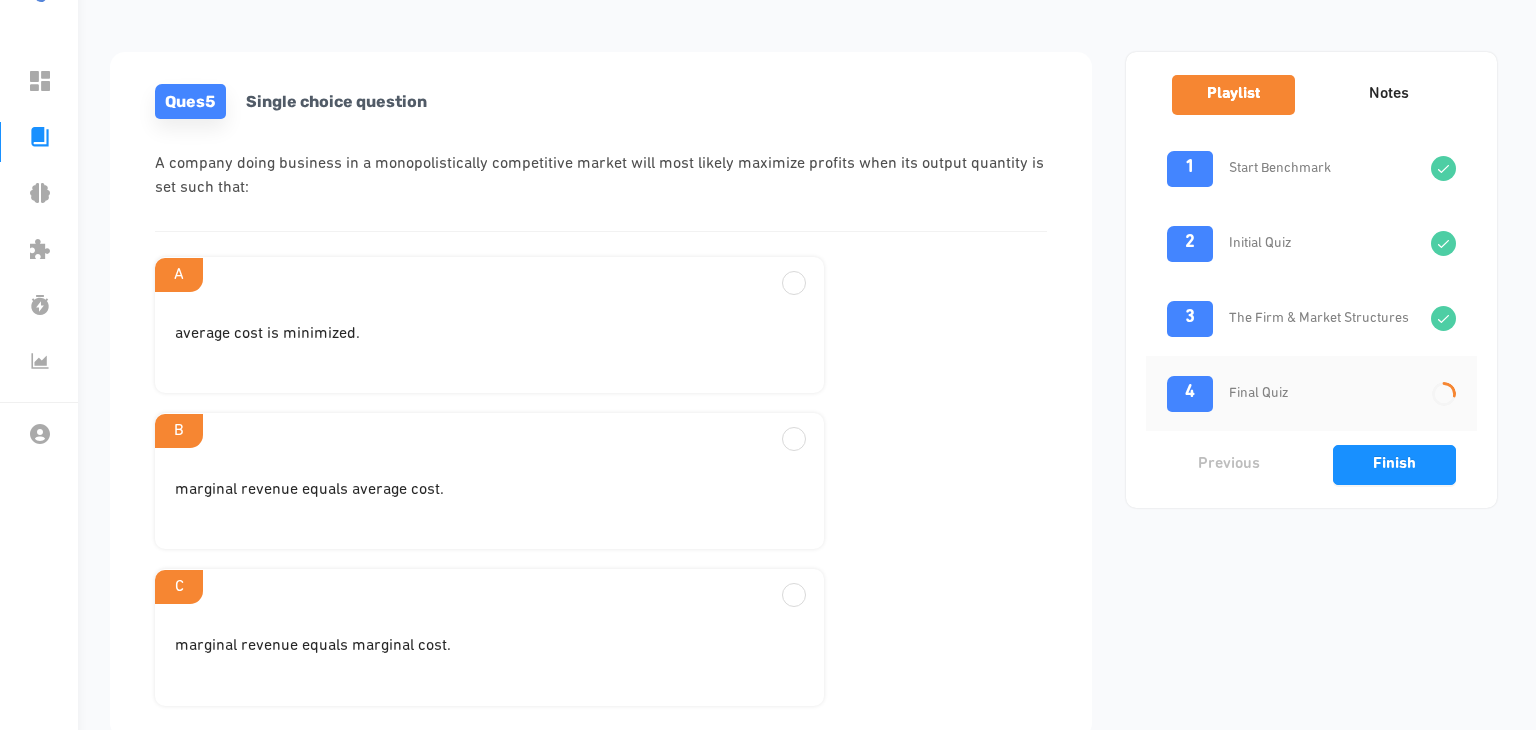 scroll, scrollTop: 99, scrollLeft: 0, axis: vertical 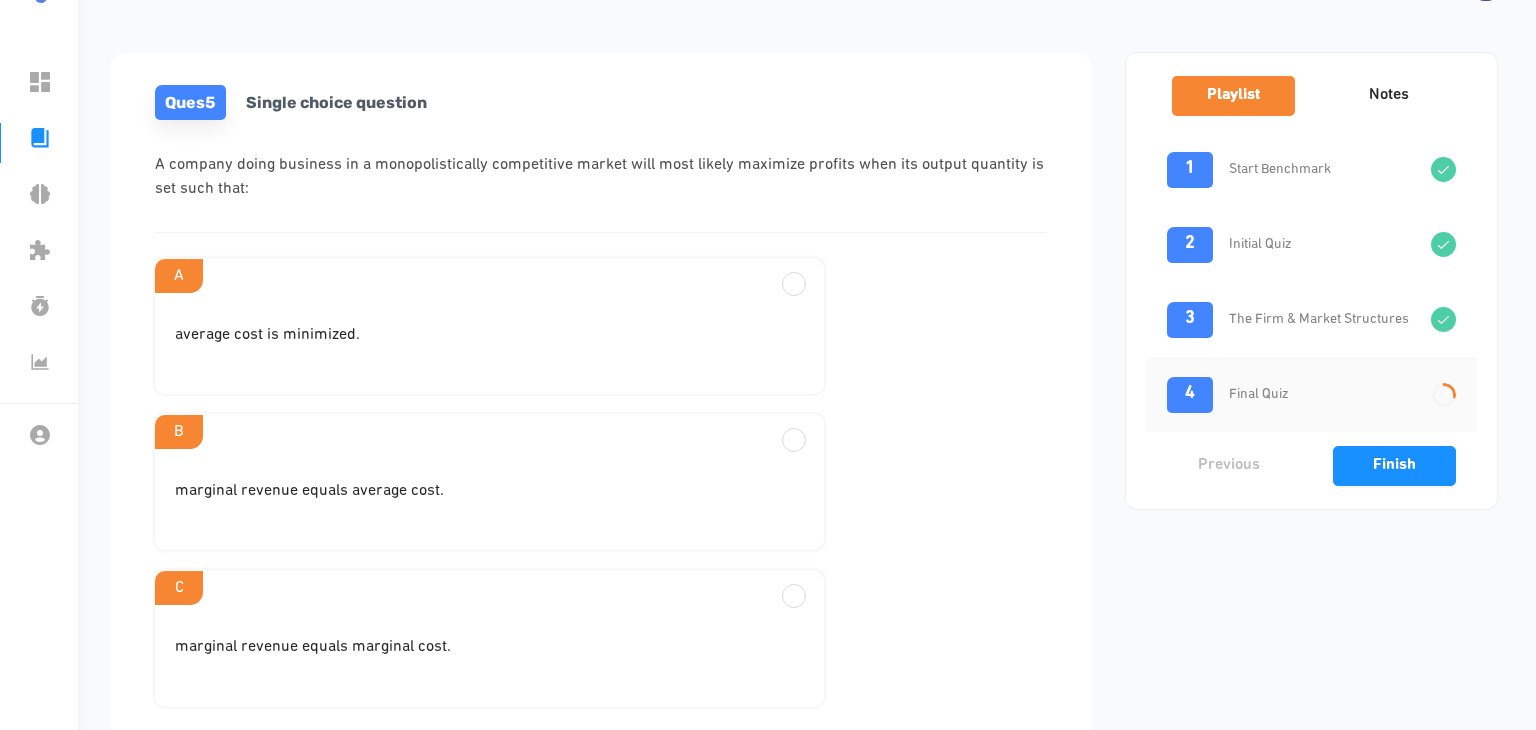 click on "average cost is minimized." at bounding box center [489, 343] 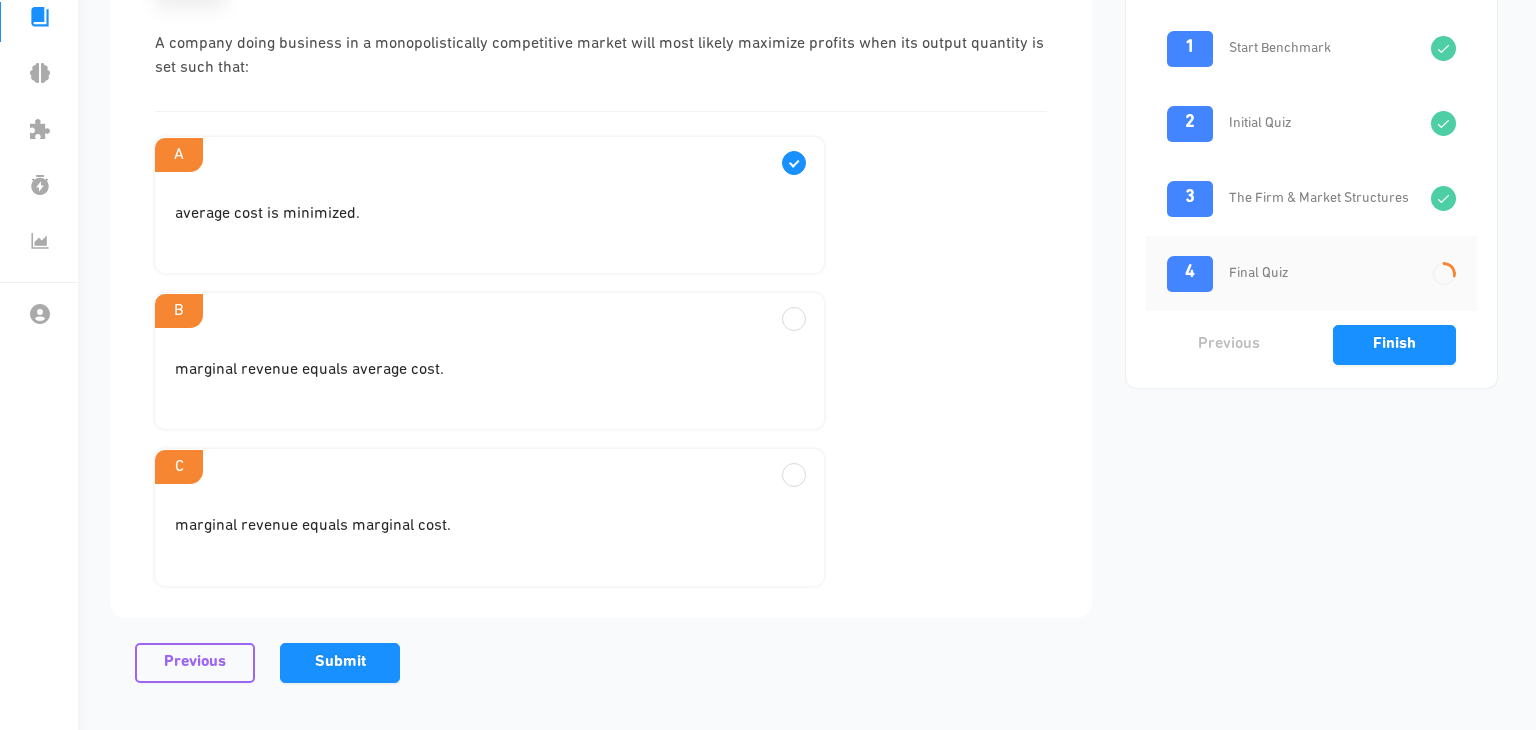 scroll, scrollTop: 220, scrollLeft: 0, axis: vertical 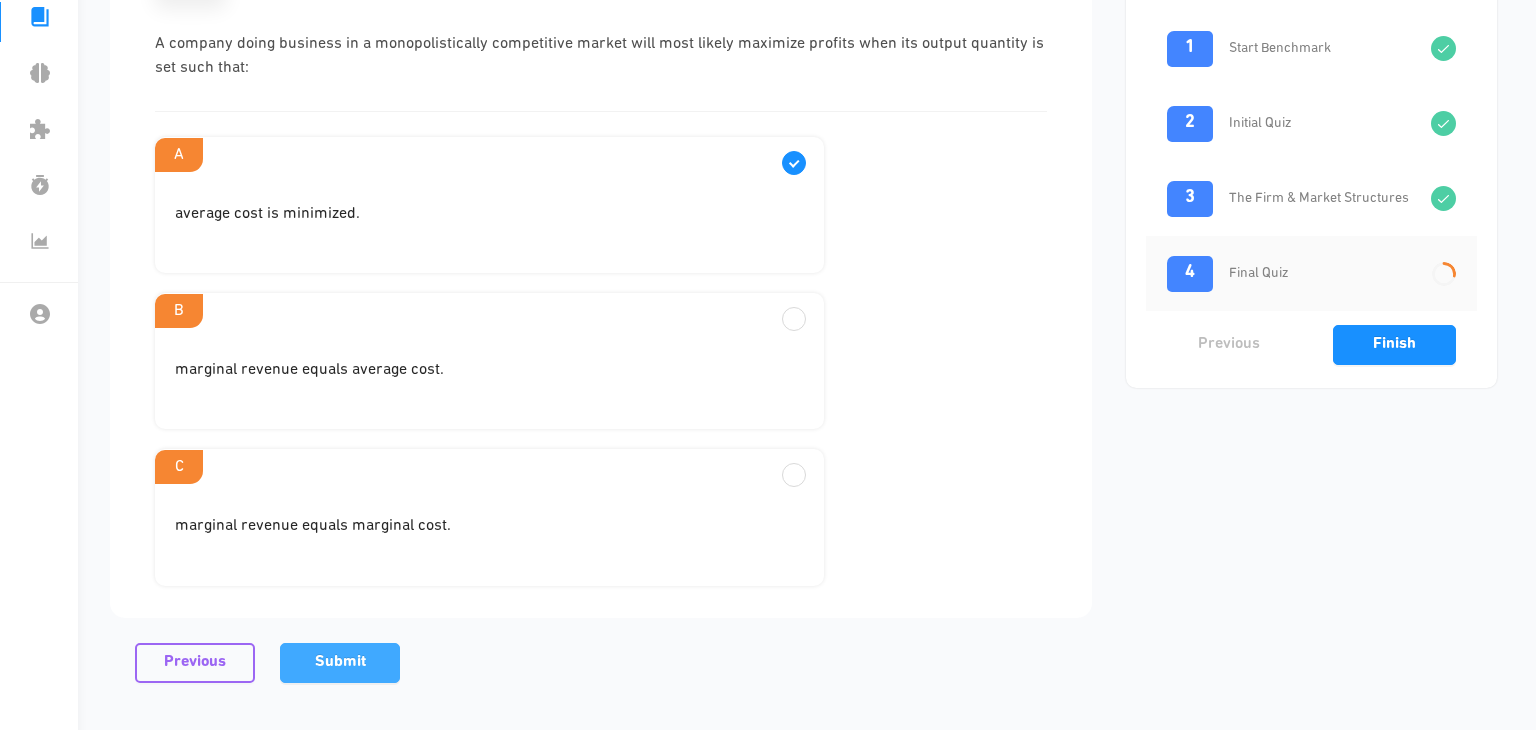click on "Submit" at bounding box center [340, 662] 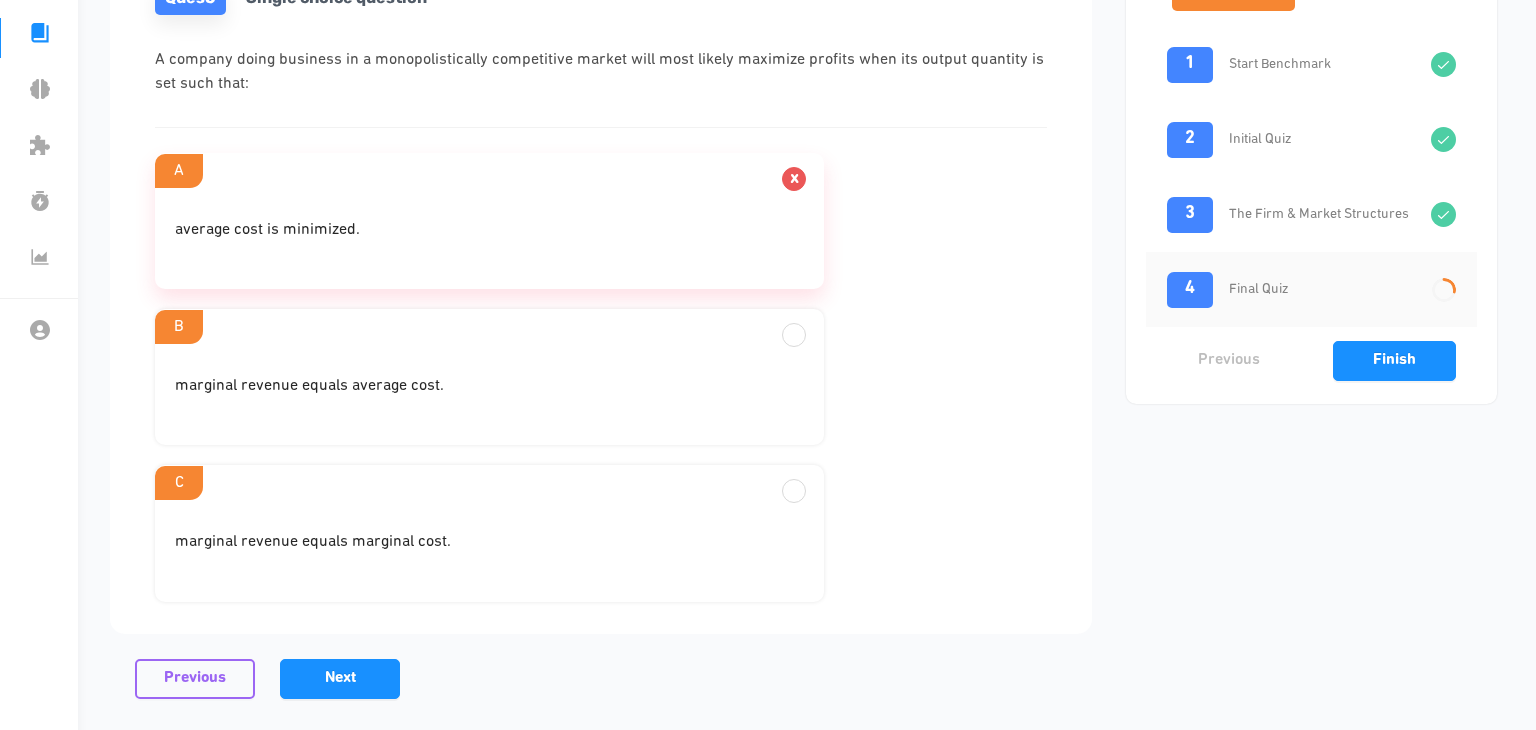 scroll, scrollTop: 208, scrollLeft: 0, axis: vertical 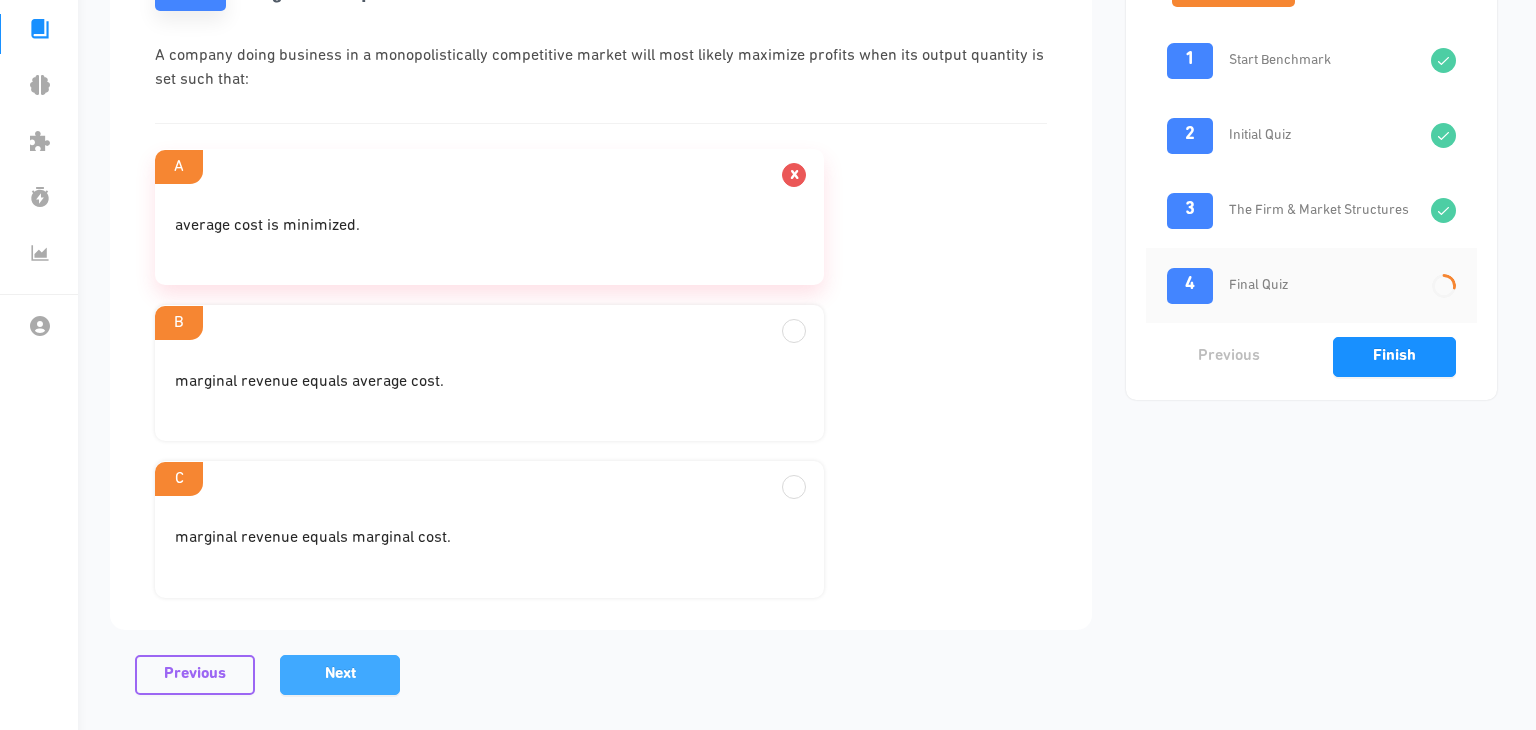 click on "Next" at bounding box center (340, 675) 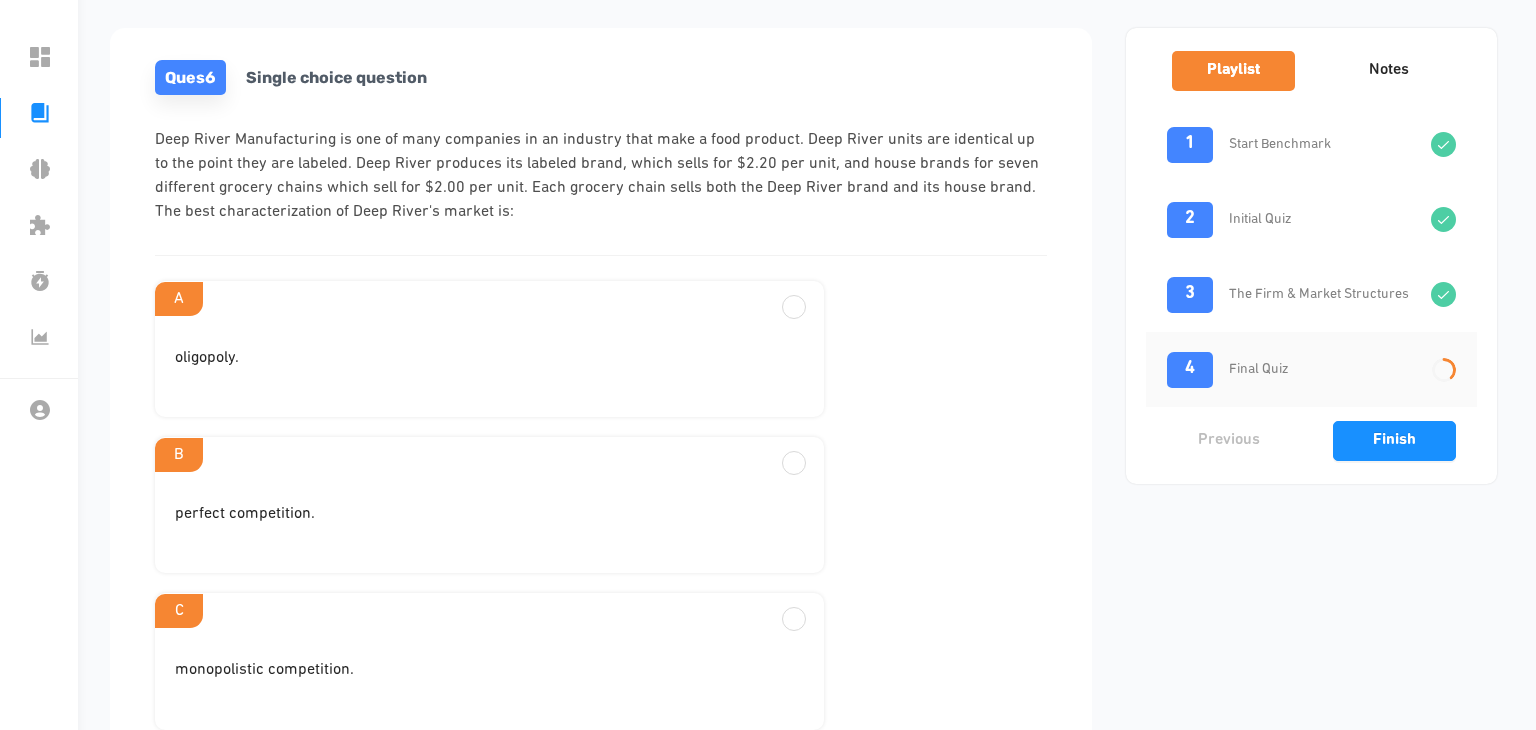 scroll, scrollTop: 124, scrollLeft: 0, axis: vertical 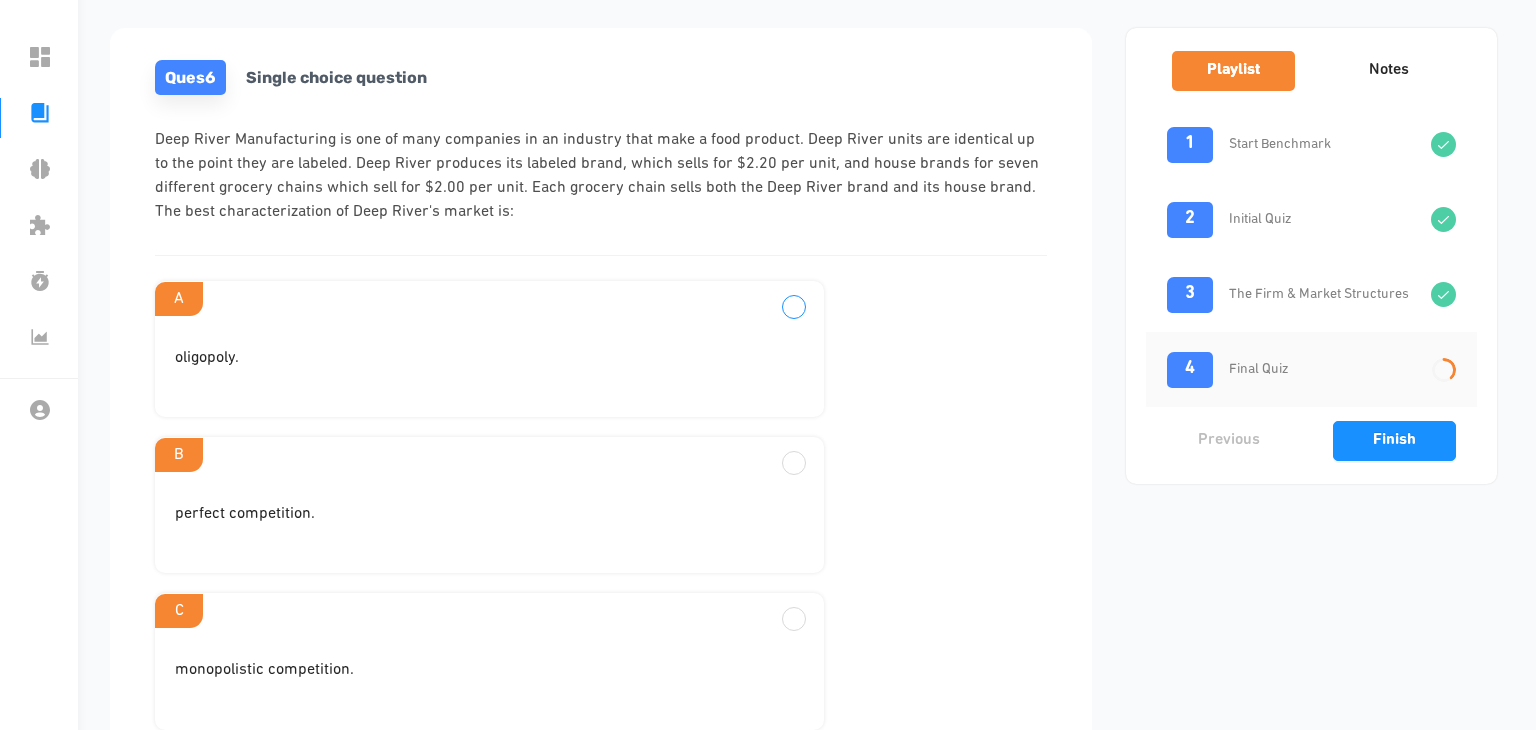 click at bounding box center (794, 307) 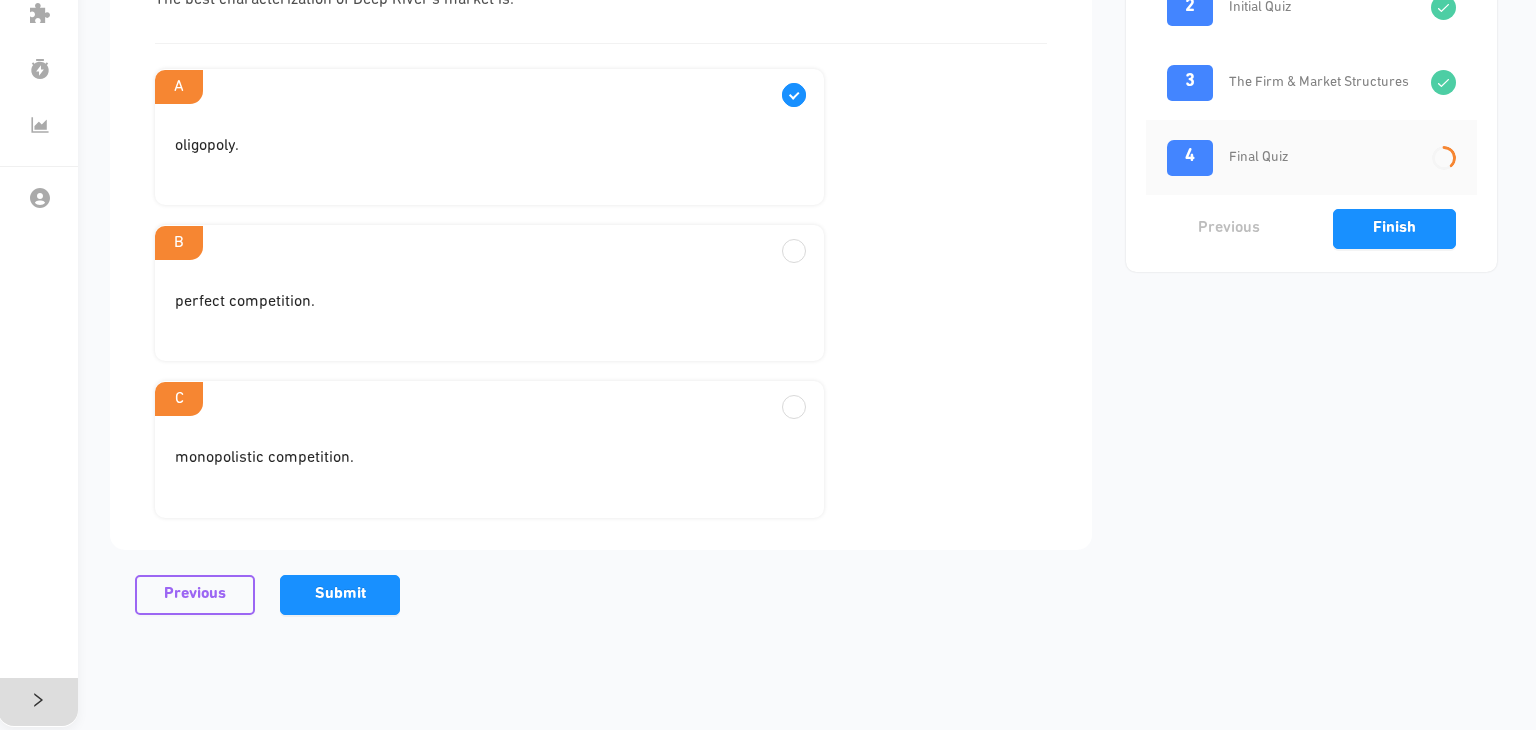scroll, scrollTop: 334, scrollLeft: 0, axis: vertical 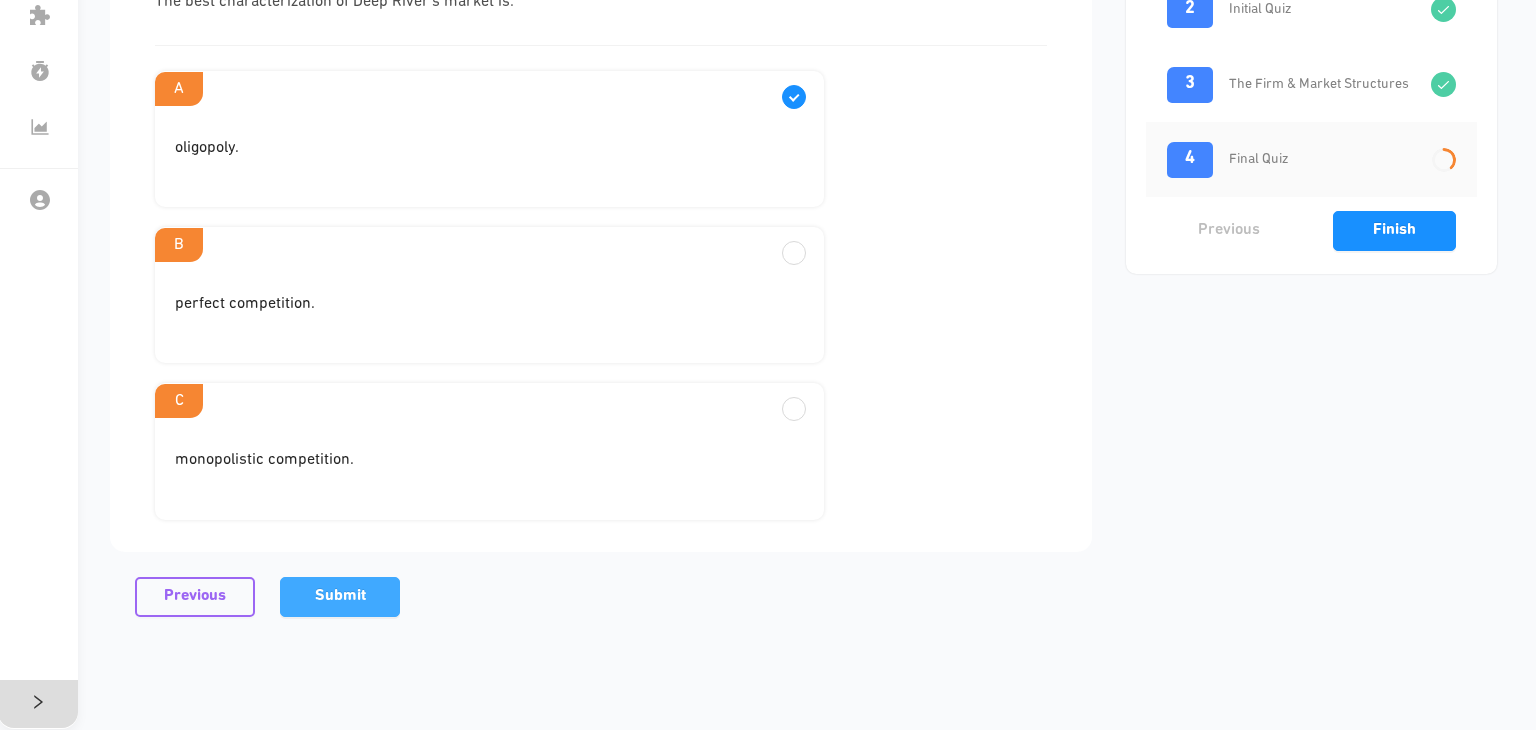 click on "Submit" at bounding box center (340, 596) 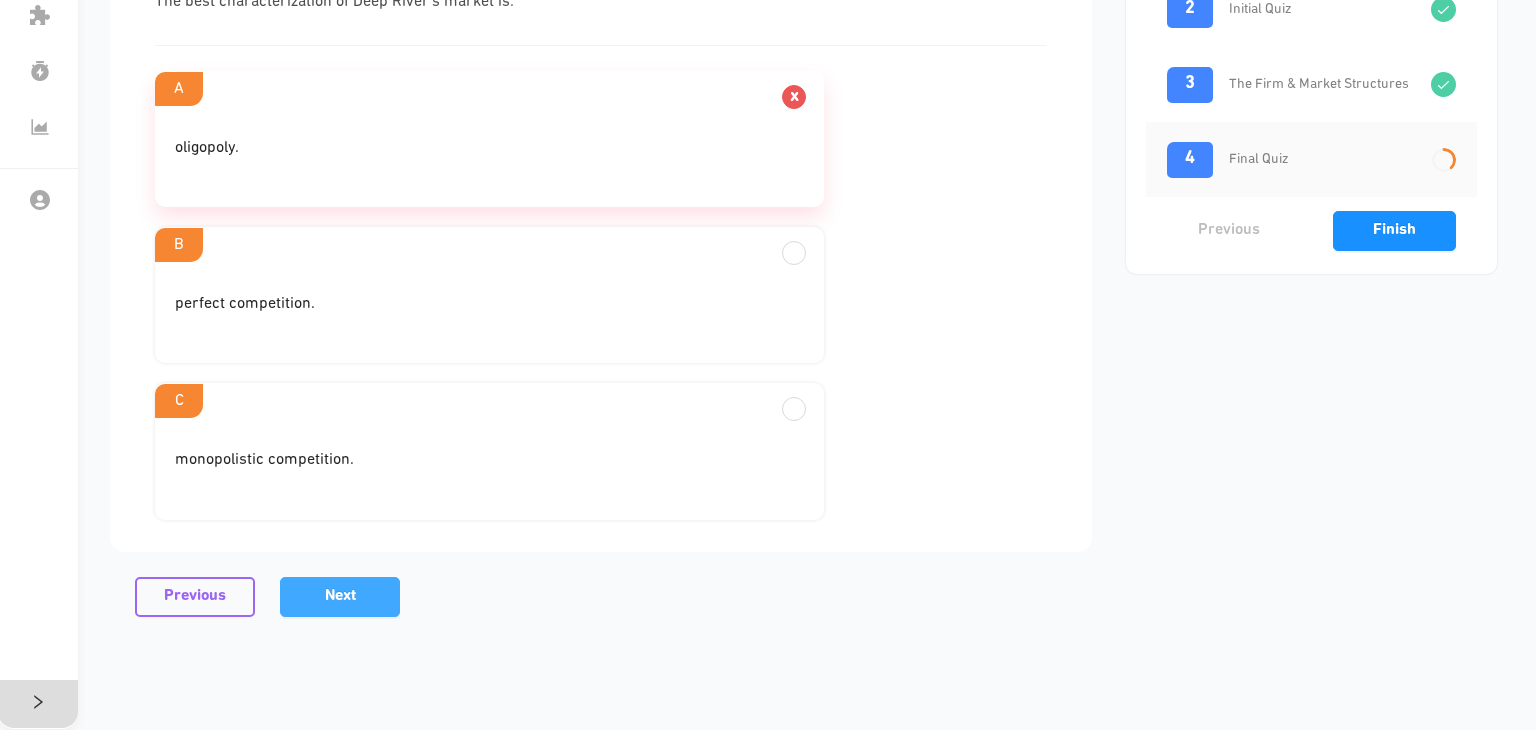 click on "Next" at bounding box center (340, 596) 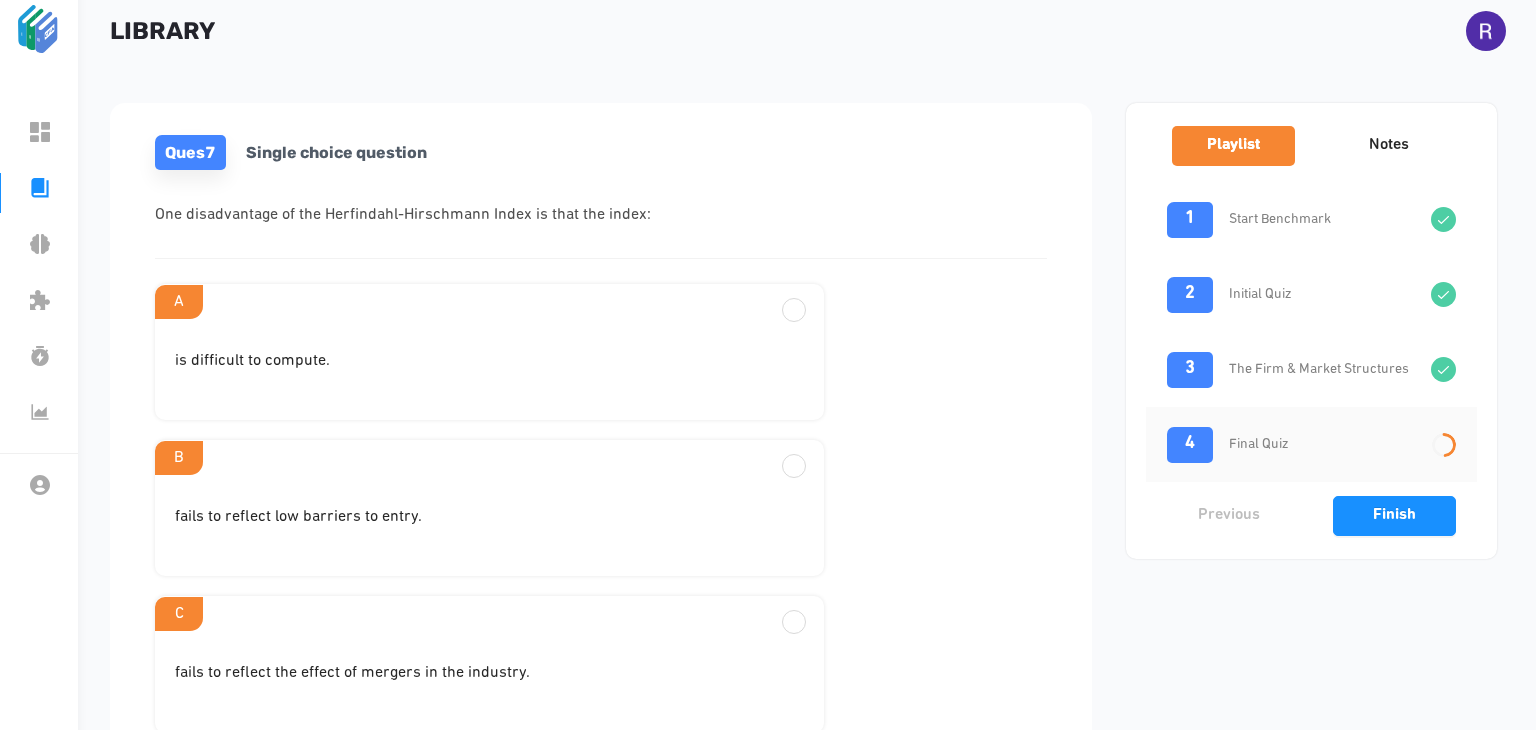 scroll, scrollTop: 12, scrollLeft: 0, axis: vertical 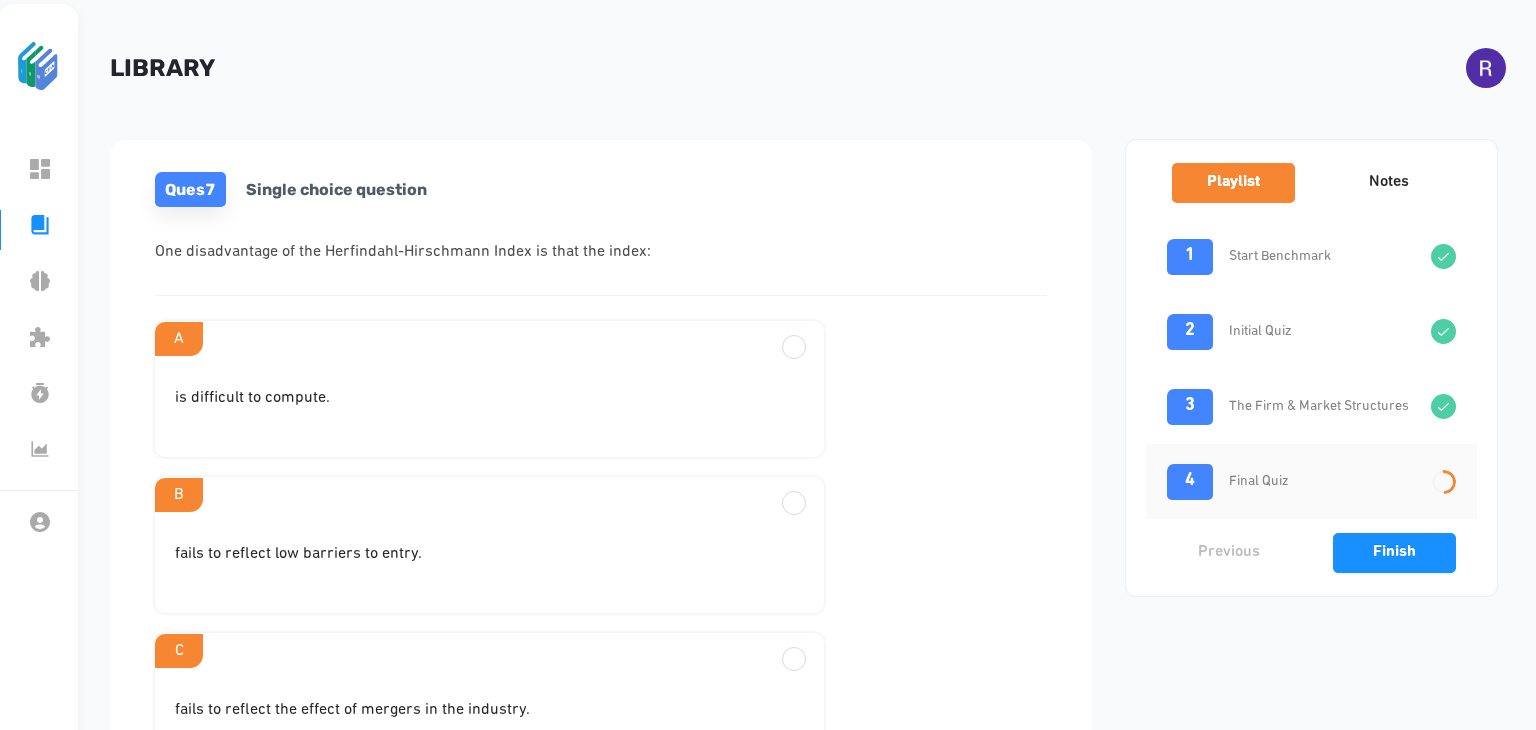 click on "is difficult to compute." at bounding box center (489, 406) 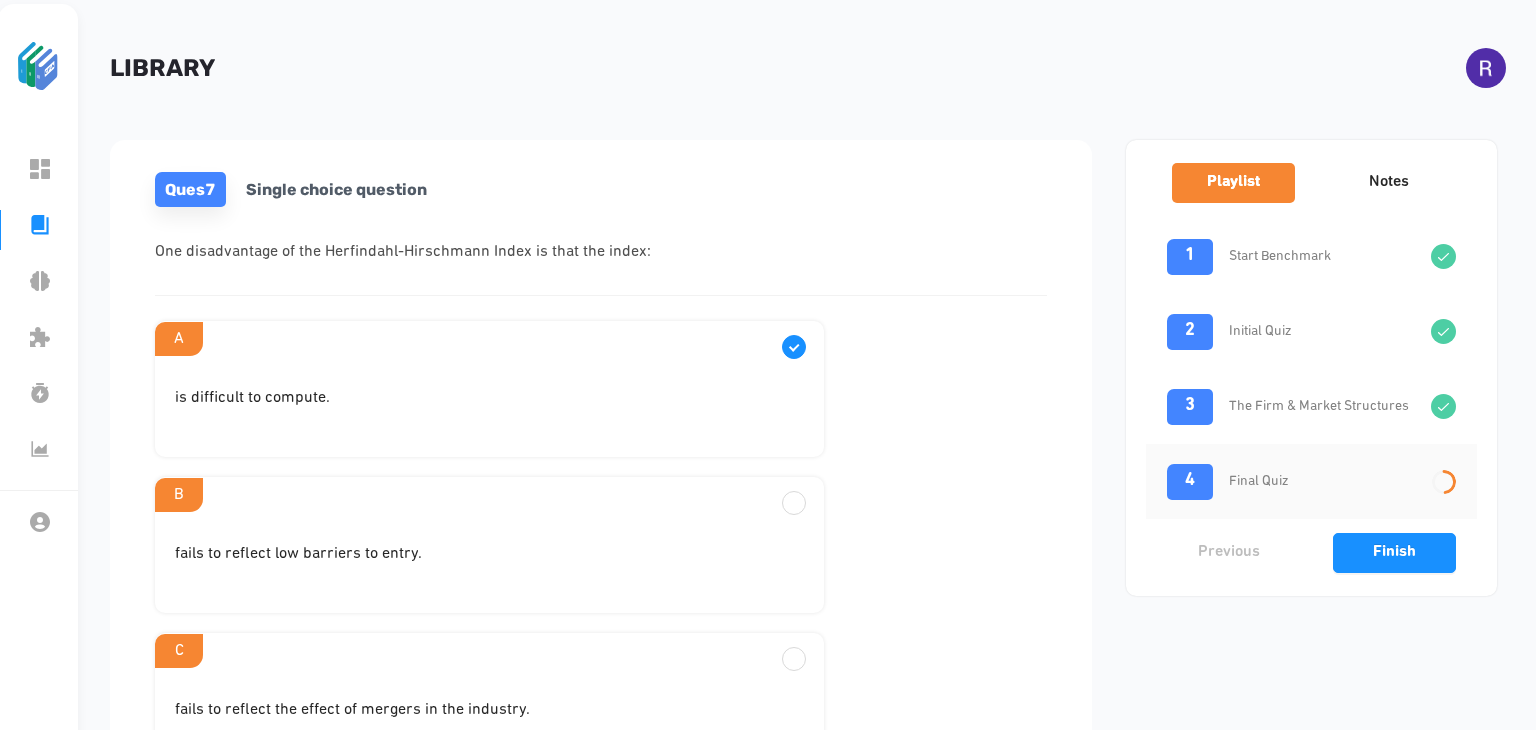 click on "fails to reflect low barriers to entry." at bounding box center [489, 406] 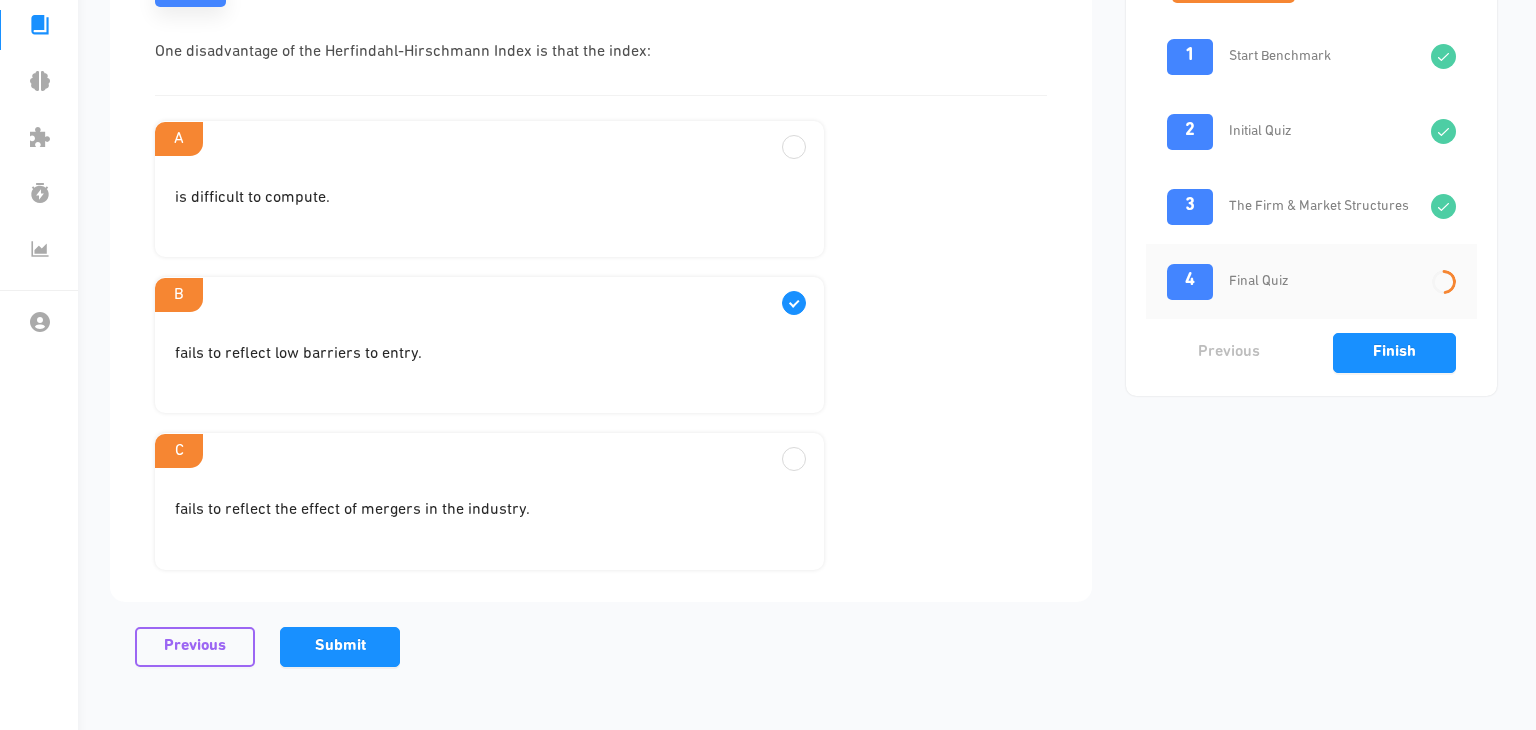 scroll, scrollTop: 212, scrollLeft: 0, axis: vertical 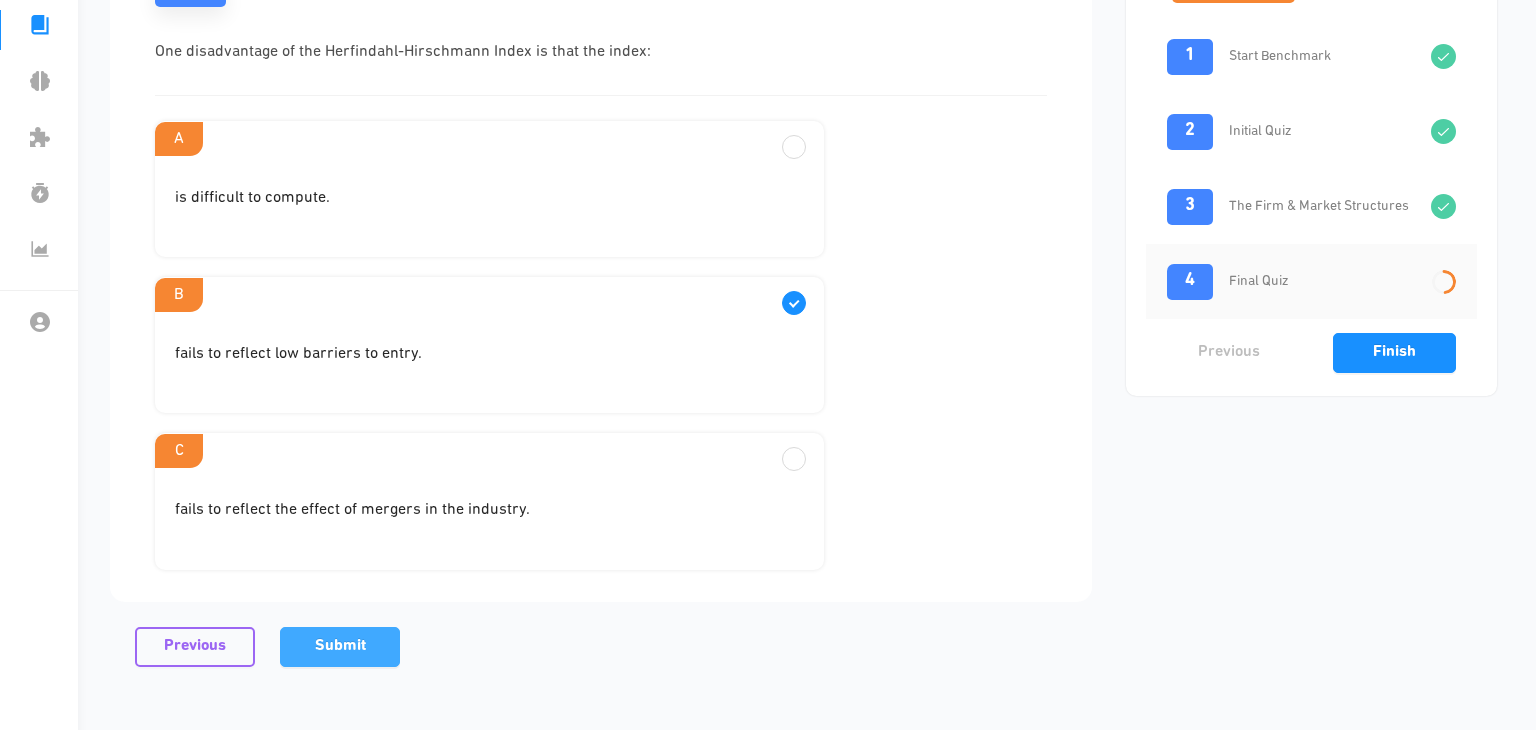 click on "Submit" at bounding box center (340, 647) 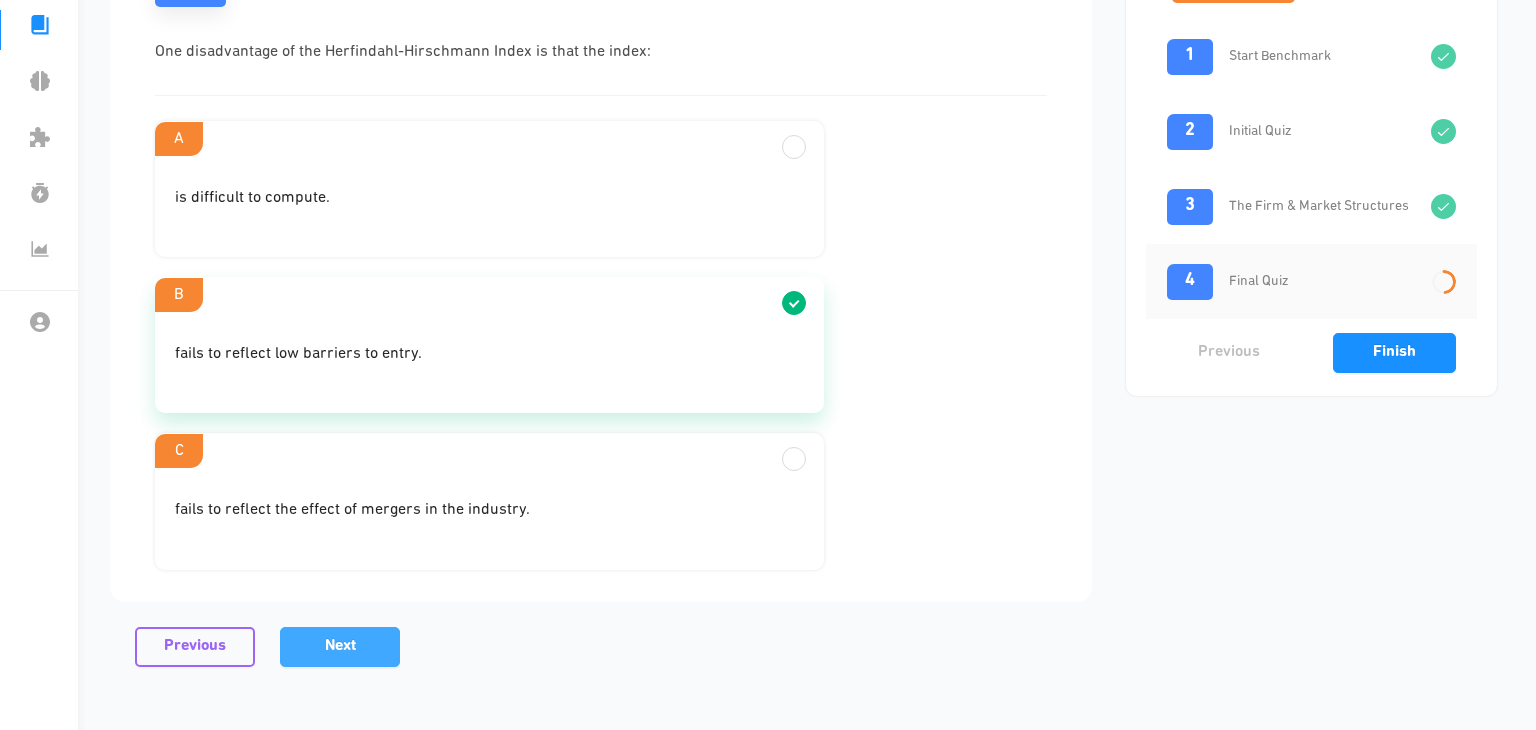 click on "Next" at bounding box center (340, 647) 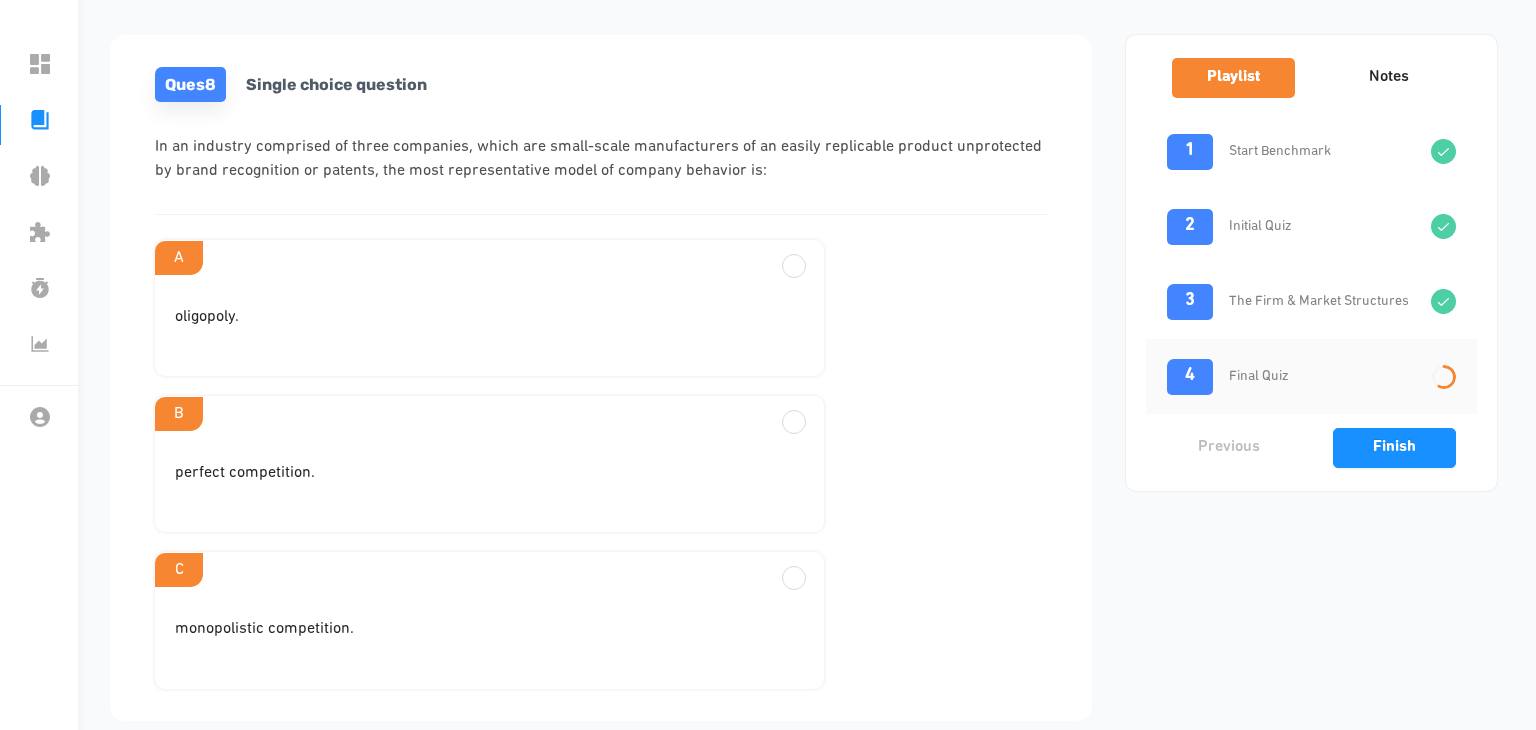 scroll, scrollTop: 94, scrollLeft: 0, axis: vertical 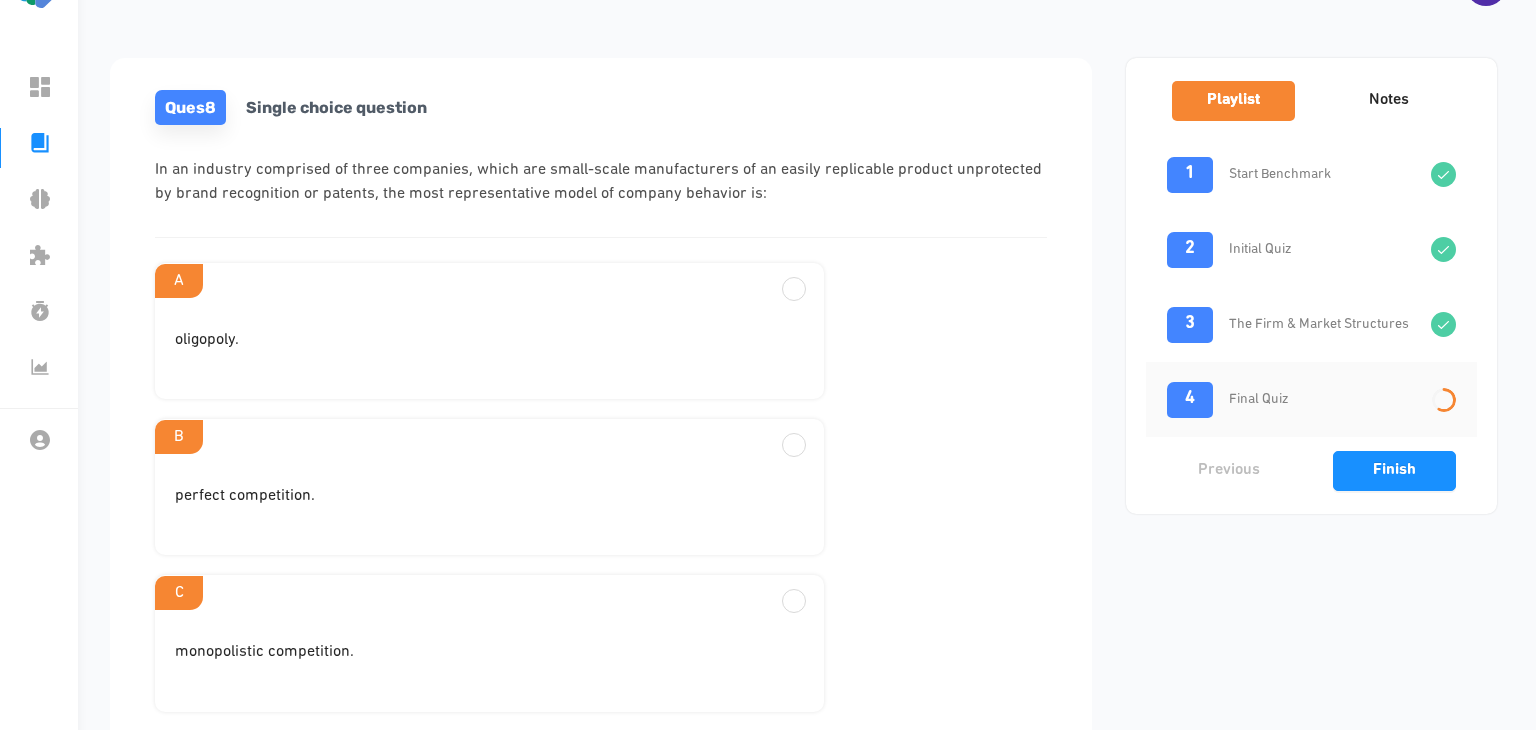 click on "perfect competition." at bounding box center (489, 348) 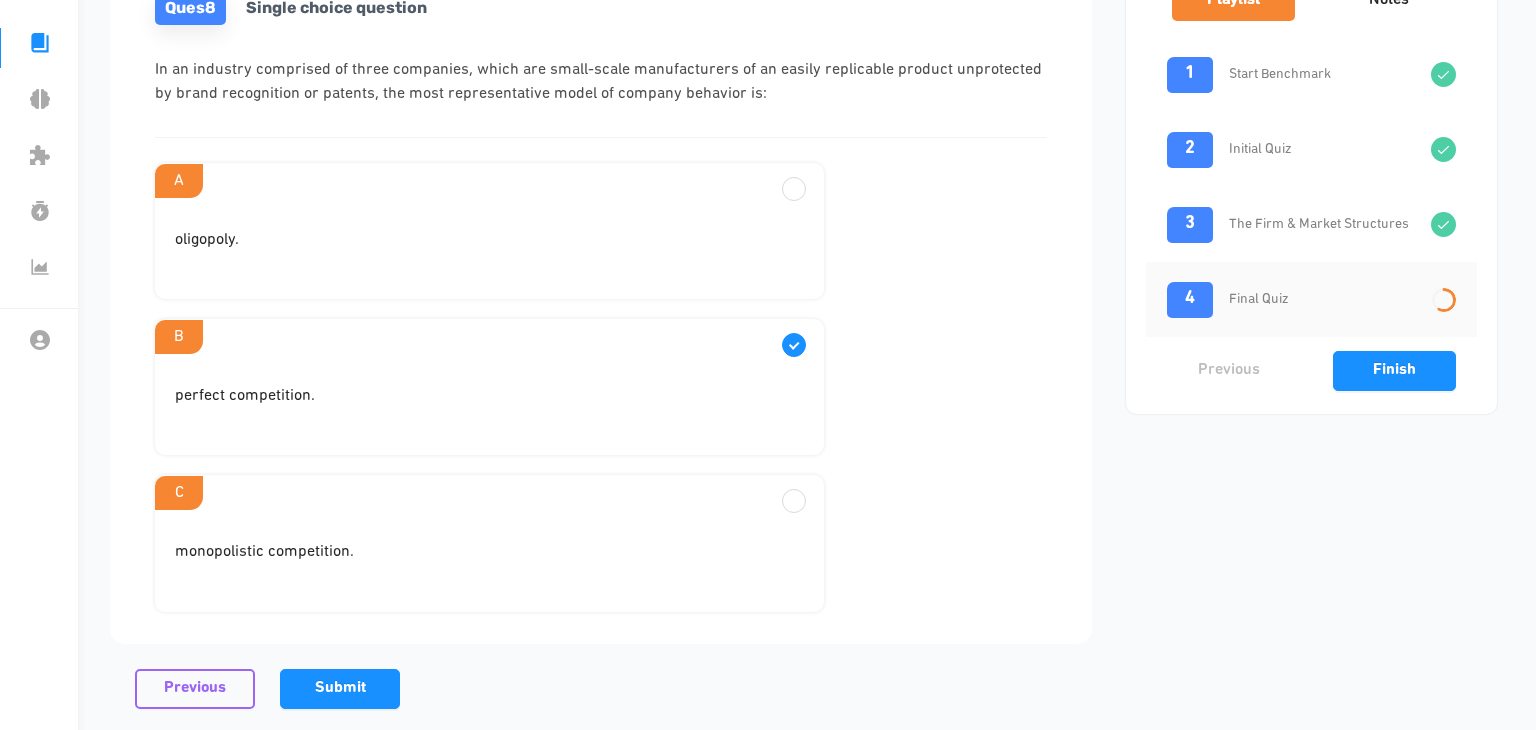 scroll, scrollTop: 192, scrollLeft: 0, axis: vertical 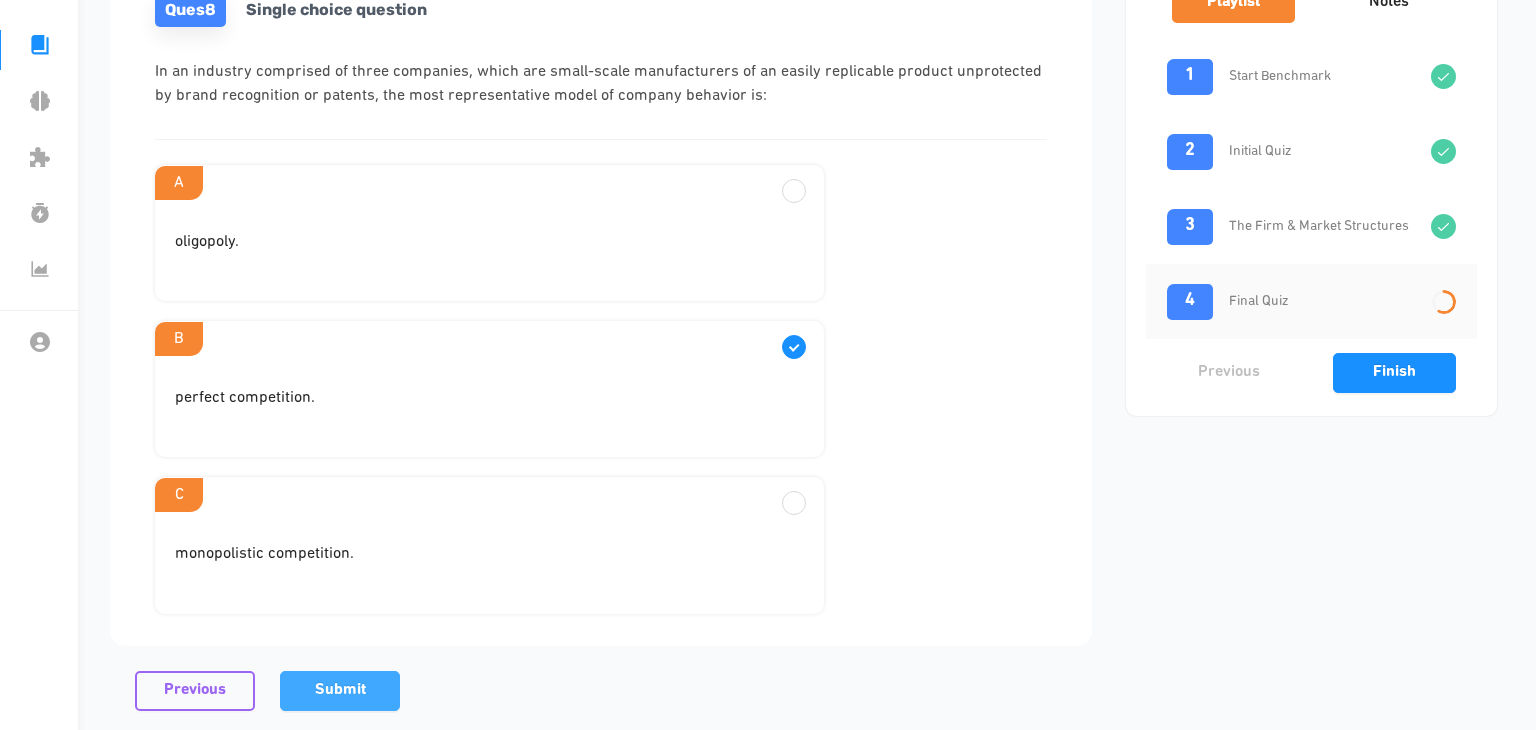 click on "Submit" at bounding box center (340, 690) 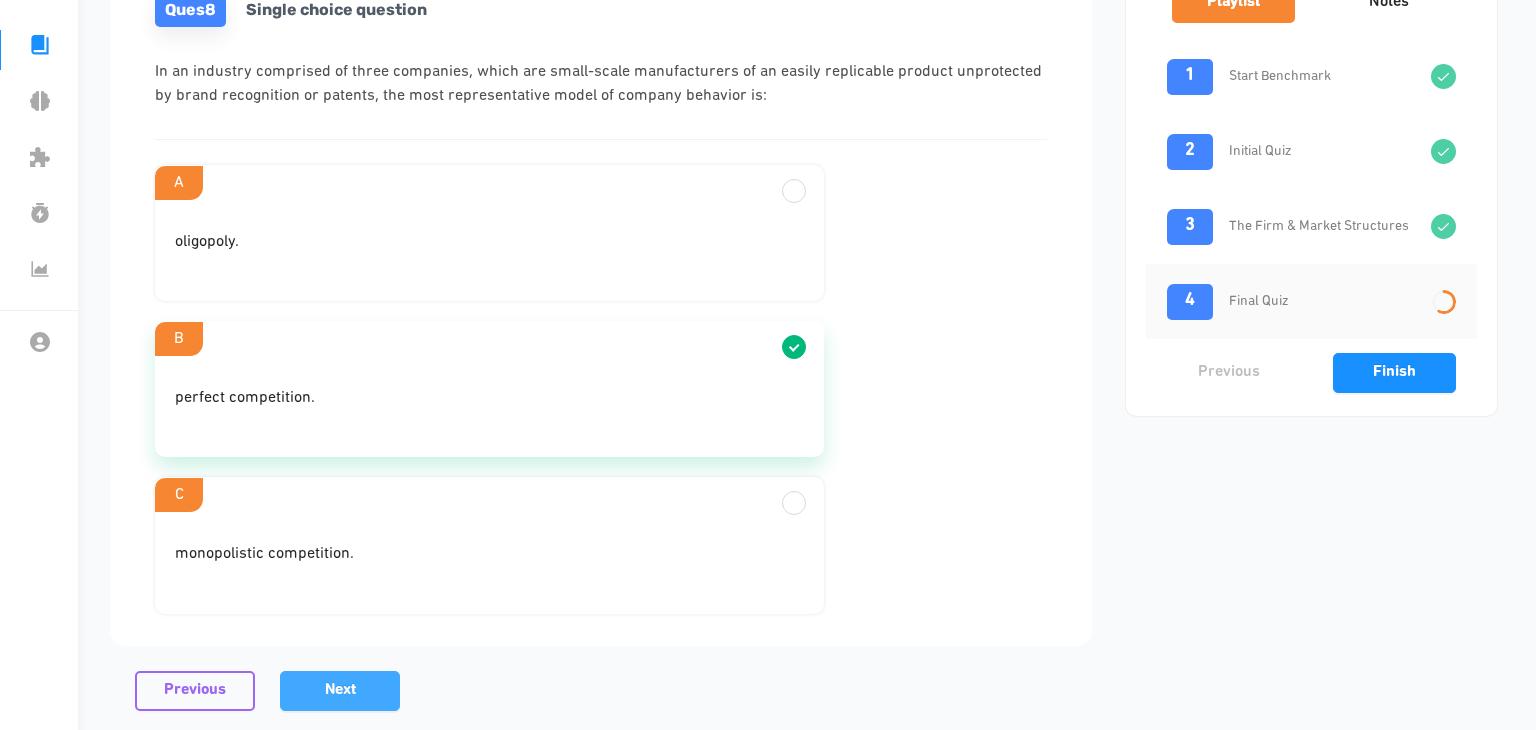 click on "Next" at bounding box center (340, 691) 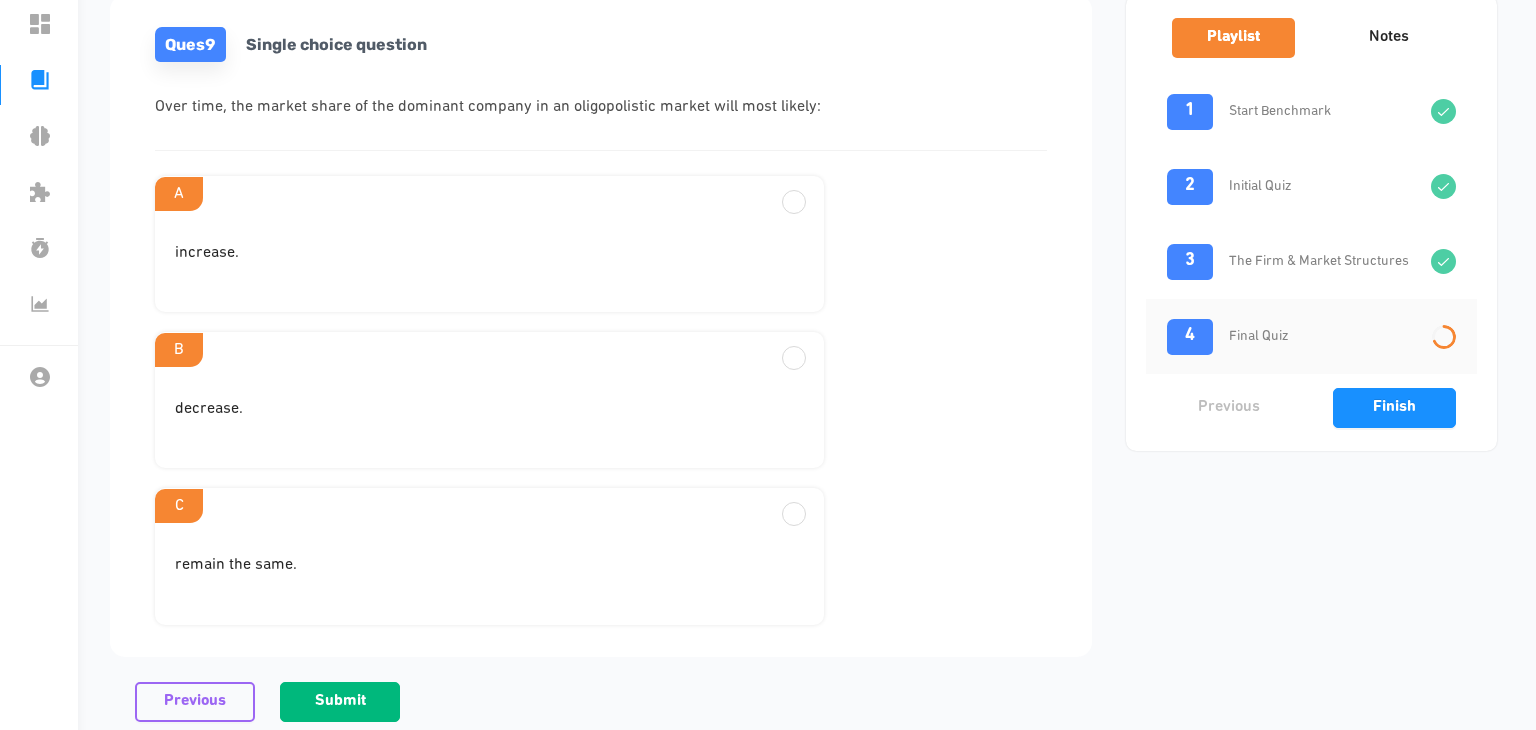 scroll, scrollTop: 156, scrollLeft: 0, axis: vertical 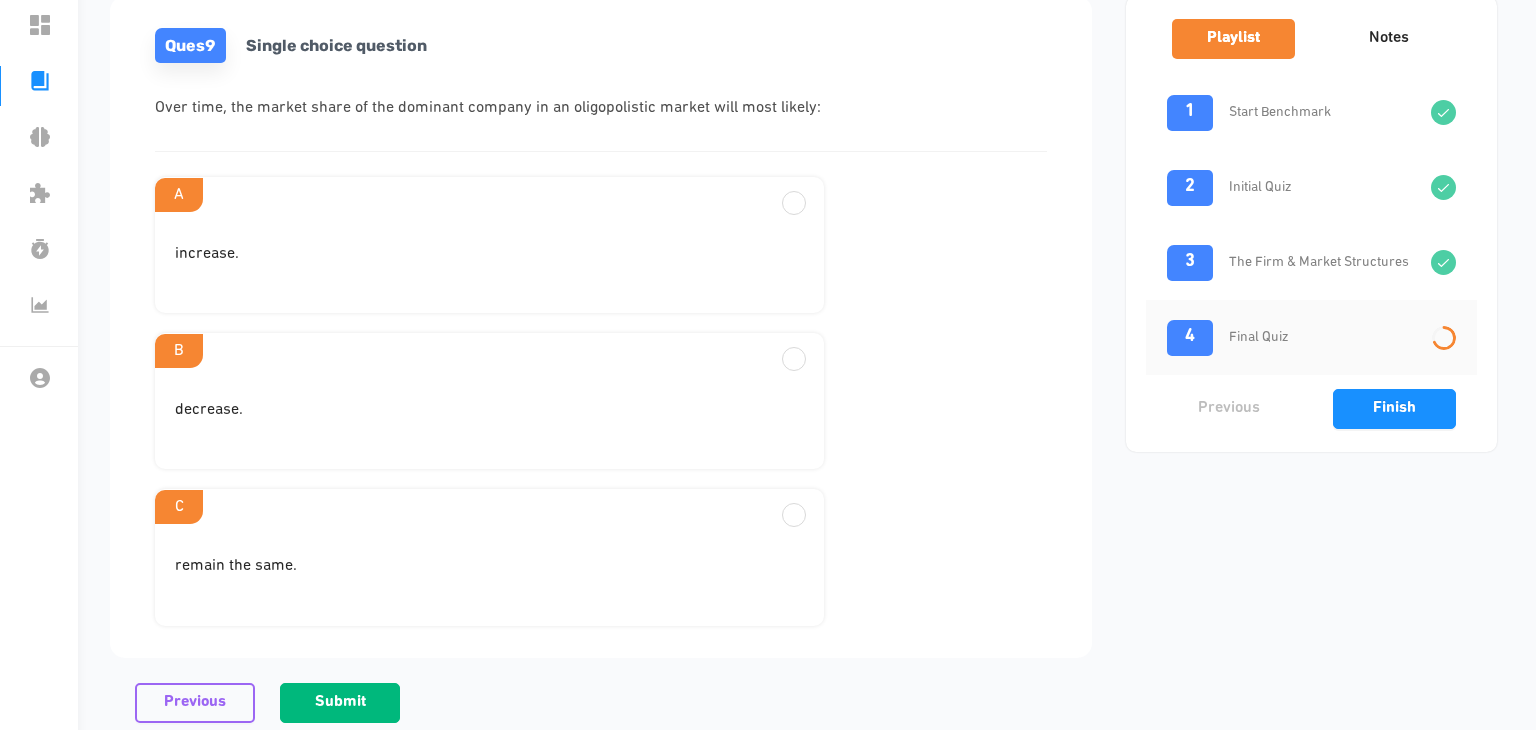 click on "increase." at bounding box center [489, 262] 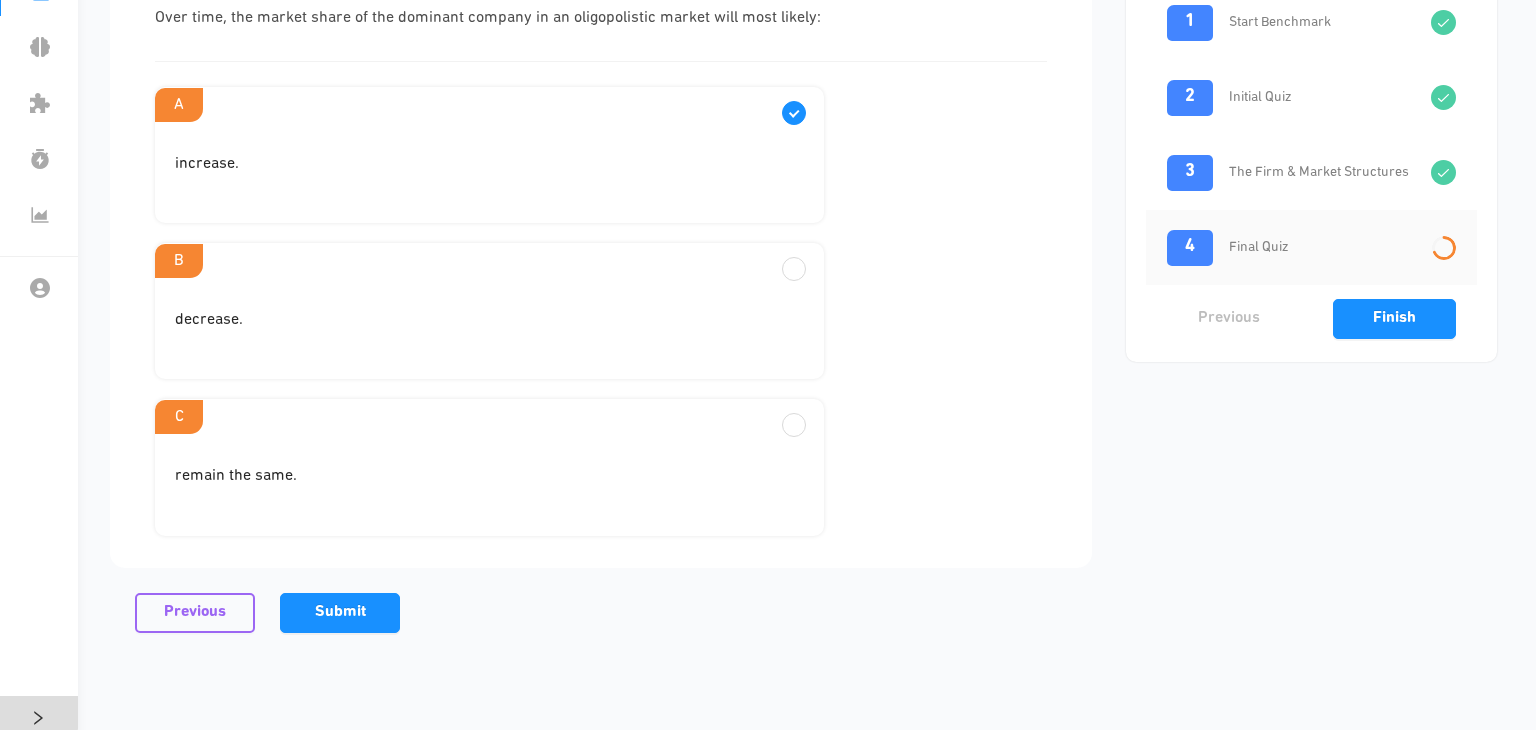 scroll, scrollTop: 240, scrollLeft: 0, axis: vertical 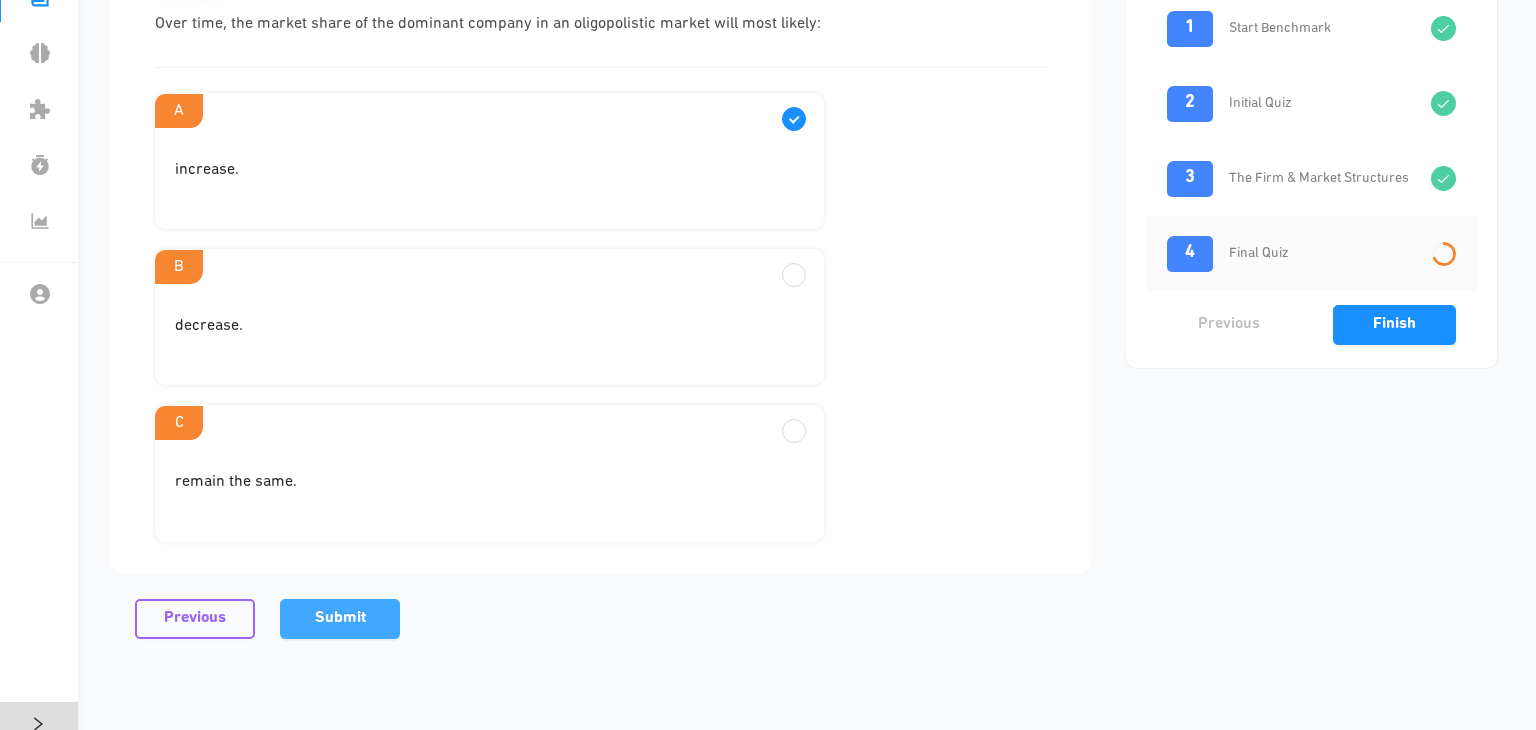 click on "Submit" at bounding box center (340, 618) 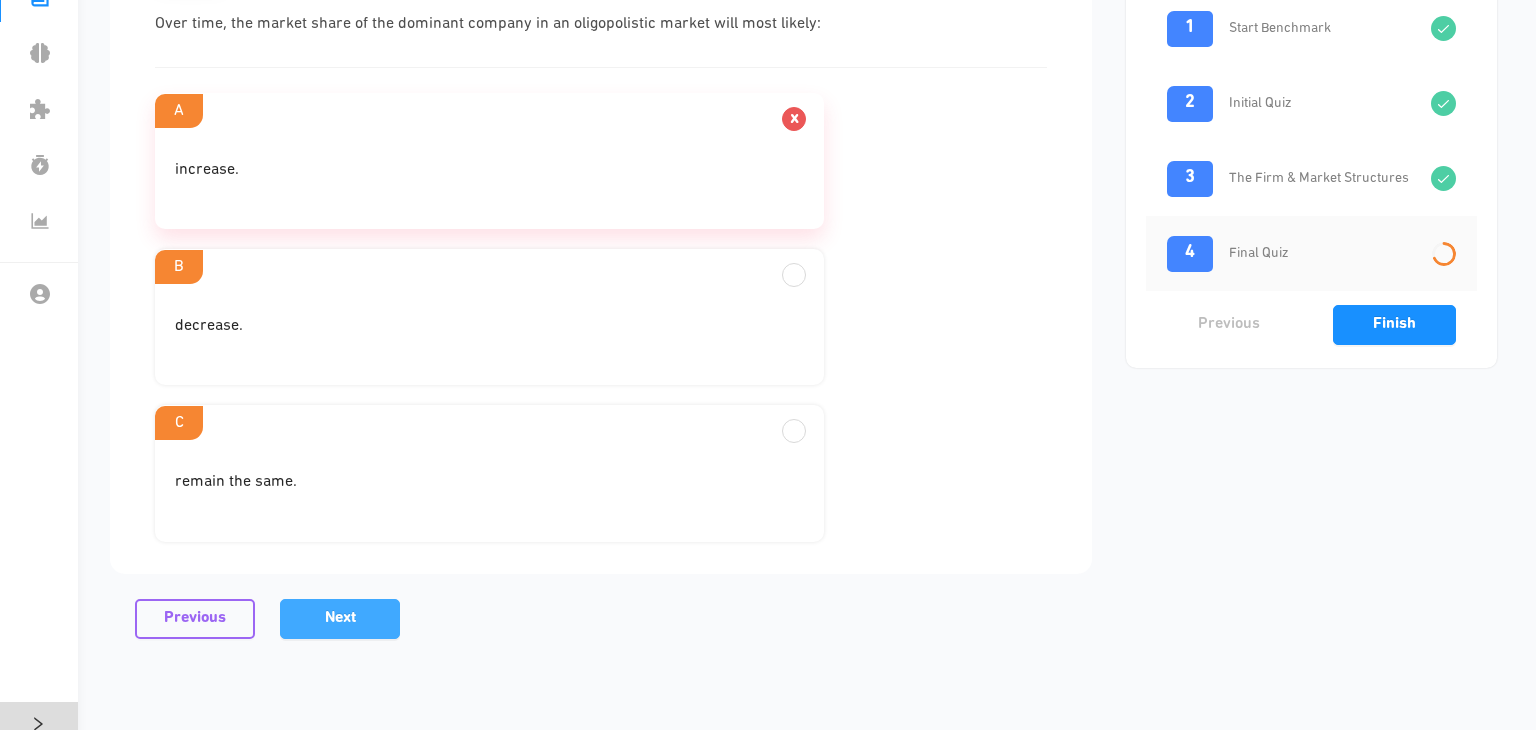 click on "Next" at bounding box center (340, 618) 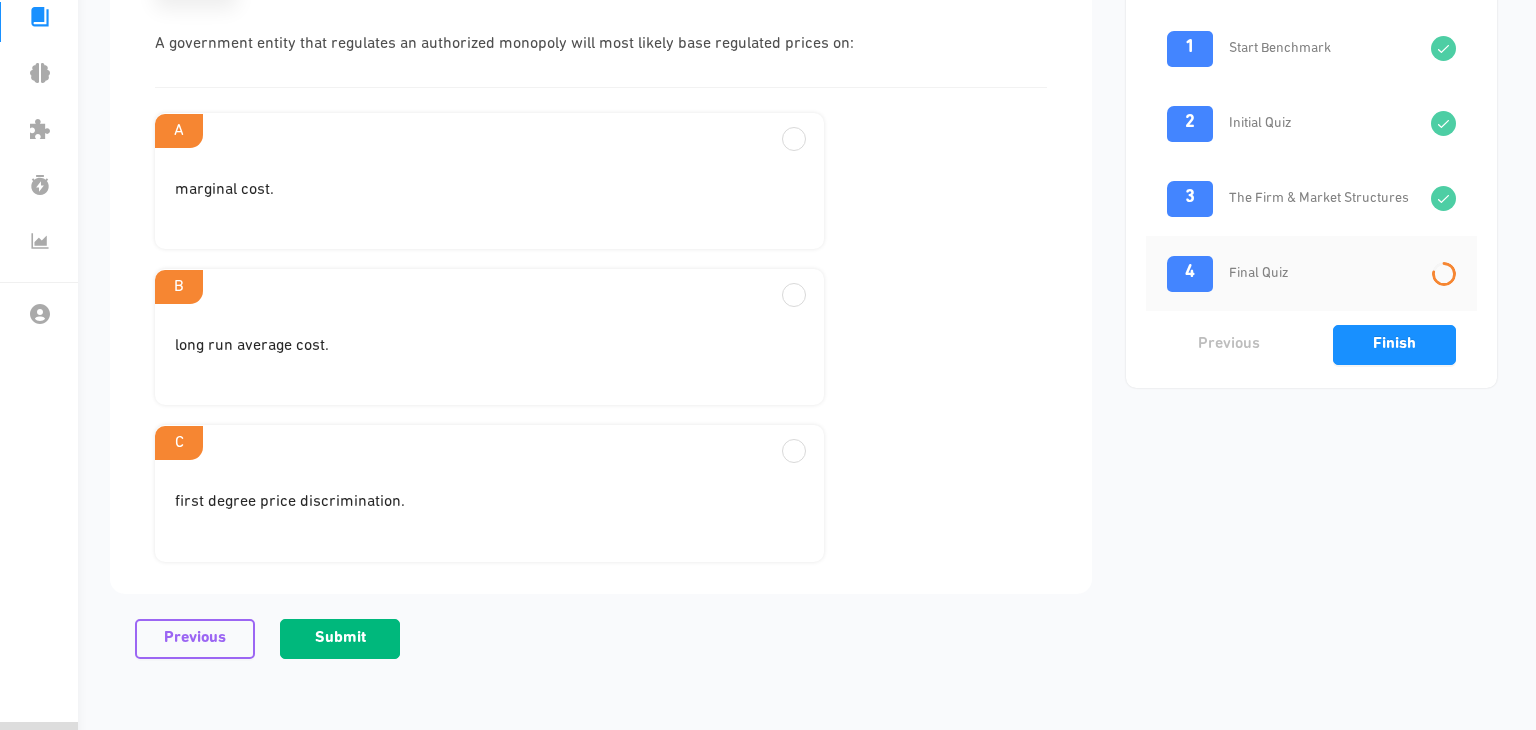 scroll, scrollTop: 216, scrollLeft: 0, axis: vertical 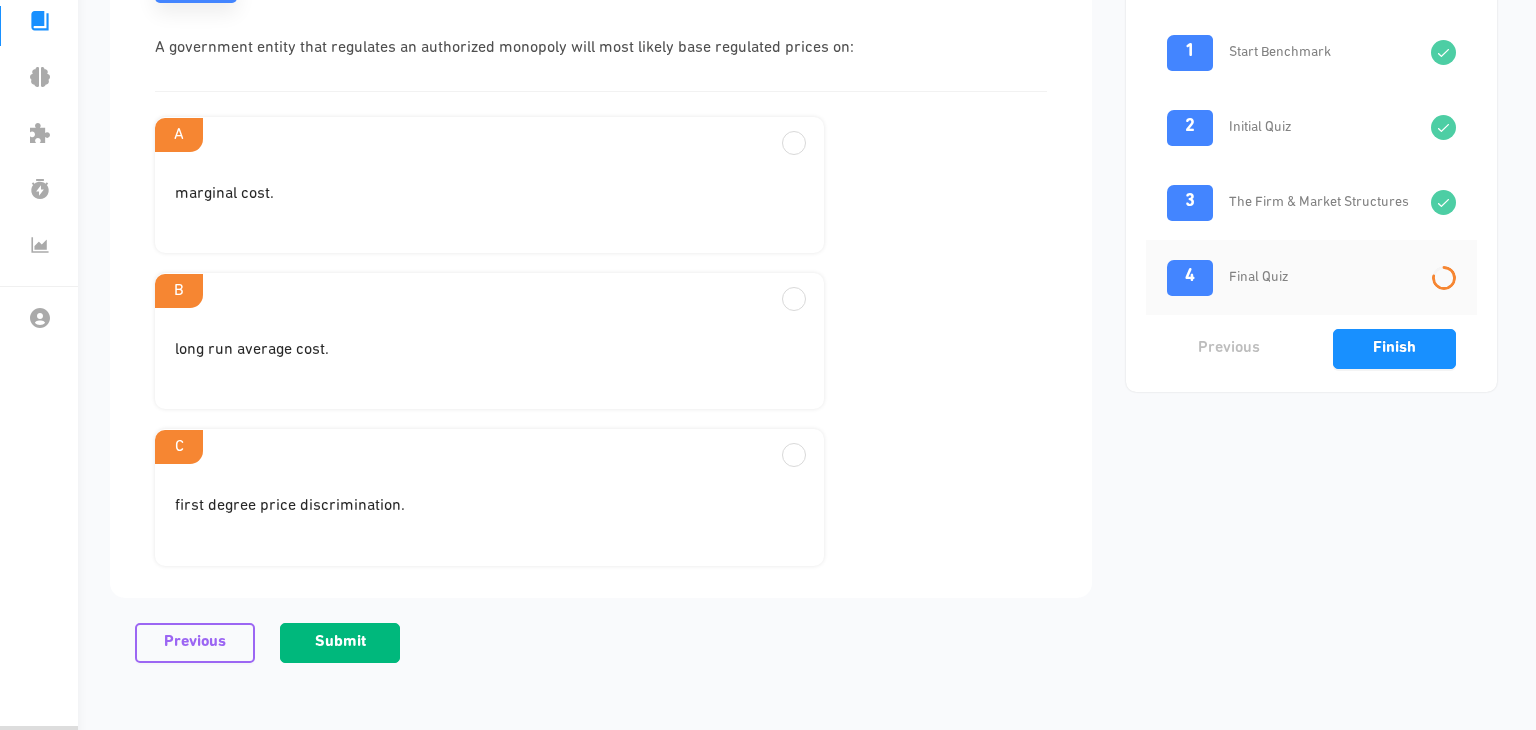 click on "first degree price discrimination." at bounding box center [489, 202] 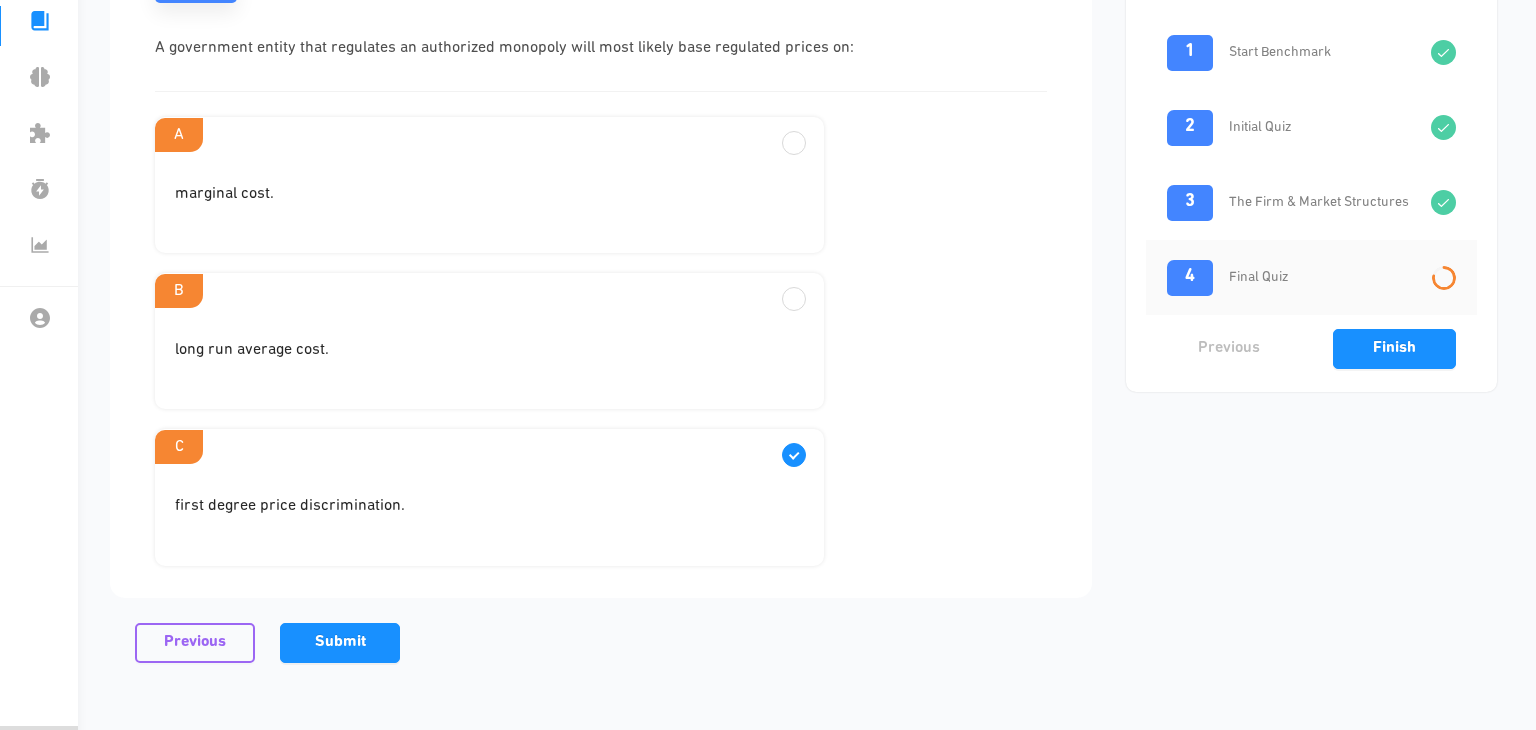 click on "long run average cost." at bounding box center (489, 194) 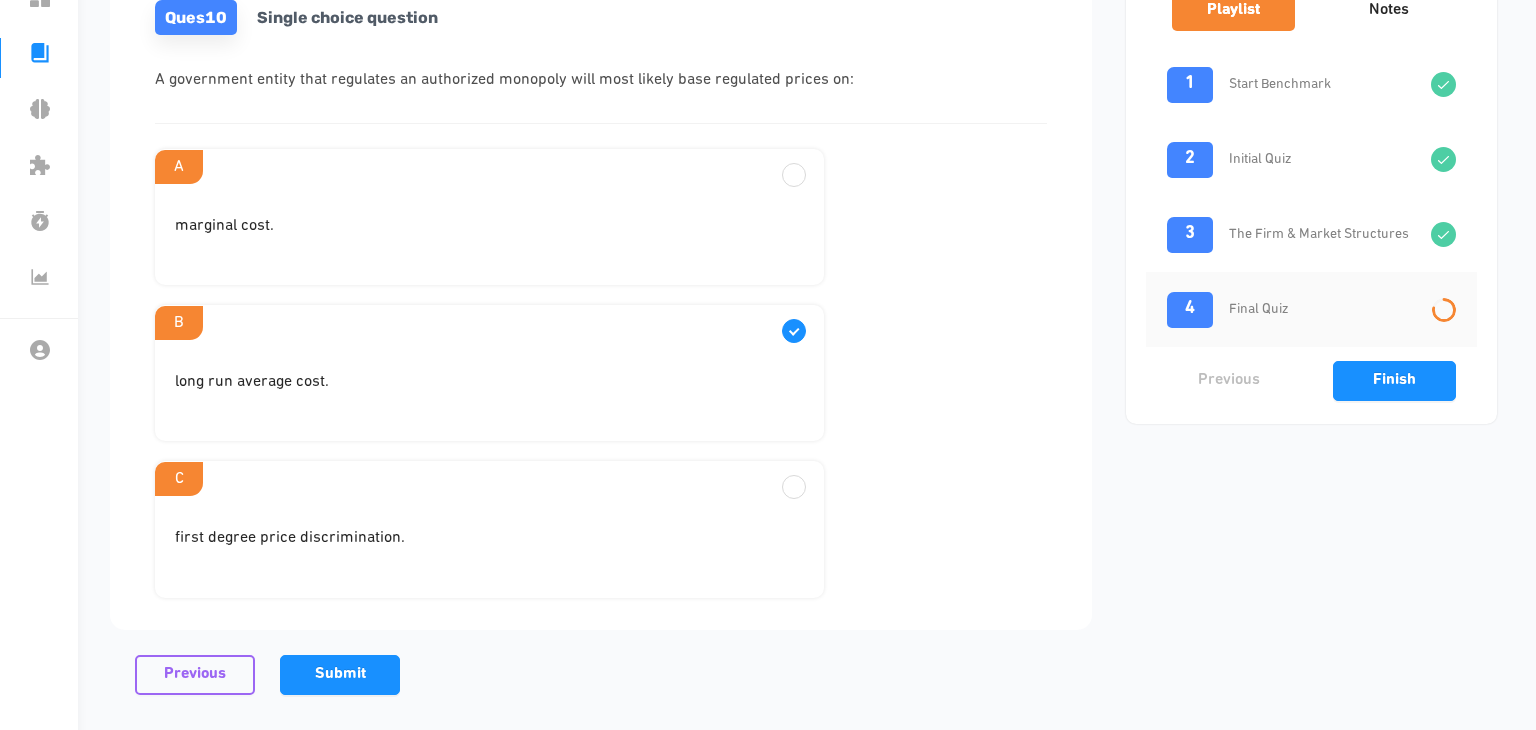 scroll, scrollTop: 188, scrollLeft: 0, axis: vertical 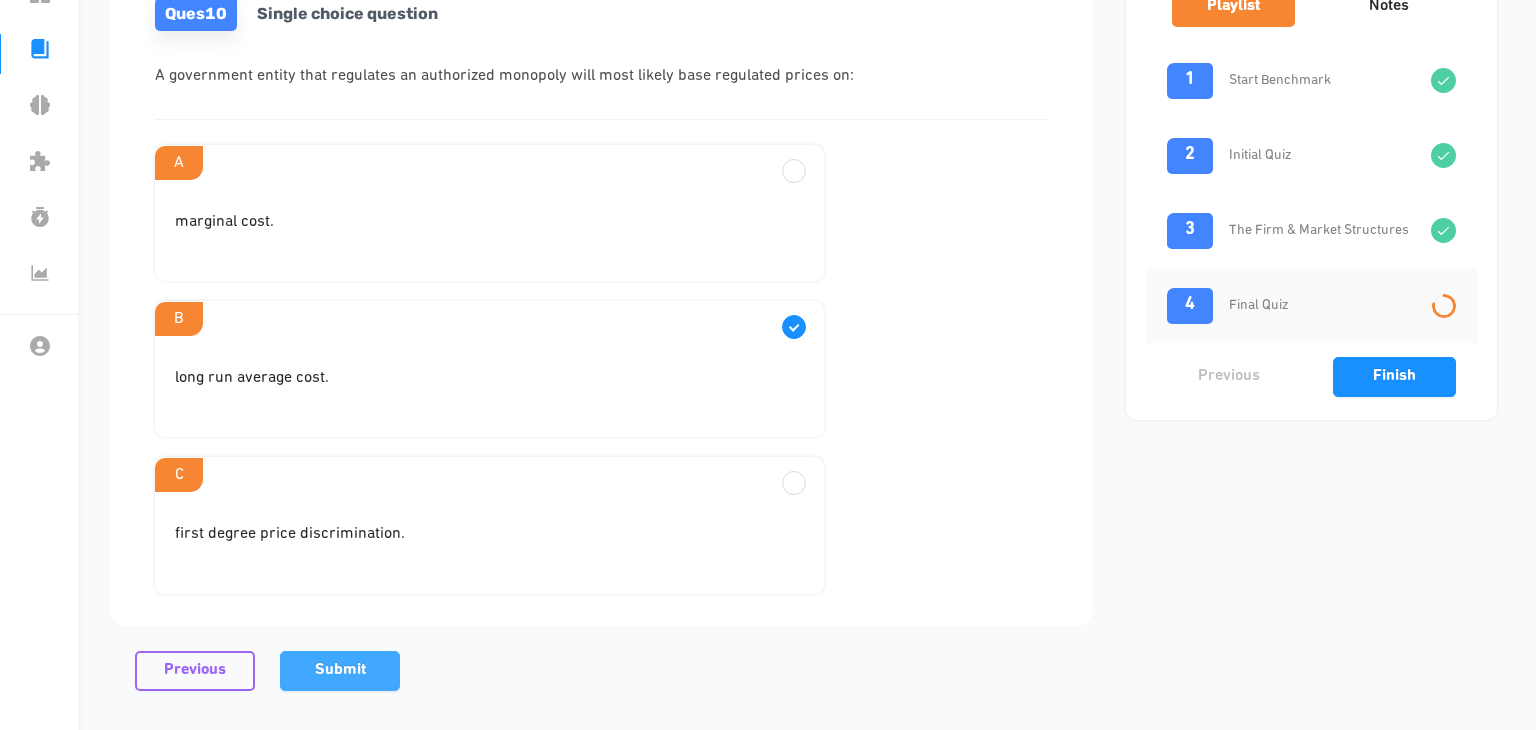 click on "Submit" at bounding box center [340, 670] 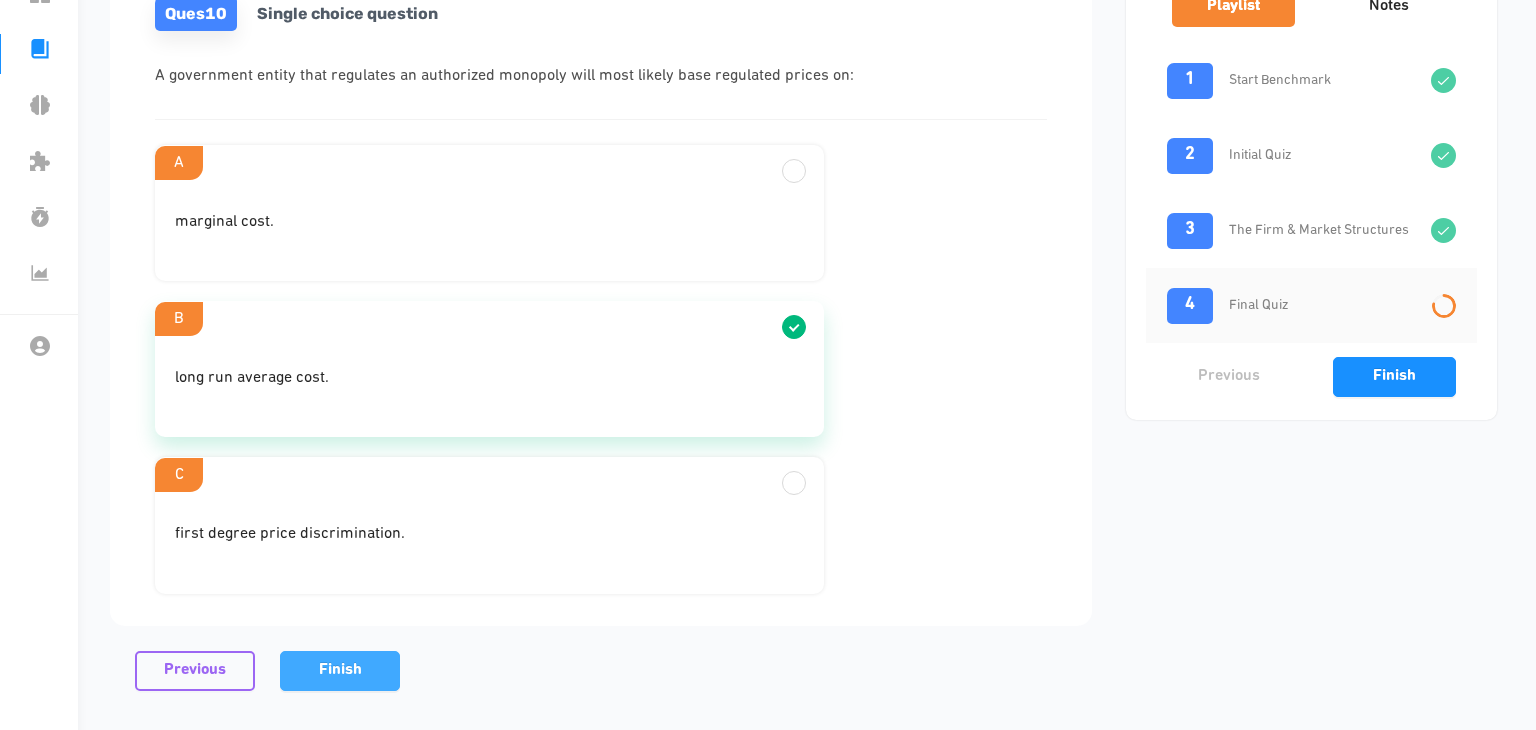 click on "Finish" at bounding box center [340, 671] 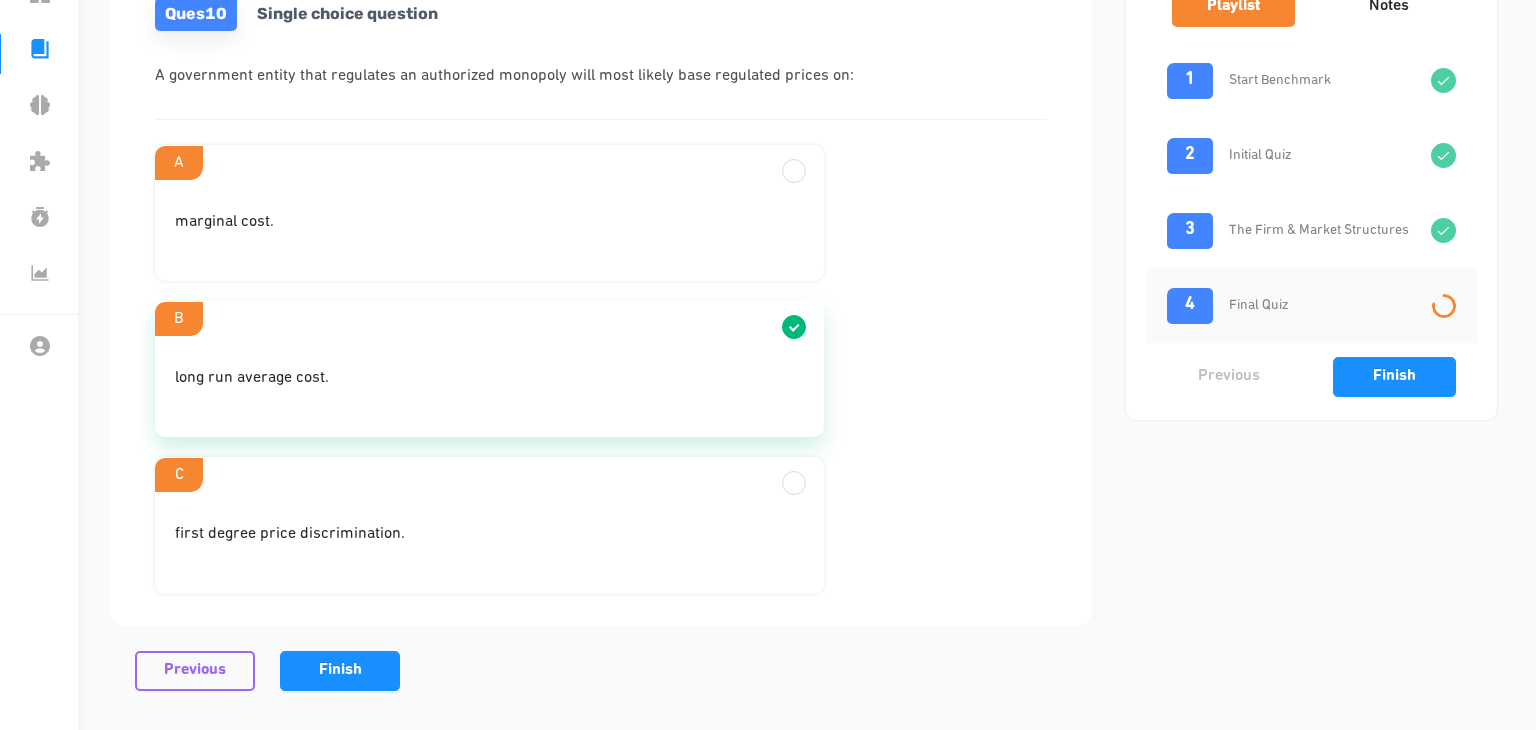 scroll, scrollTop: 123, scrollLeft: 0, axis: vertical 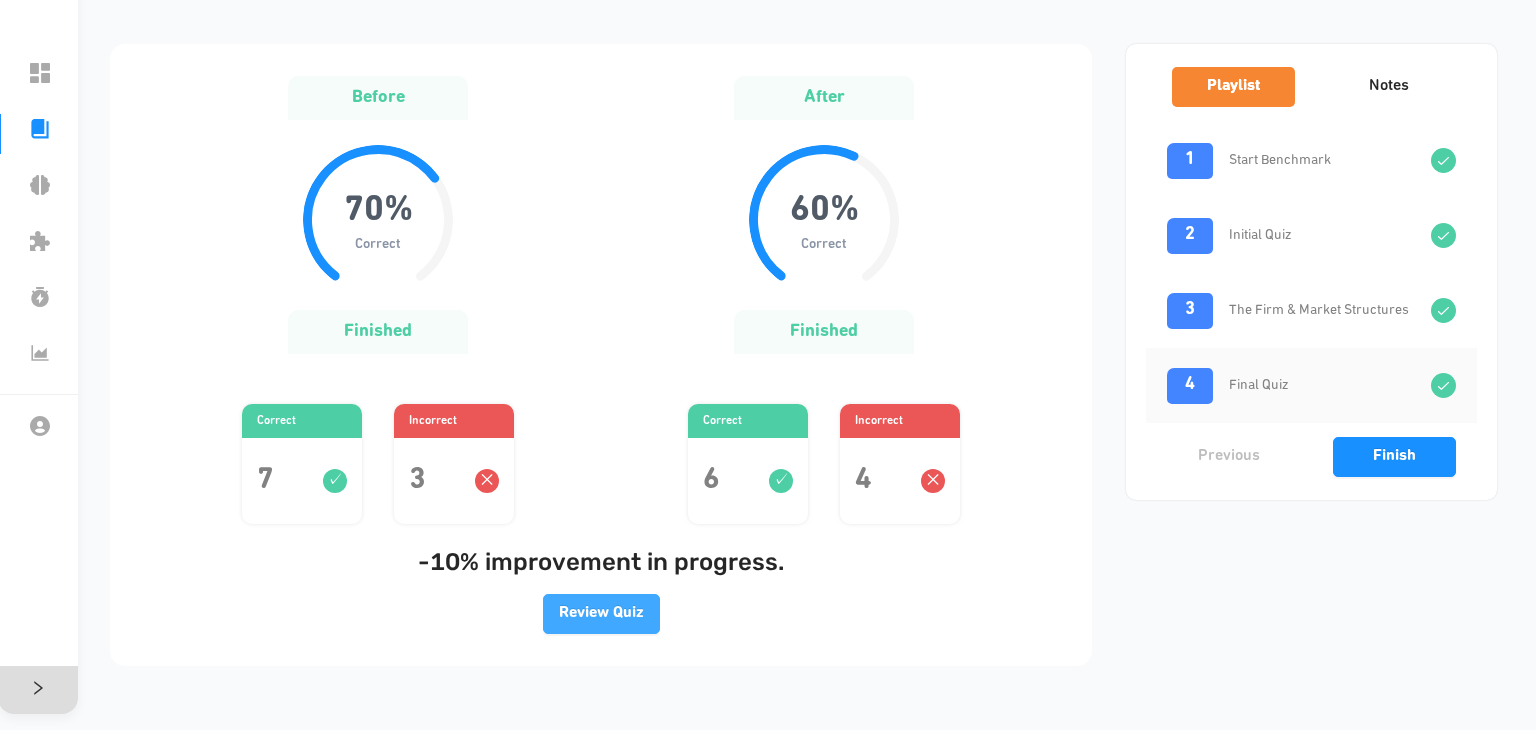 click on "Review Quiz" at bounding box center [601, 613] 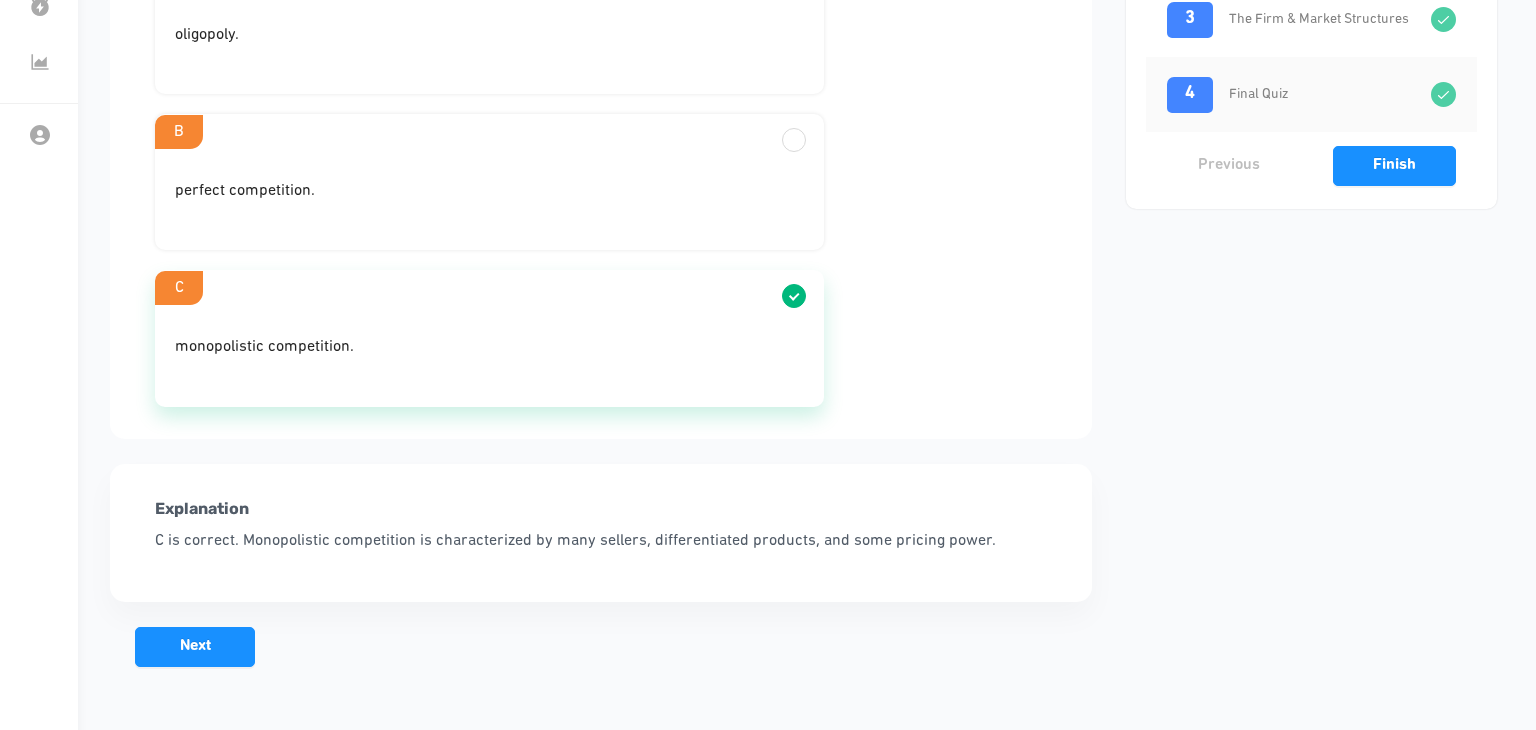scroll, scrollTop: 396, scrollLeft: 0, axis: vertical 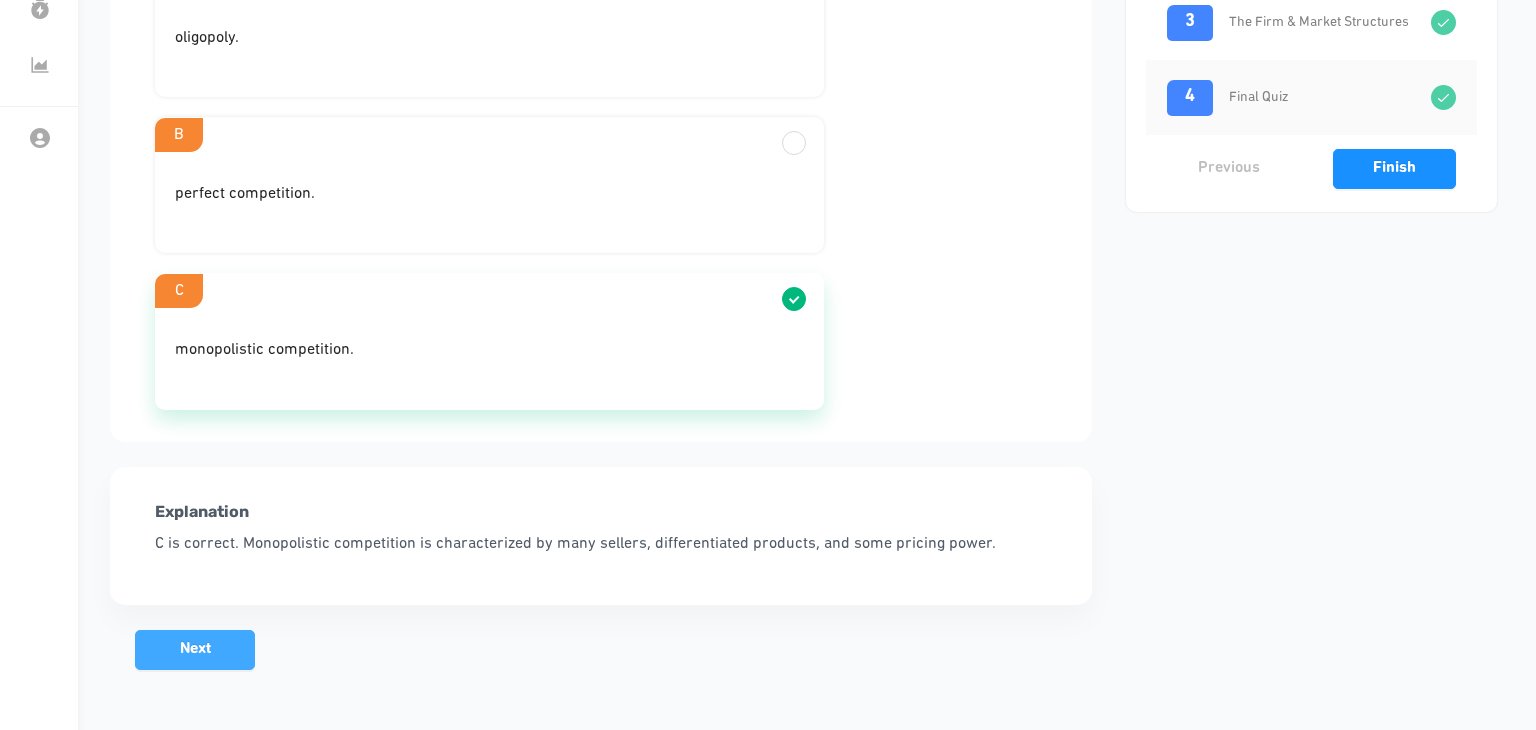 click on "Next" at bounding box center [195, 649] 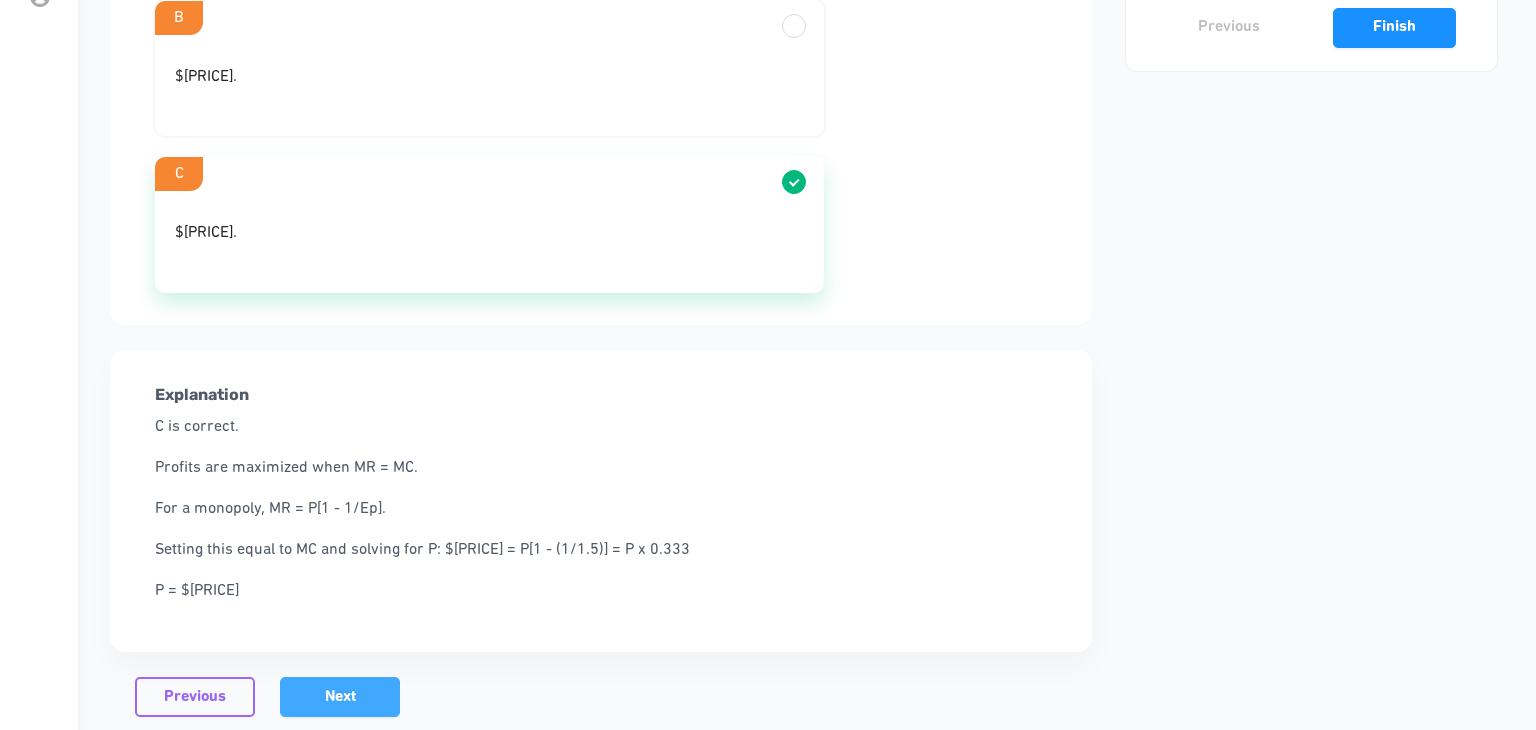 scroll, scrollTop: 532, scrollLeft: 0, axis: vertical 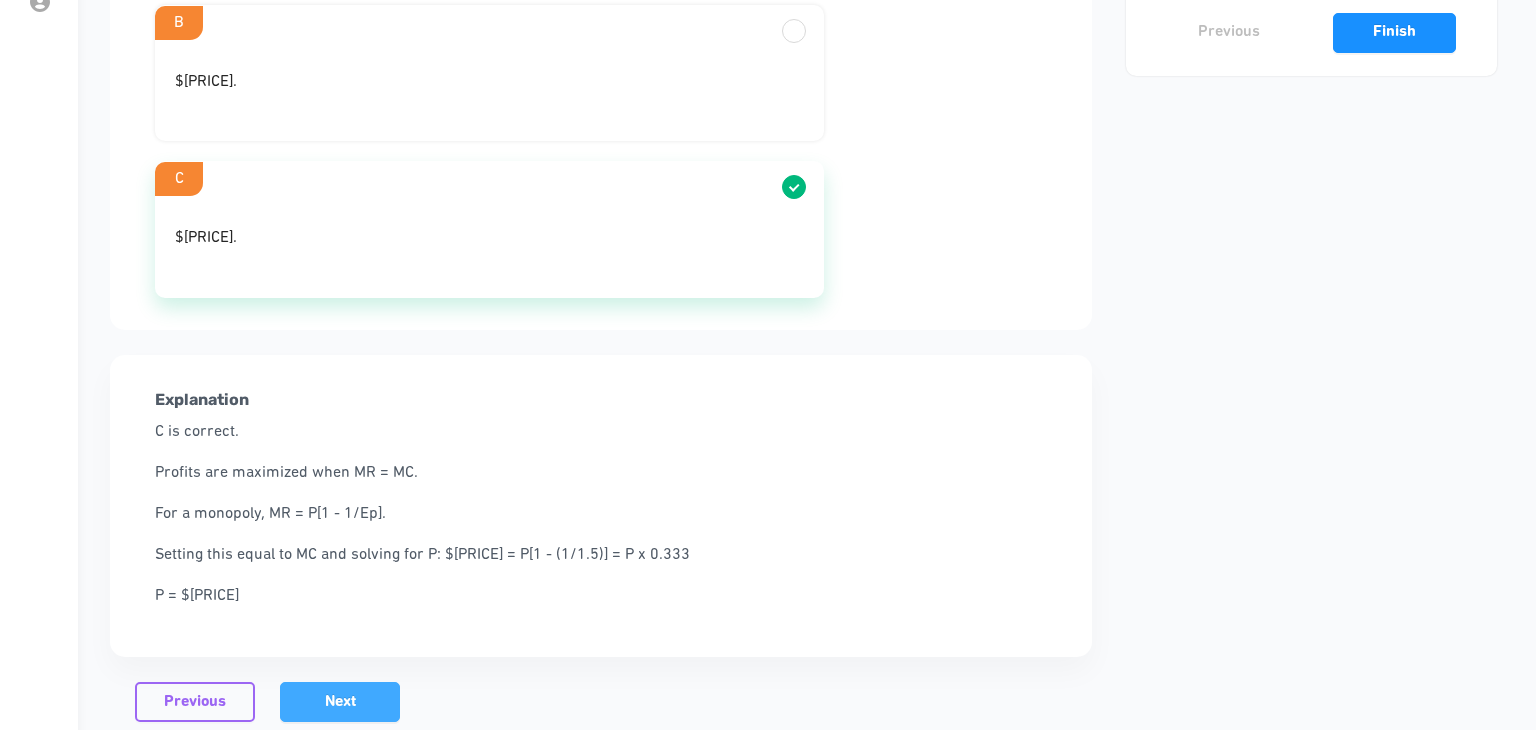 click on "Next" at bounding box center [340, 702] 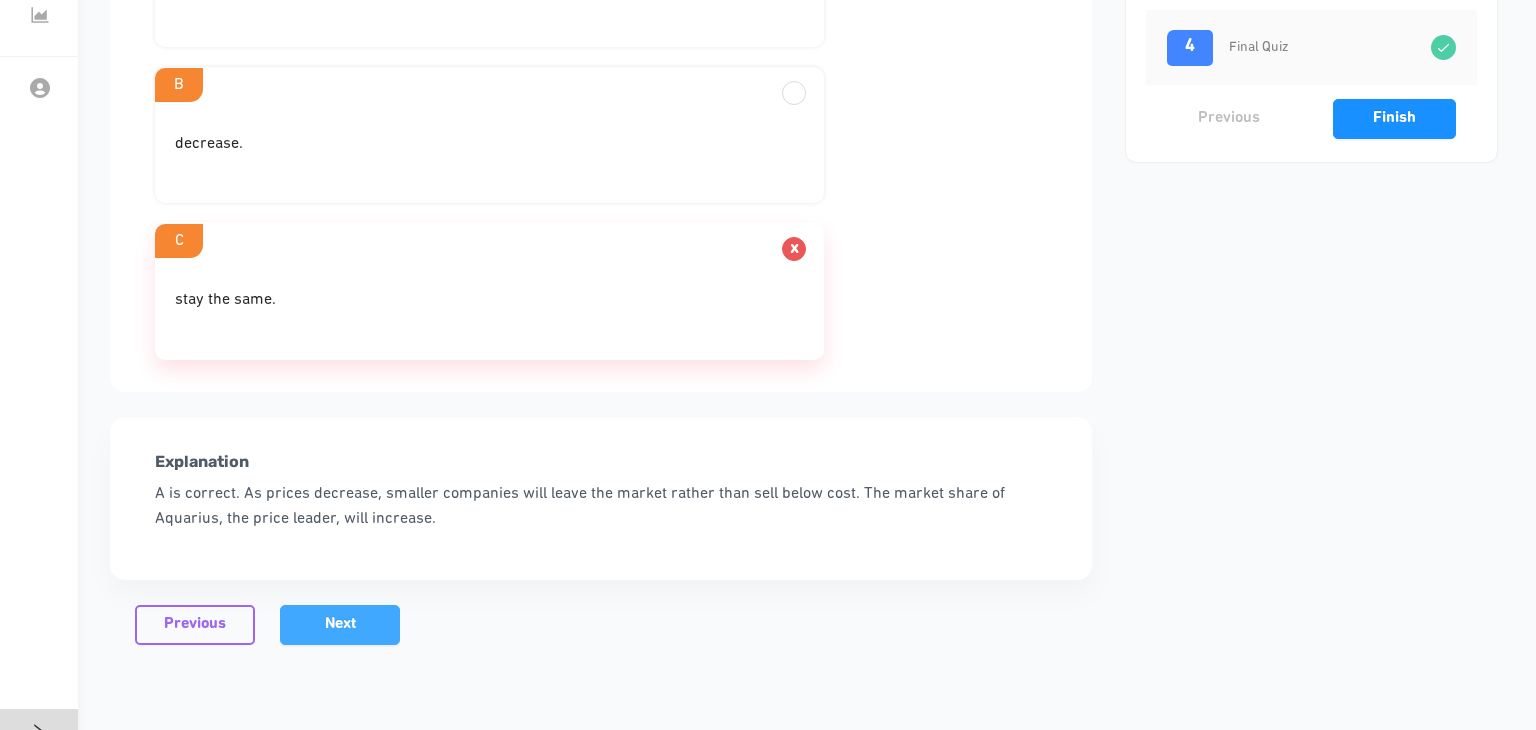 scroll, scrollTop: 444, scrollLeft: 0, axis: vertical 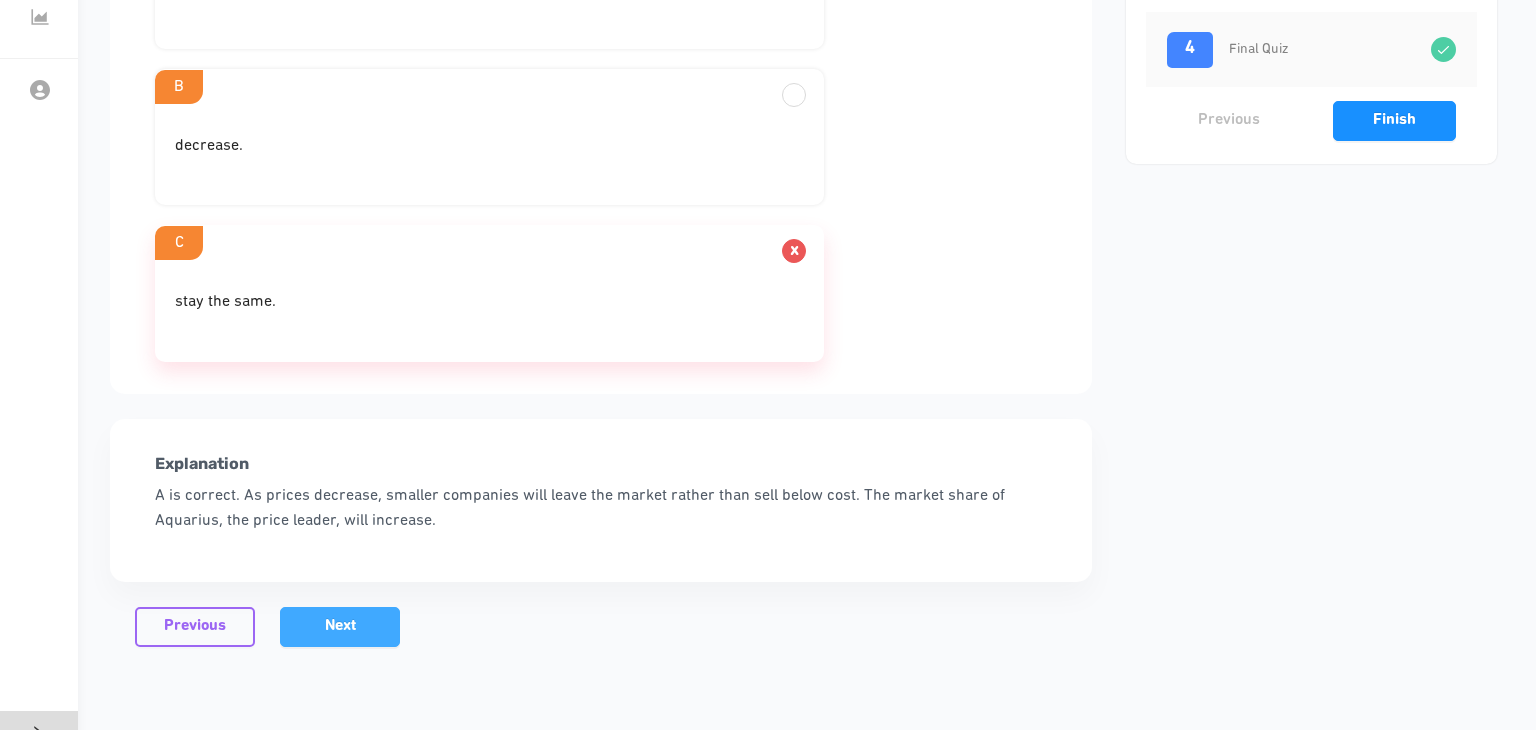 click on "Next" at bounding box center [340, 627] 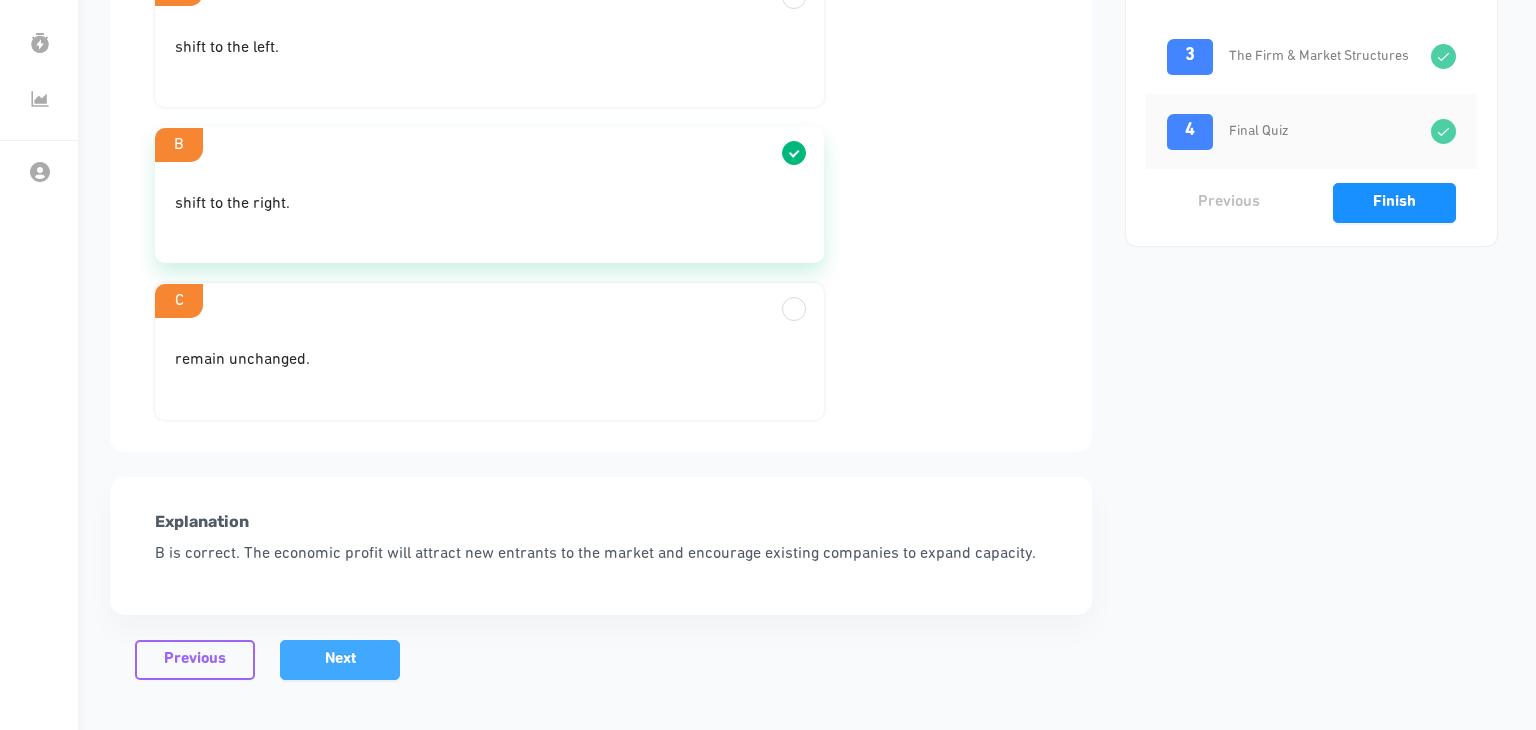scroll, scrollTop: 379, scrollLeft: 0, axis: vertical 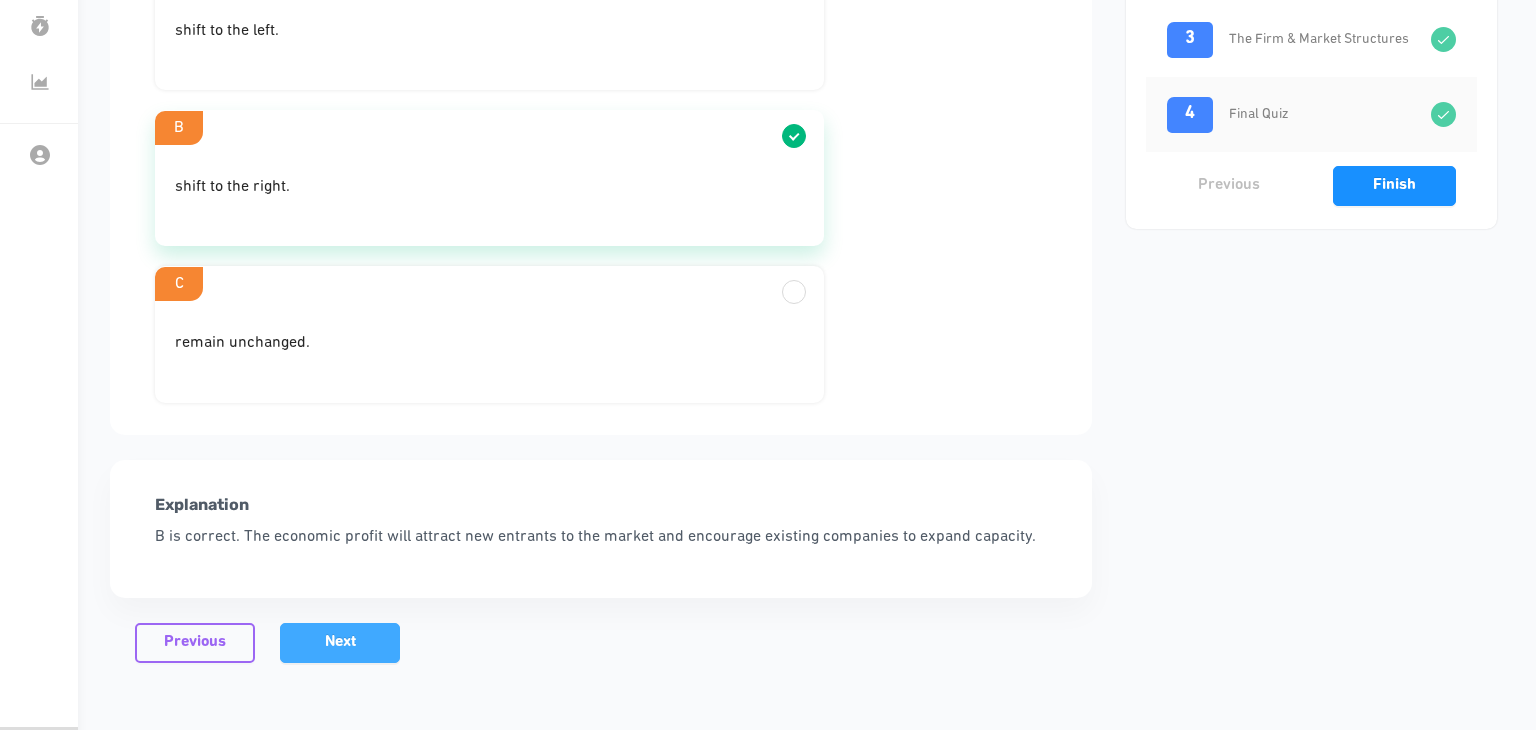 click on "Next" at bounding box center [340, 643] 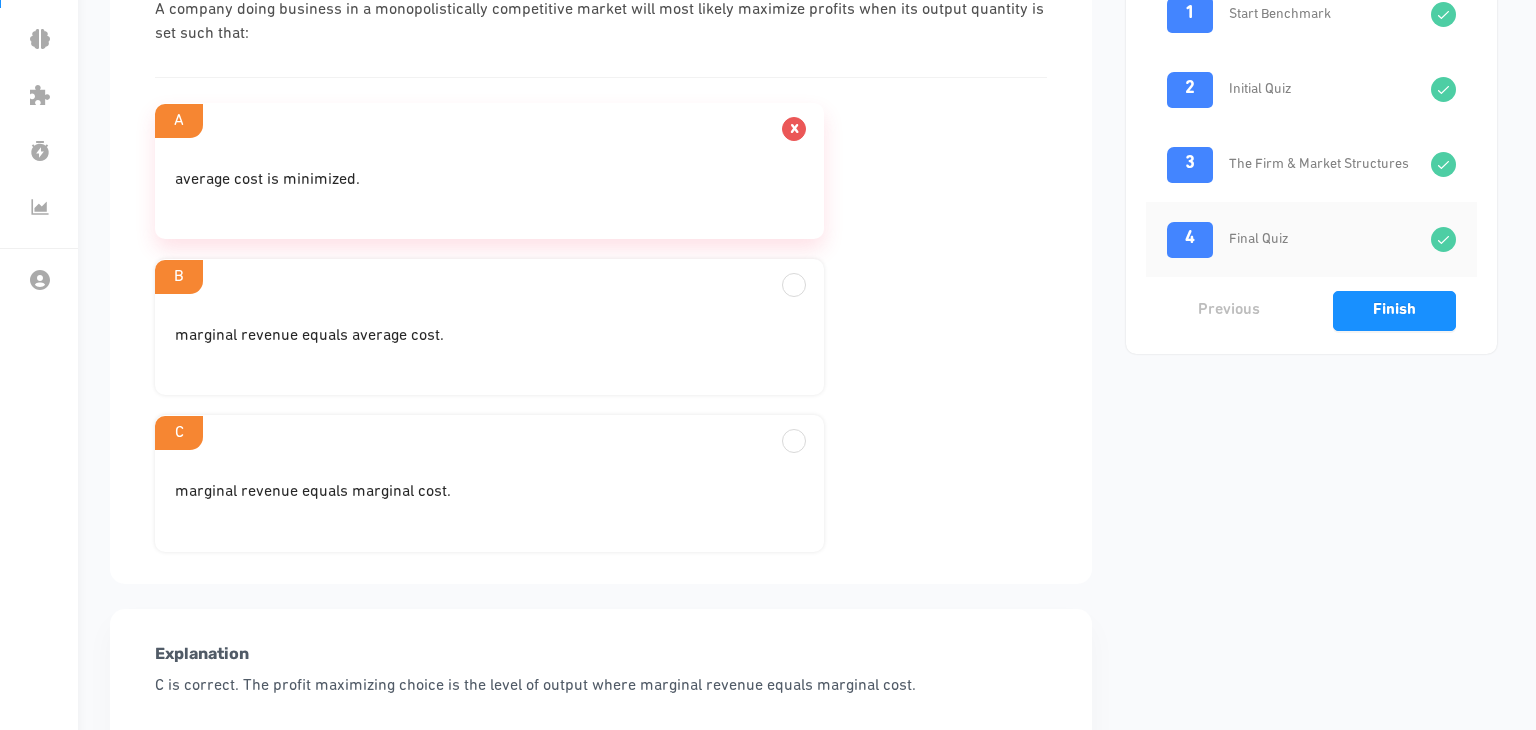 scroll, scrollTop: 255, scrollLeft: 0, axis: vertical 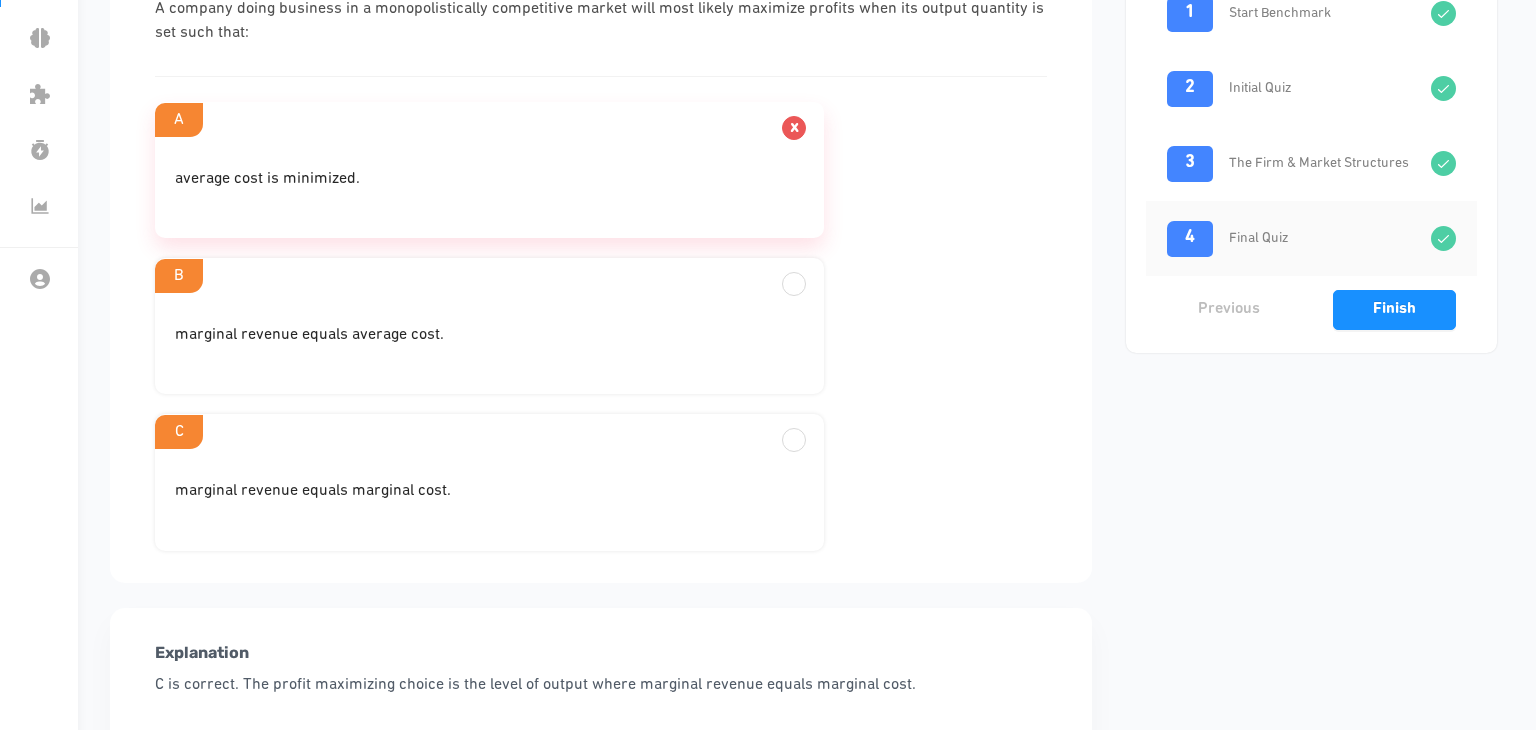 type 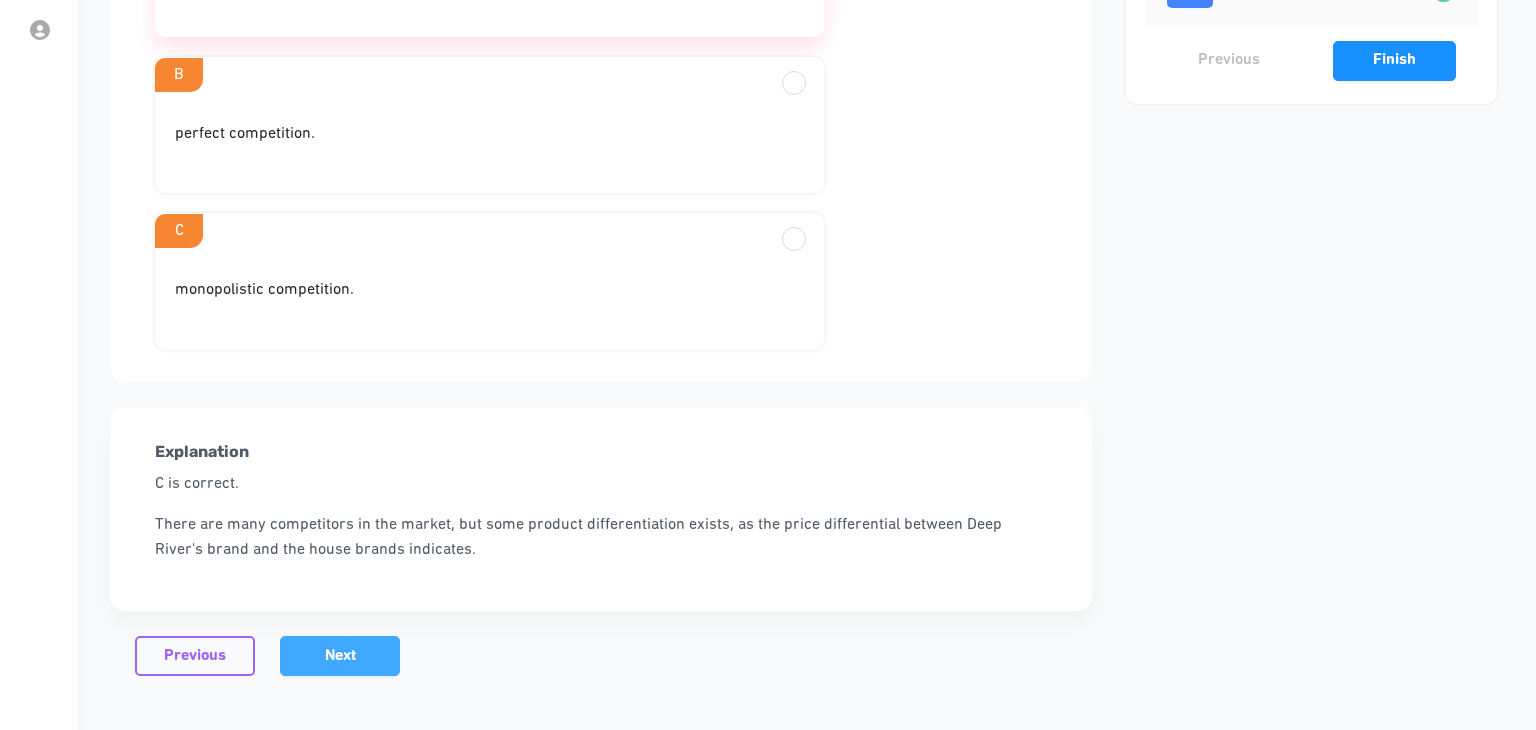 scroll, scrollTop: 505, scrollLeft: 0, axis: vertical 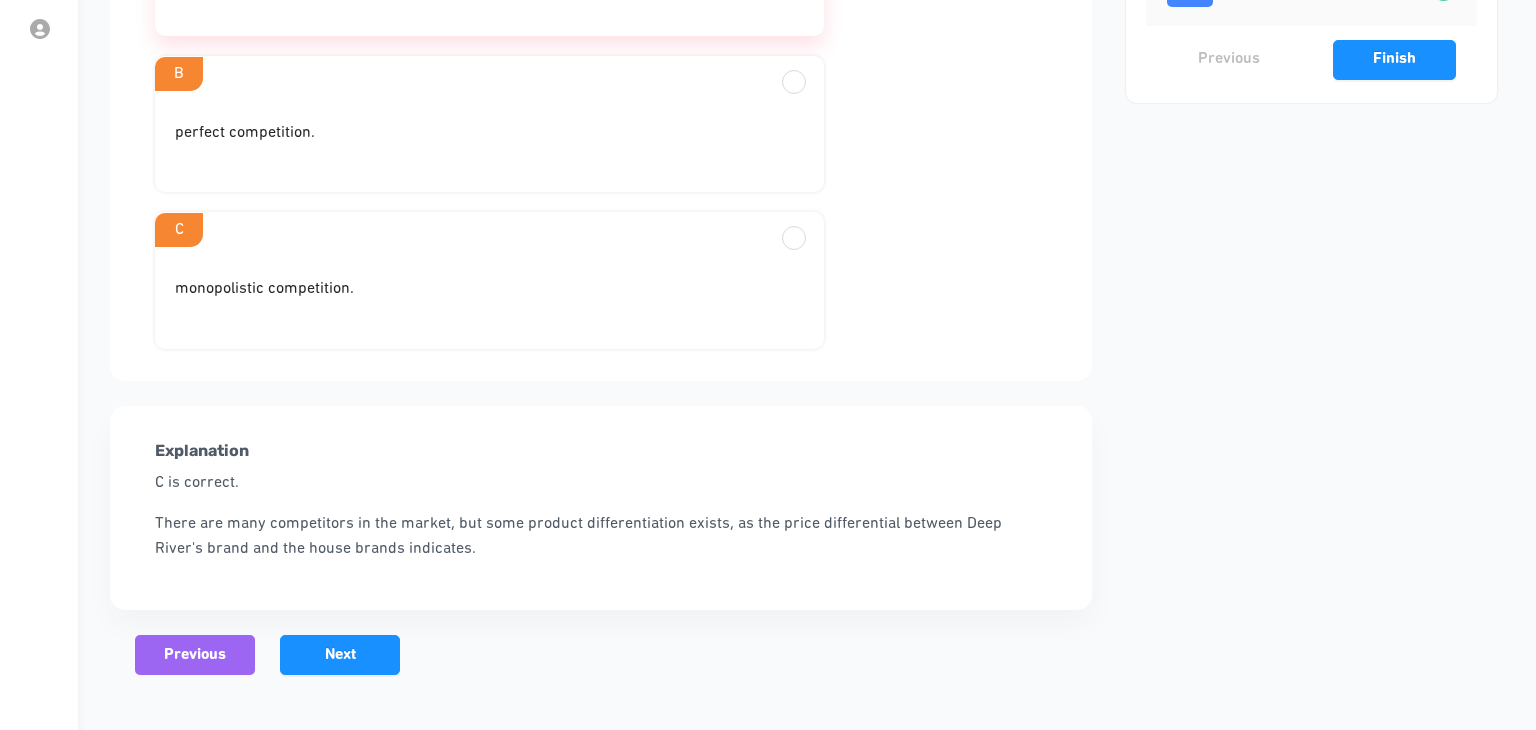 click on "Previous" at bounding box center (195, 655) 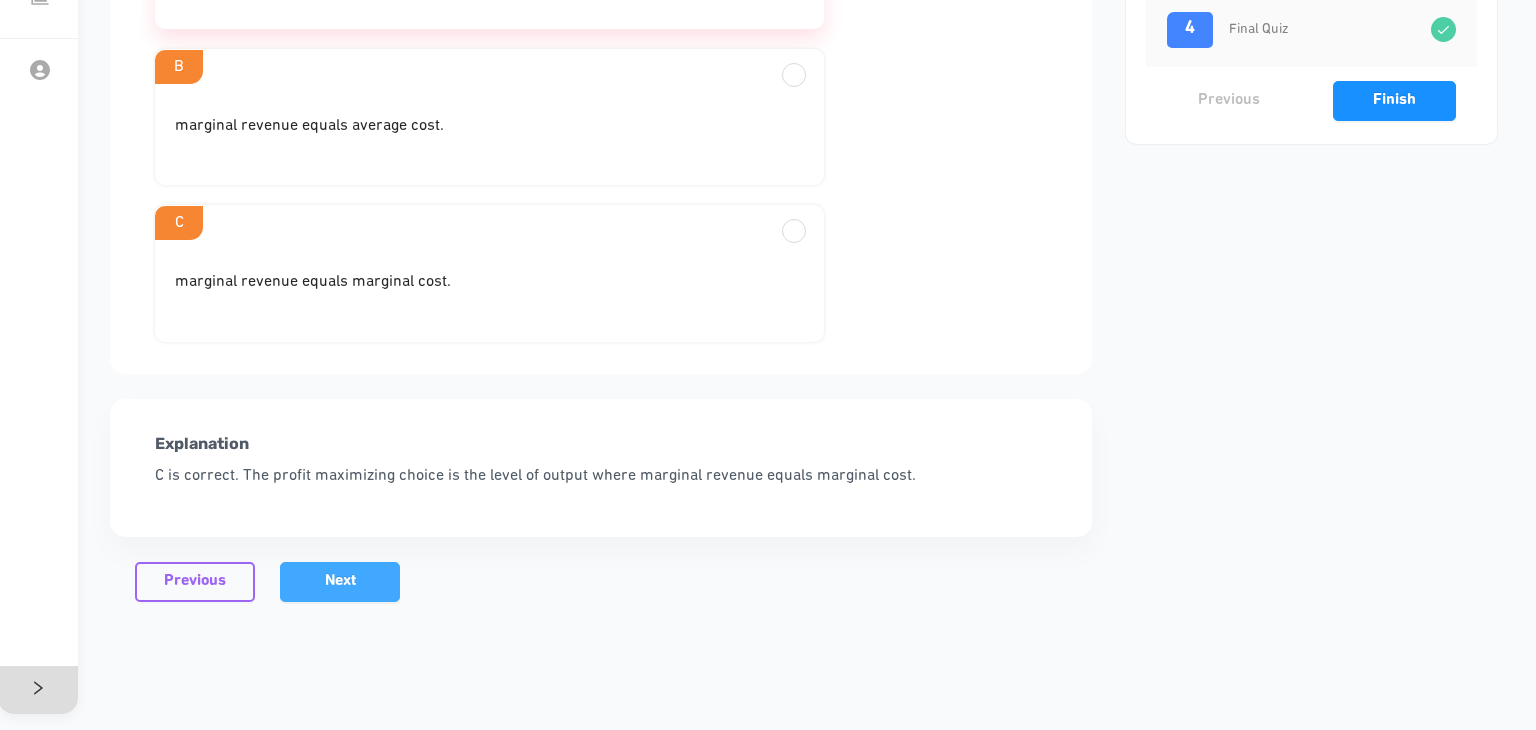 scroll, scrollTop: 463, scrollLeft: 0, axis: vertical 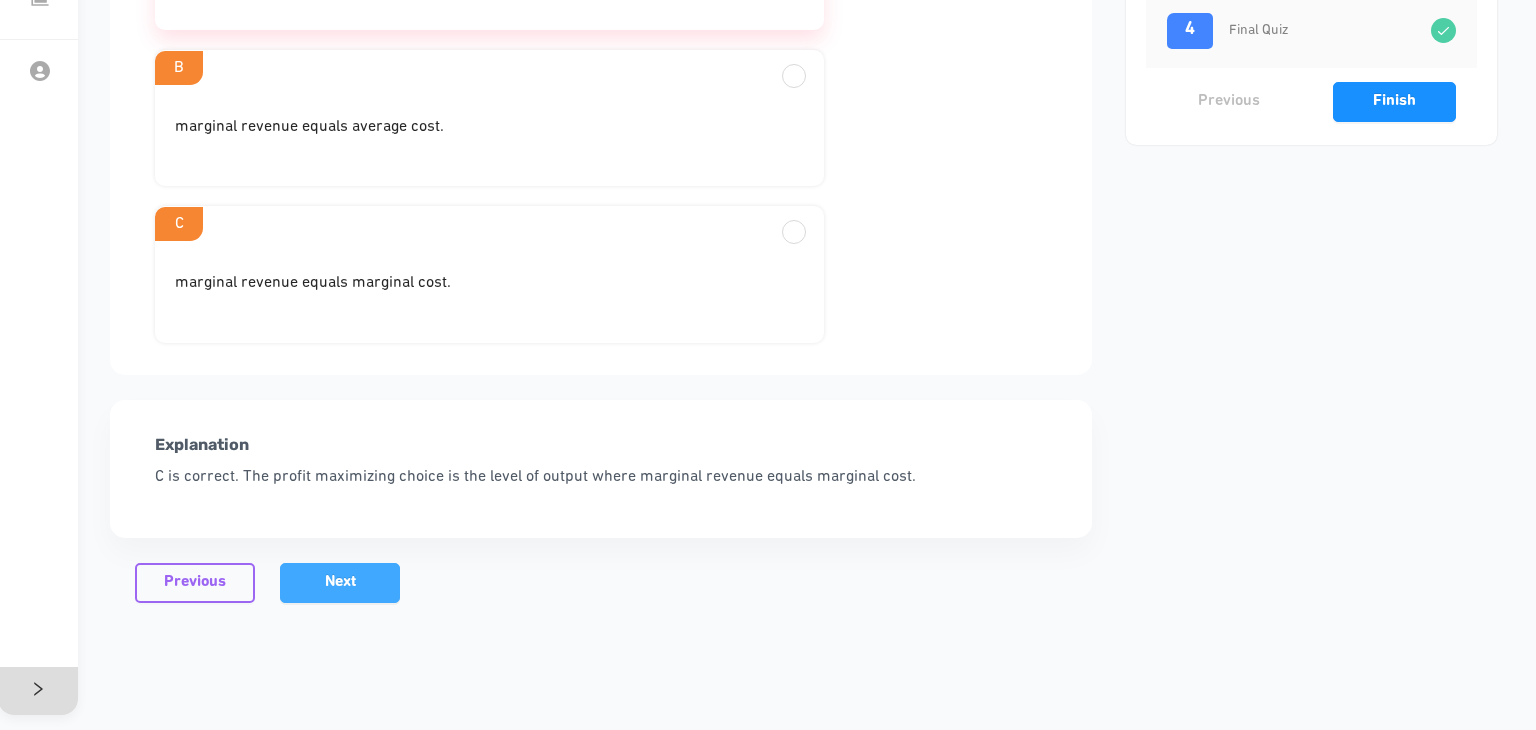 click on "Next" at bounding box center [340, 583] 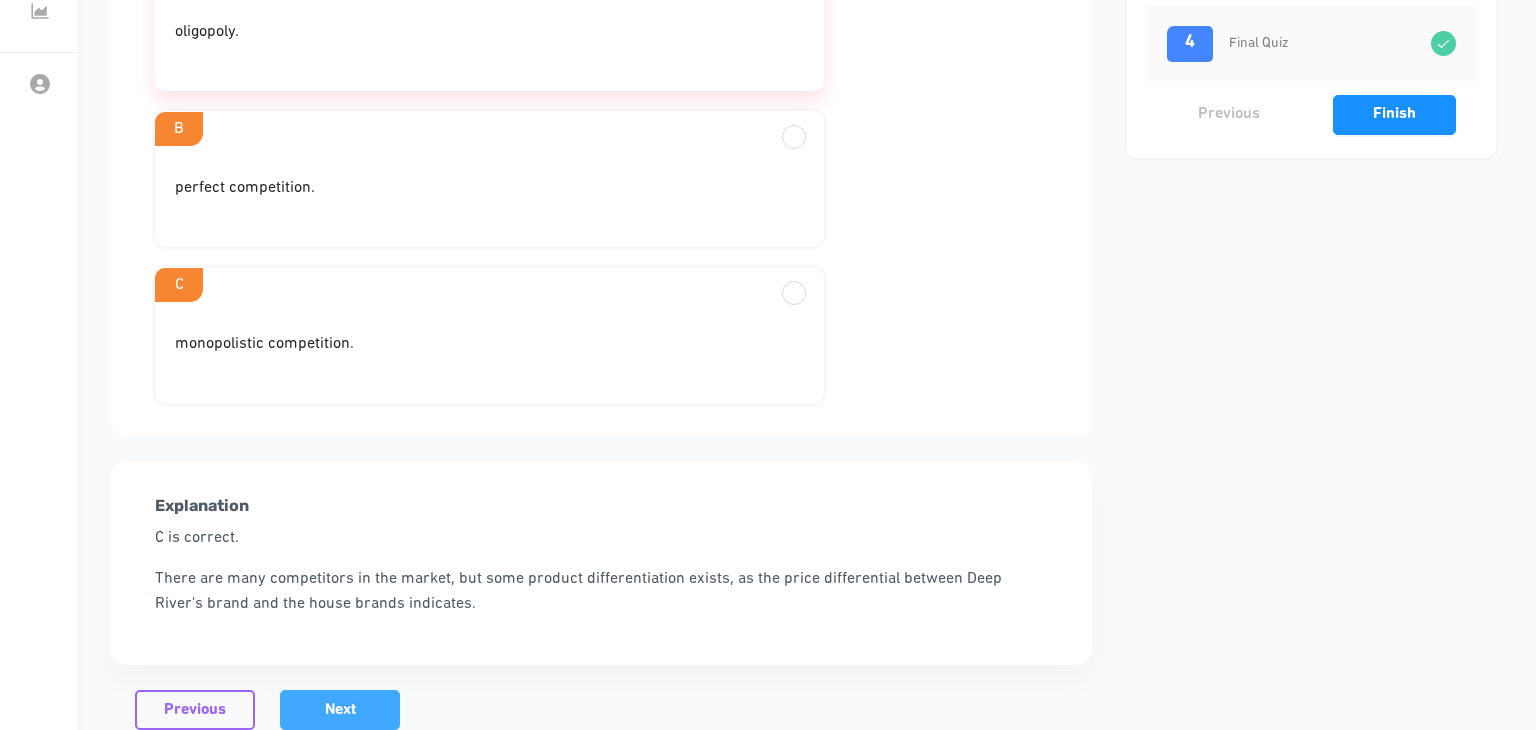 scroll, scrollTop: 535, scrollLeft: 0, axis: vertical 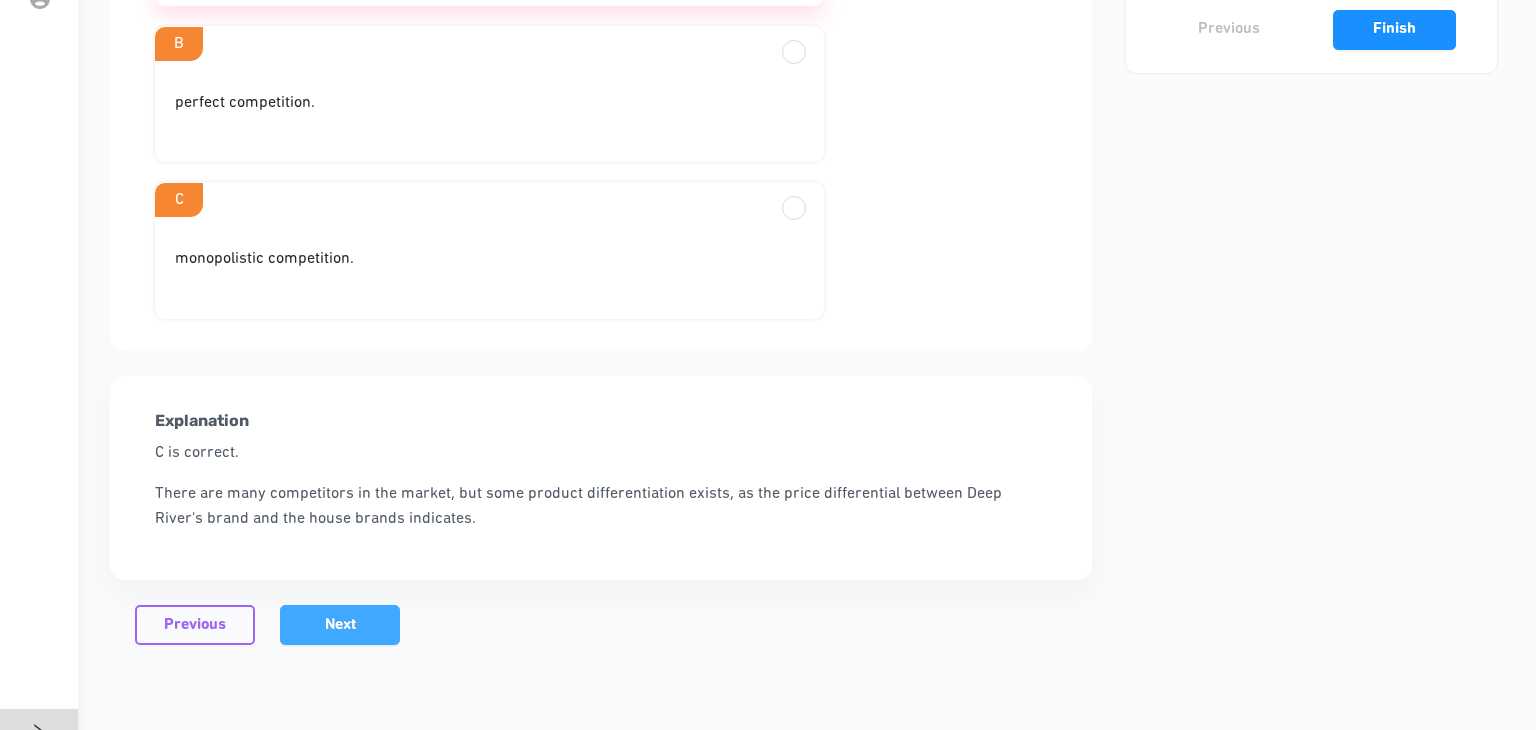 click on "Next" at bounding box center [340, 625] 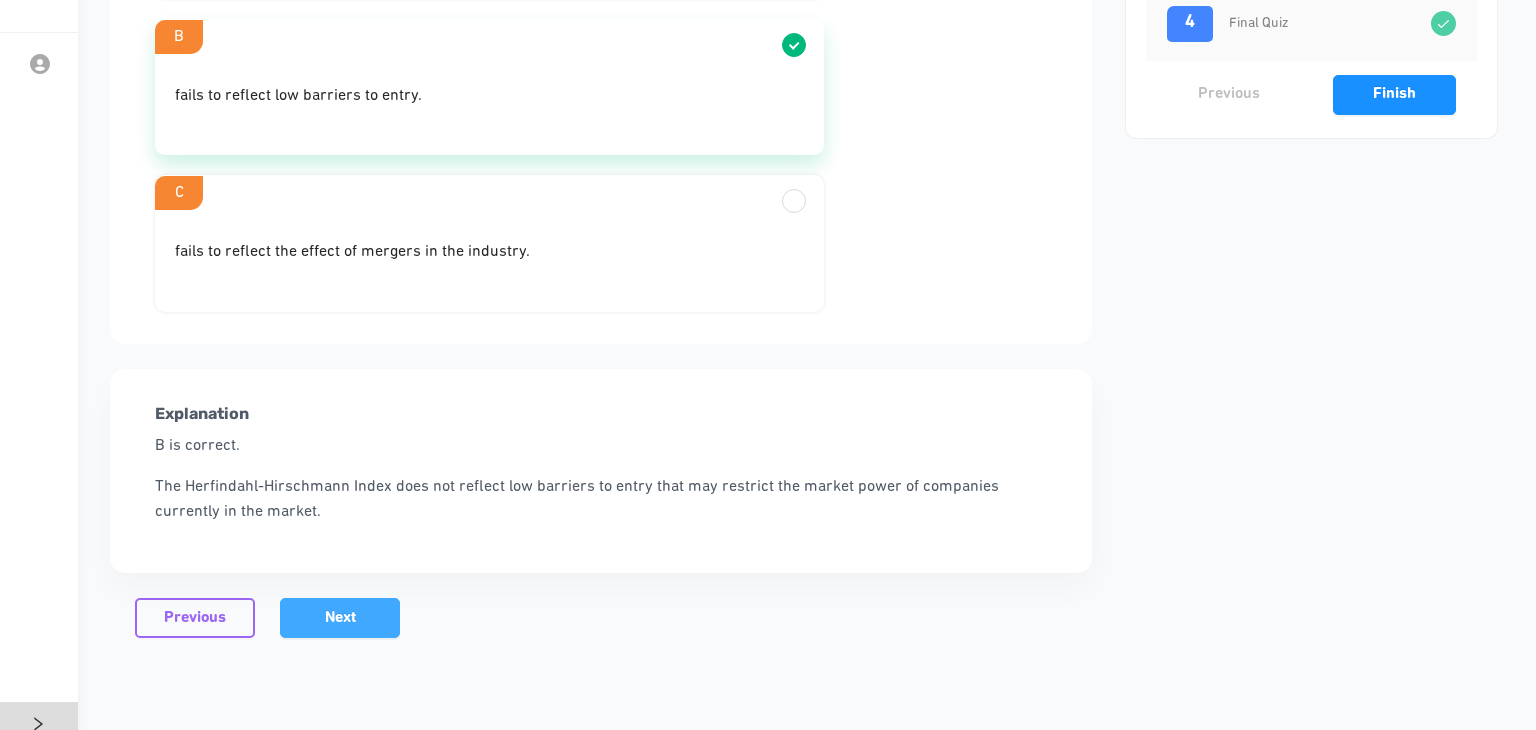 scroll, scrollTop: 468, scrollLeft: 0, axis: vertical 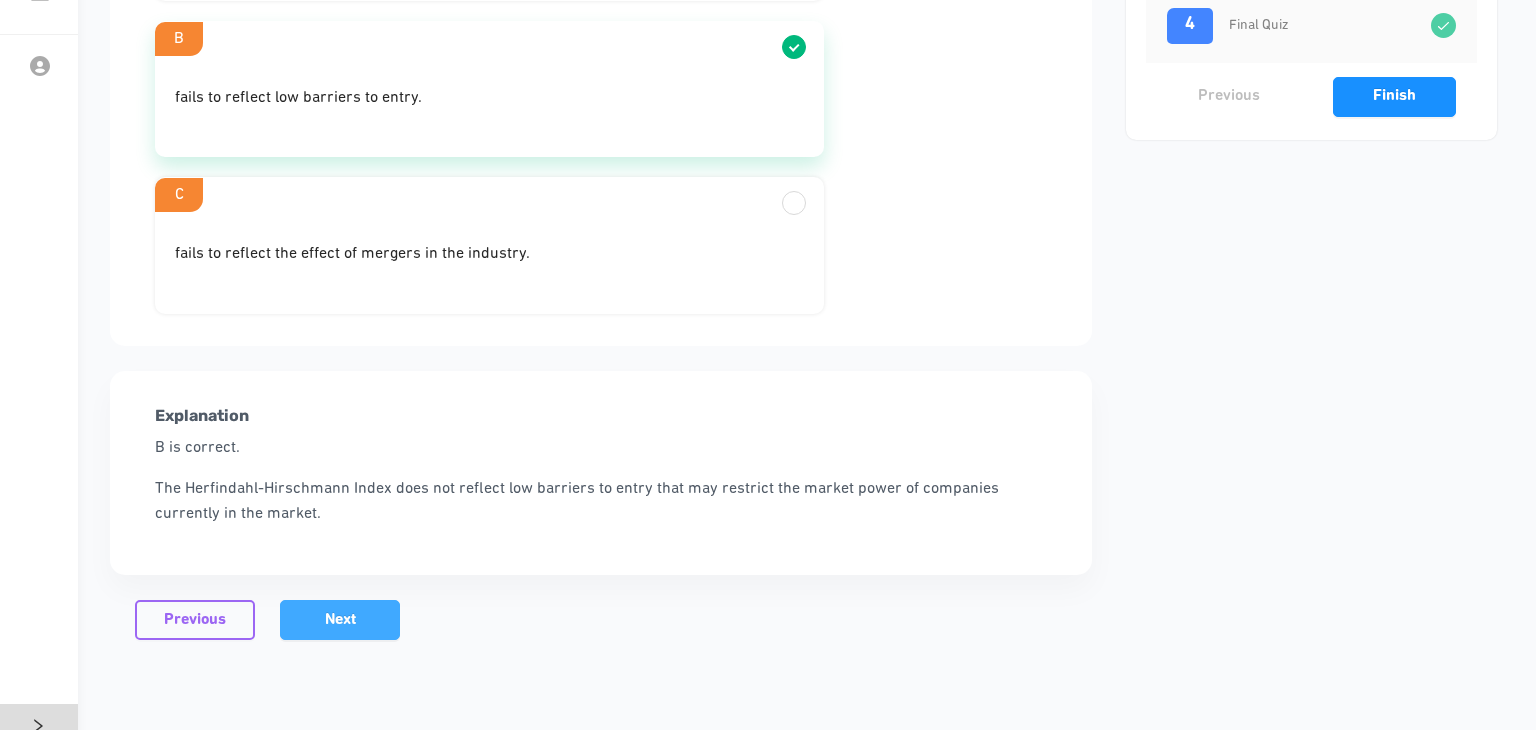 click on "Next" at bounding box center [340, 620] 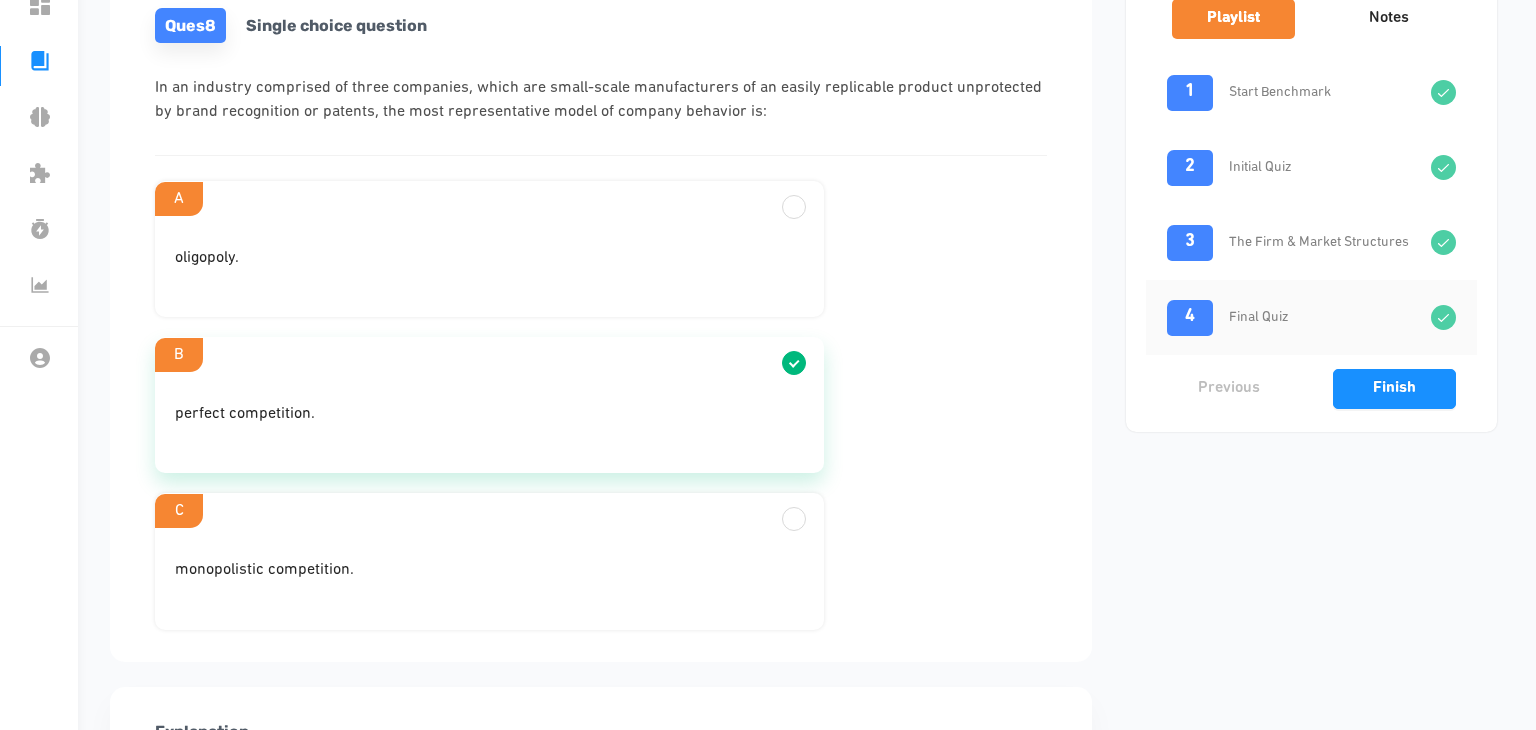 scroll, scrollTop: 175, scrollLeft: 0, axis: vertical 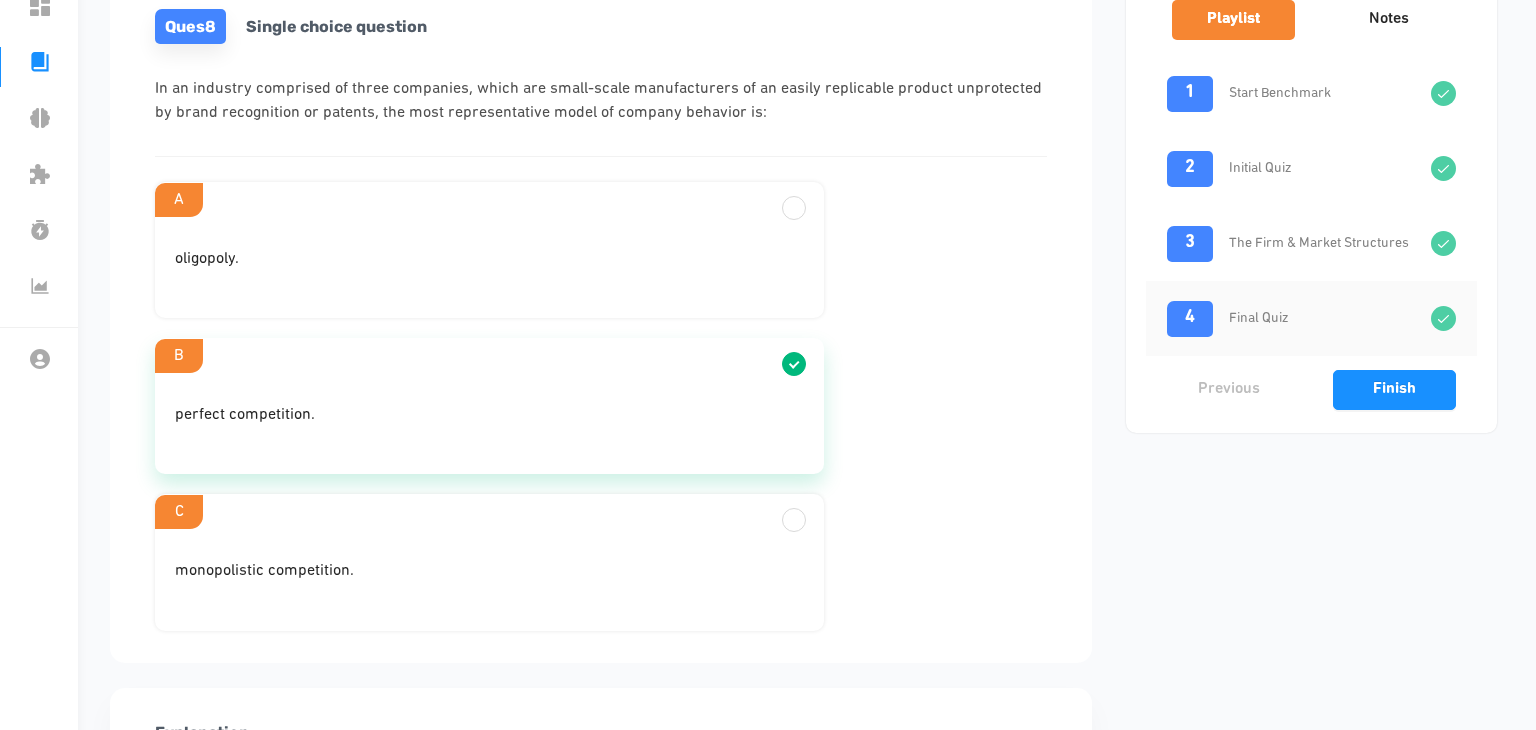 drag, startPoint x: 348, startPoint y: 612, endPoint x: 907, endPoint y: 133, distance: 736.1535 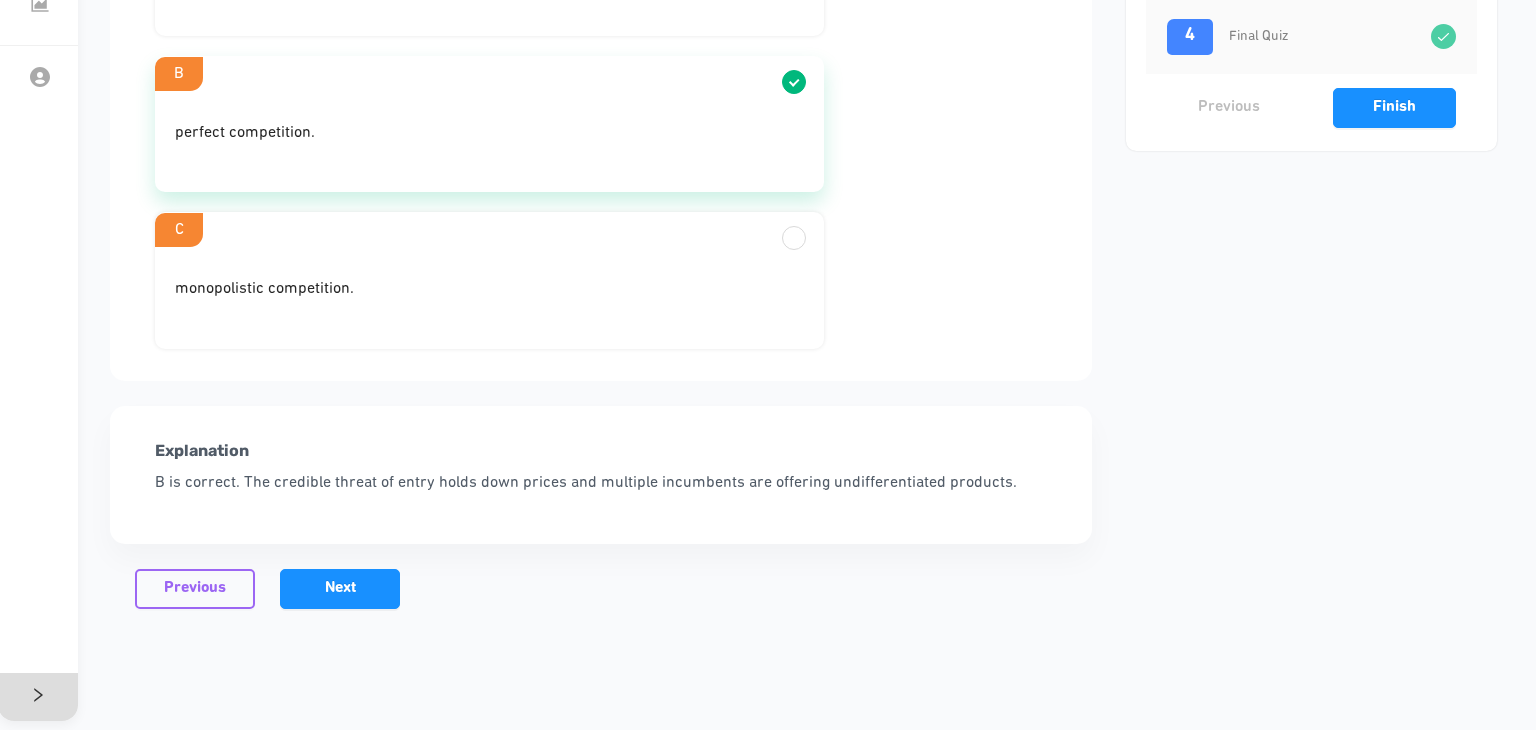 scroll, scrollTop: 458, scrollLeft: 0, axis: vertical 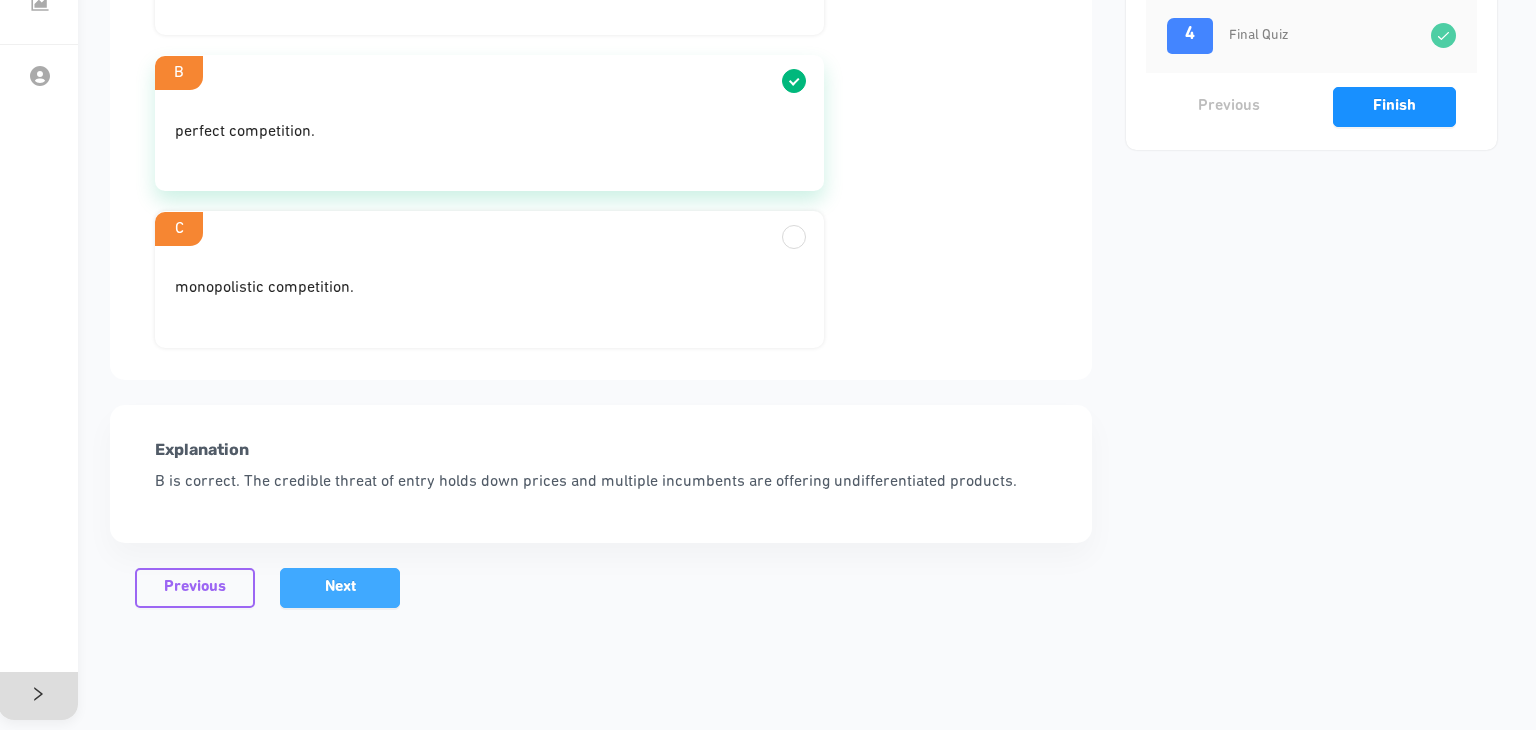 click on "Next" at bounding box center (340, 588) 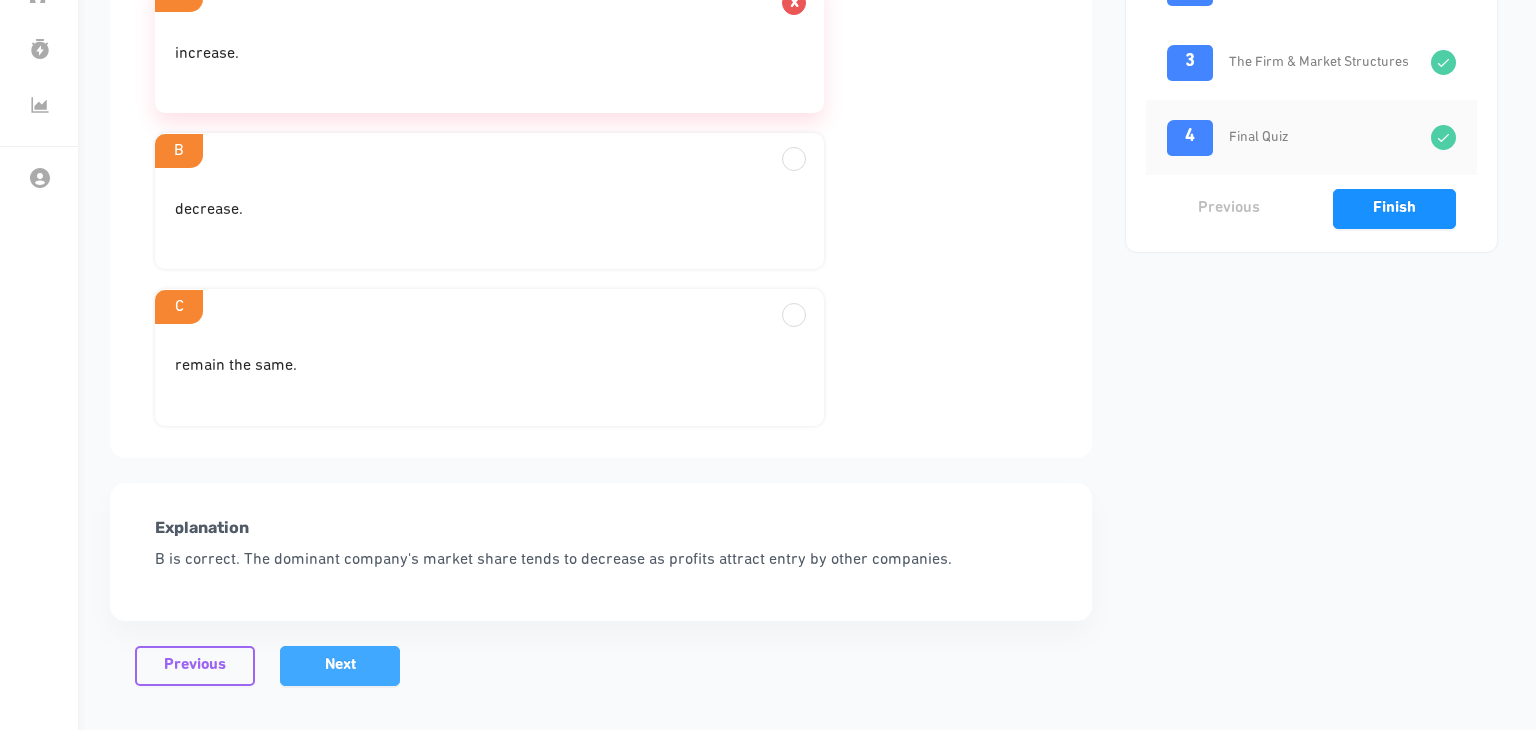 scroll, scrollTop: 355, scrollLeft: 0, axis: vertical 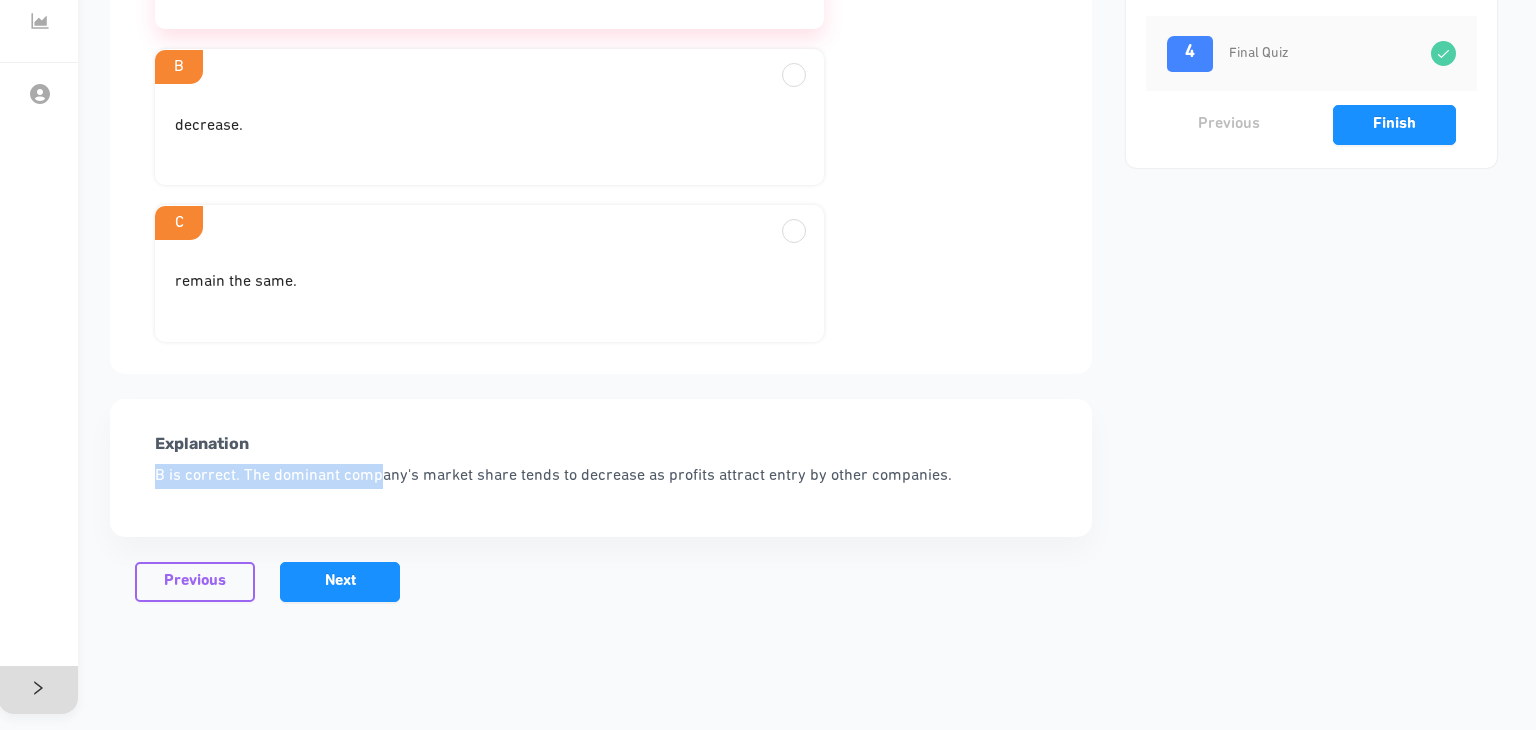 drag, startPoint x: 369, startPoint y: 541, endPoint x: 286, endPoint y: 413, distance: 152.5549 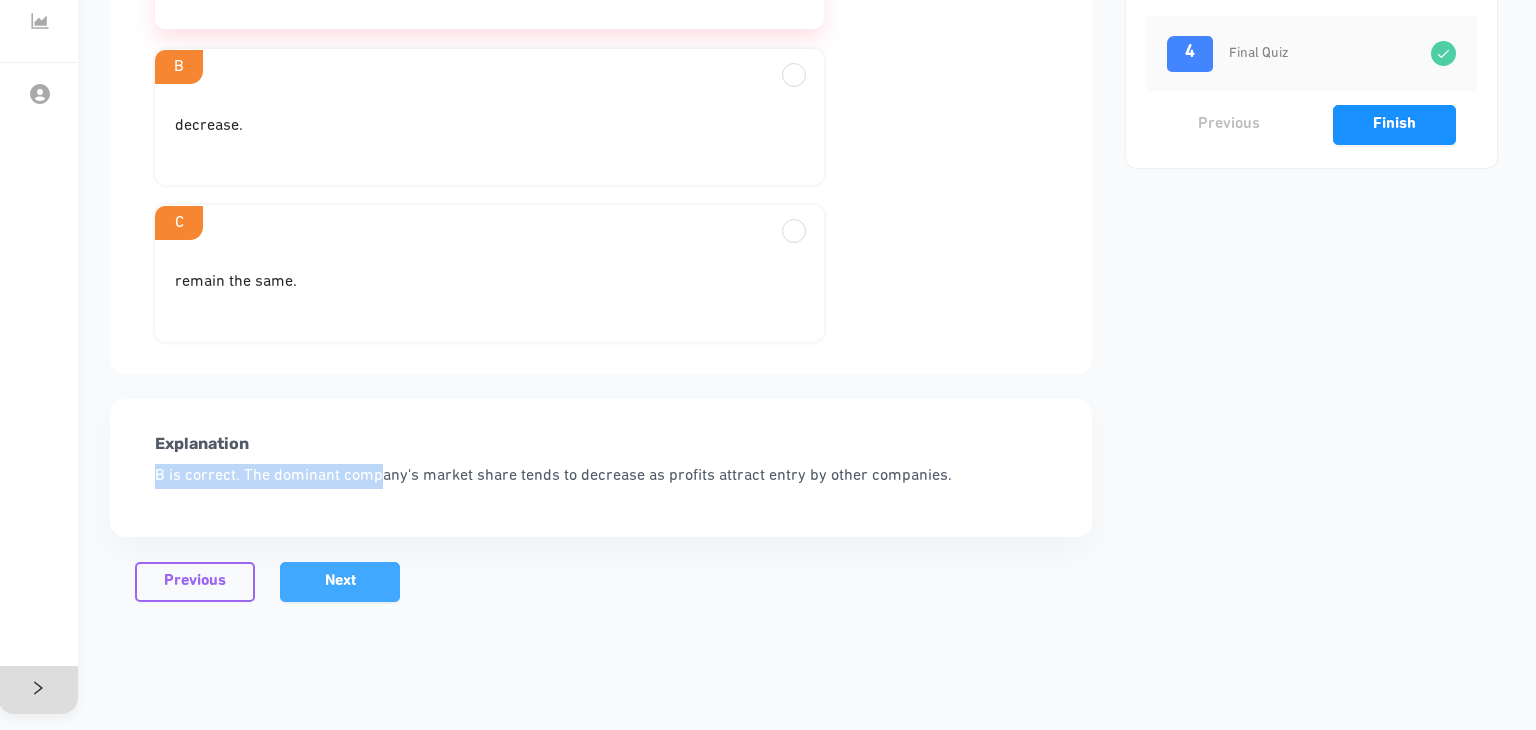 click on "Next" at bounding box center [340, 582] 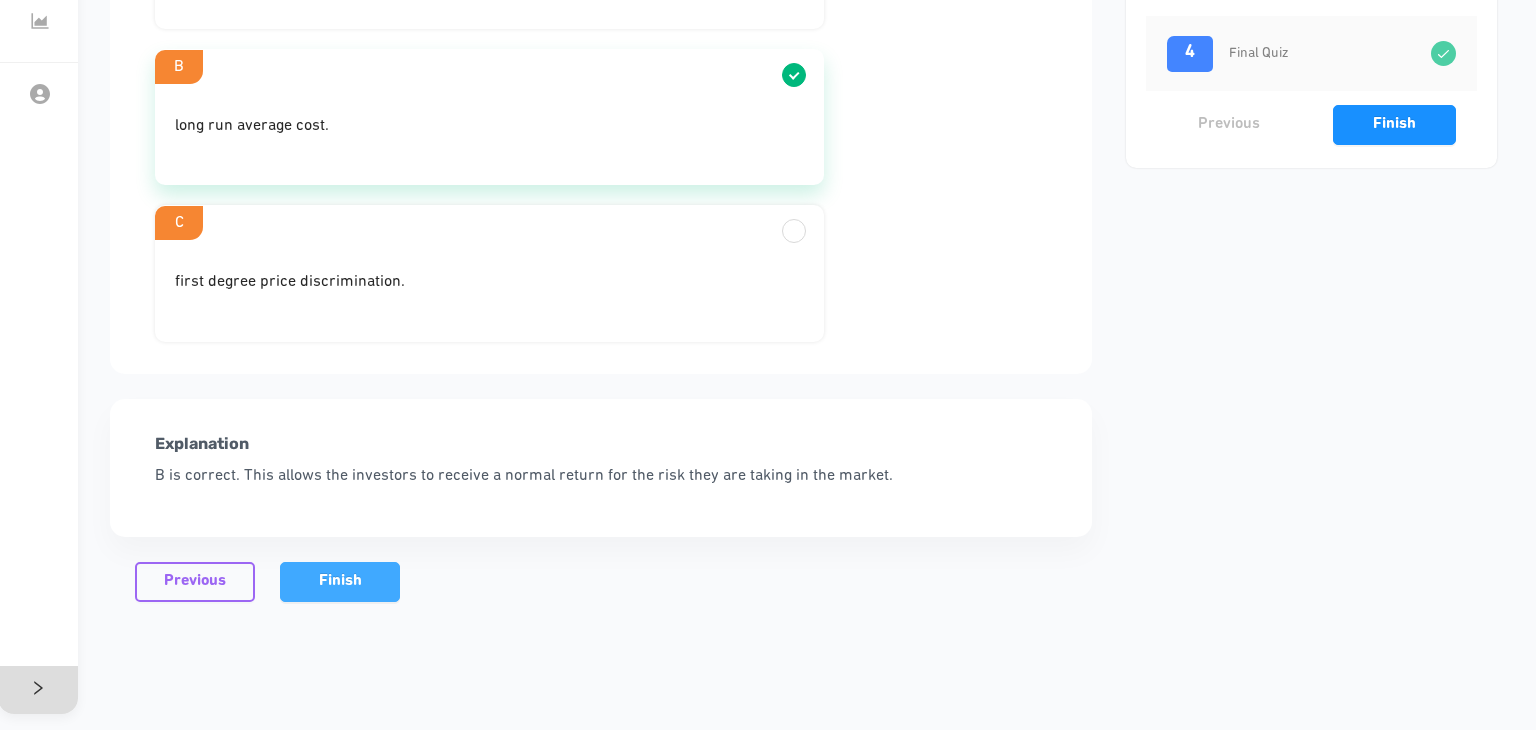 click on "Finish" at bounding box center (340, 581) 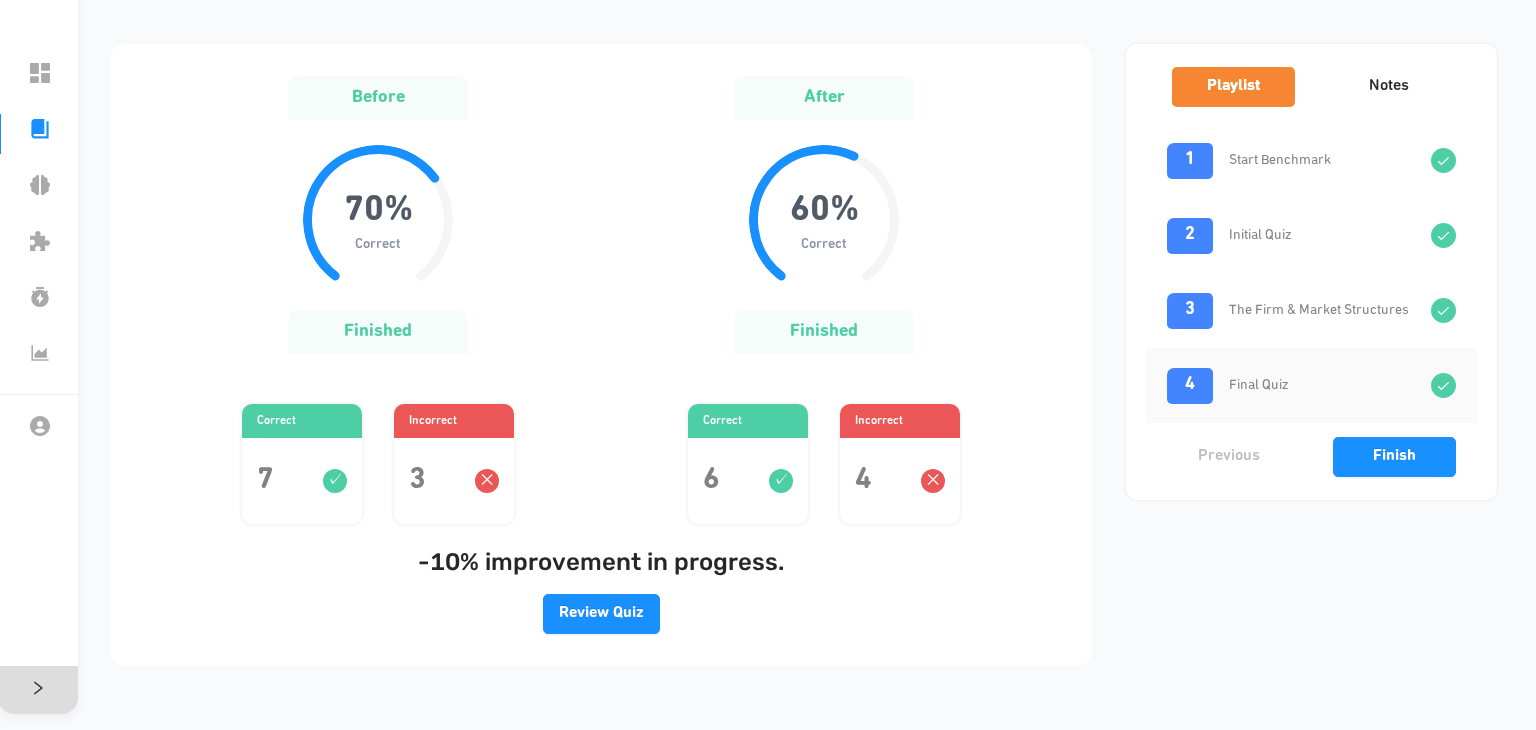 scroll, scrollTop: 123, scrollLeft: 0, axis: vertical 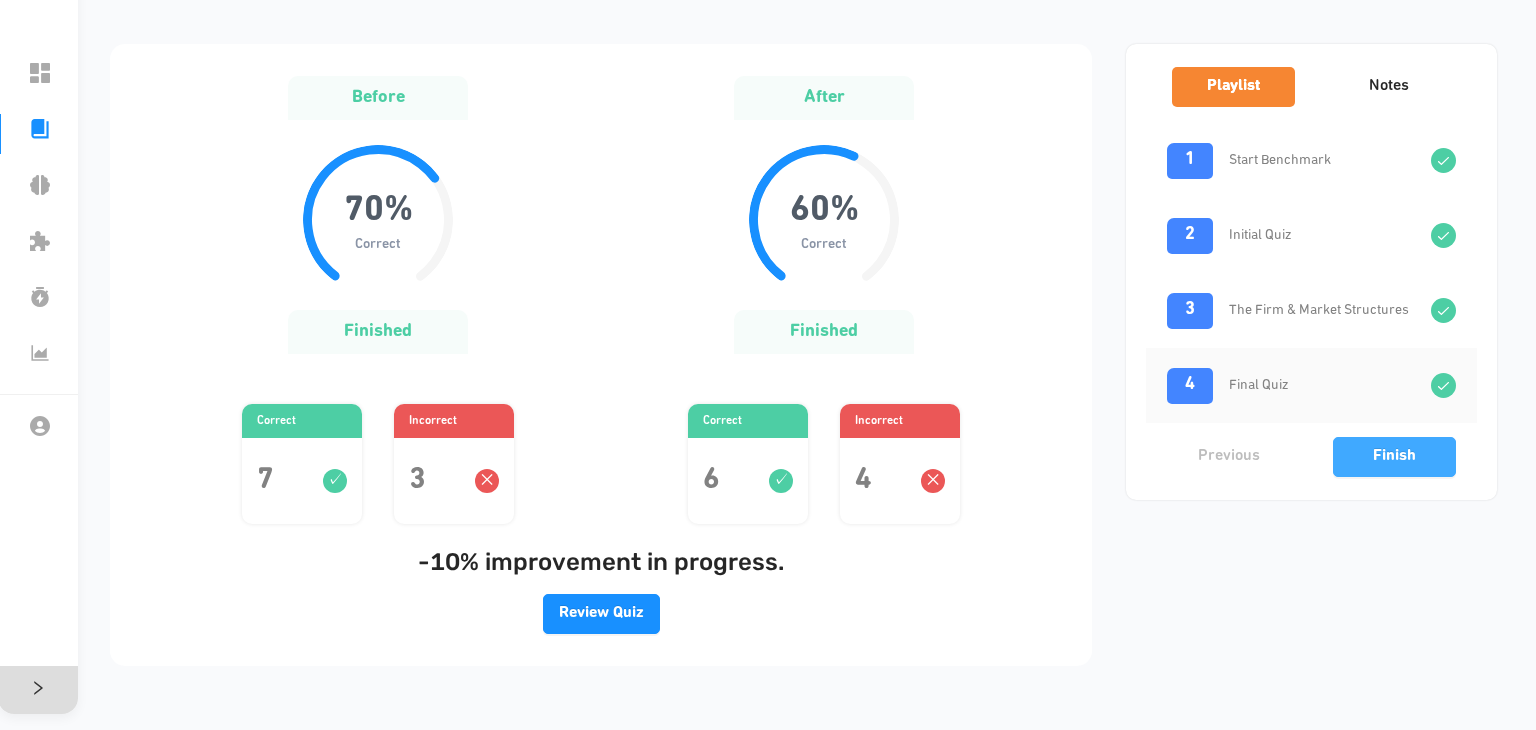 click on "Finish" at bounding box center [1394, 457] 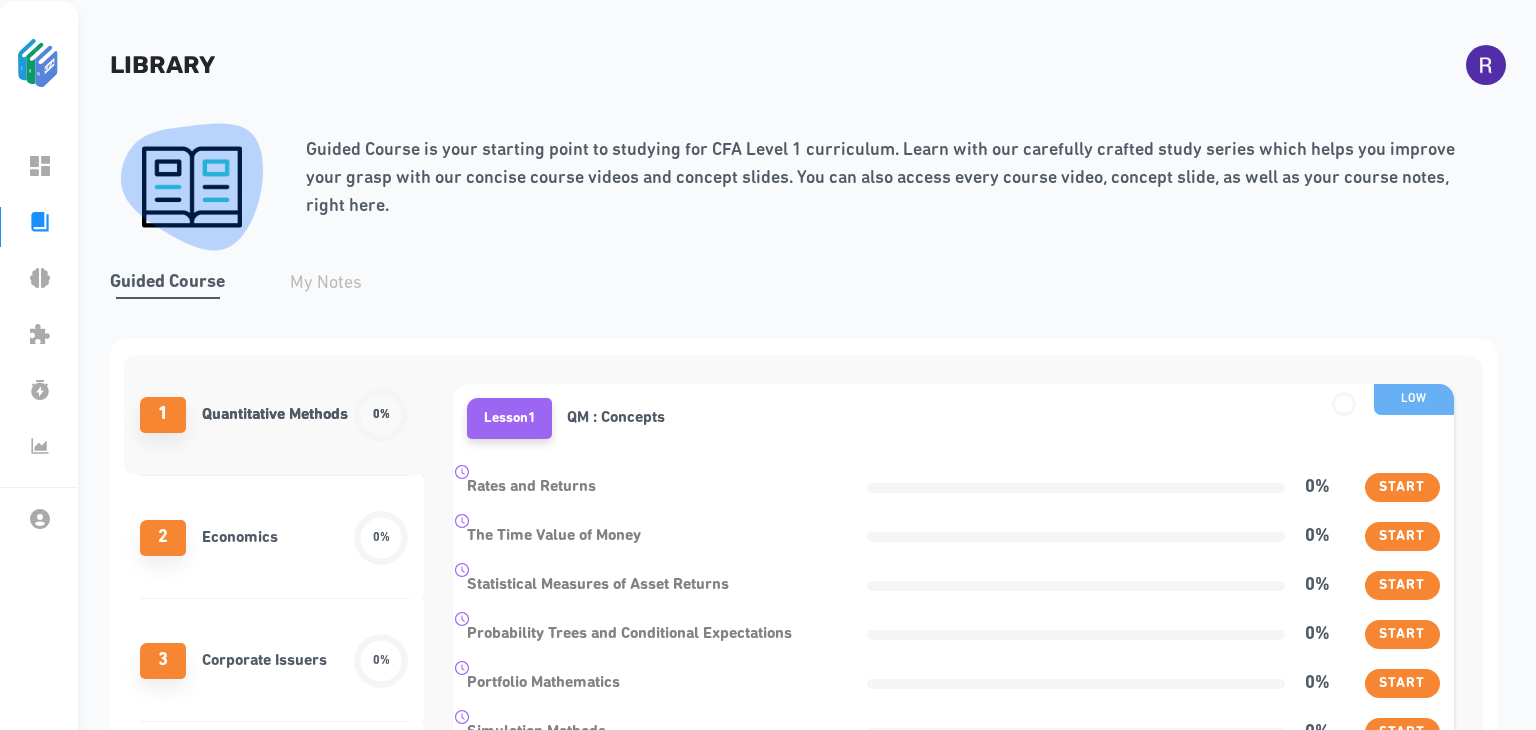 scroll, scrollTop: 123, scrollLeft: 0, axis: vertical 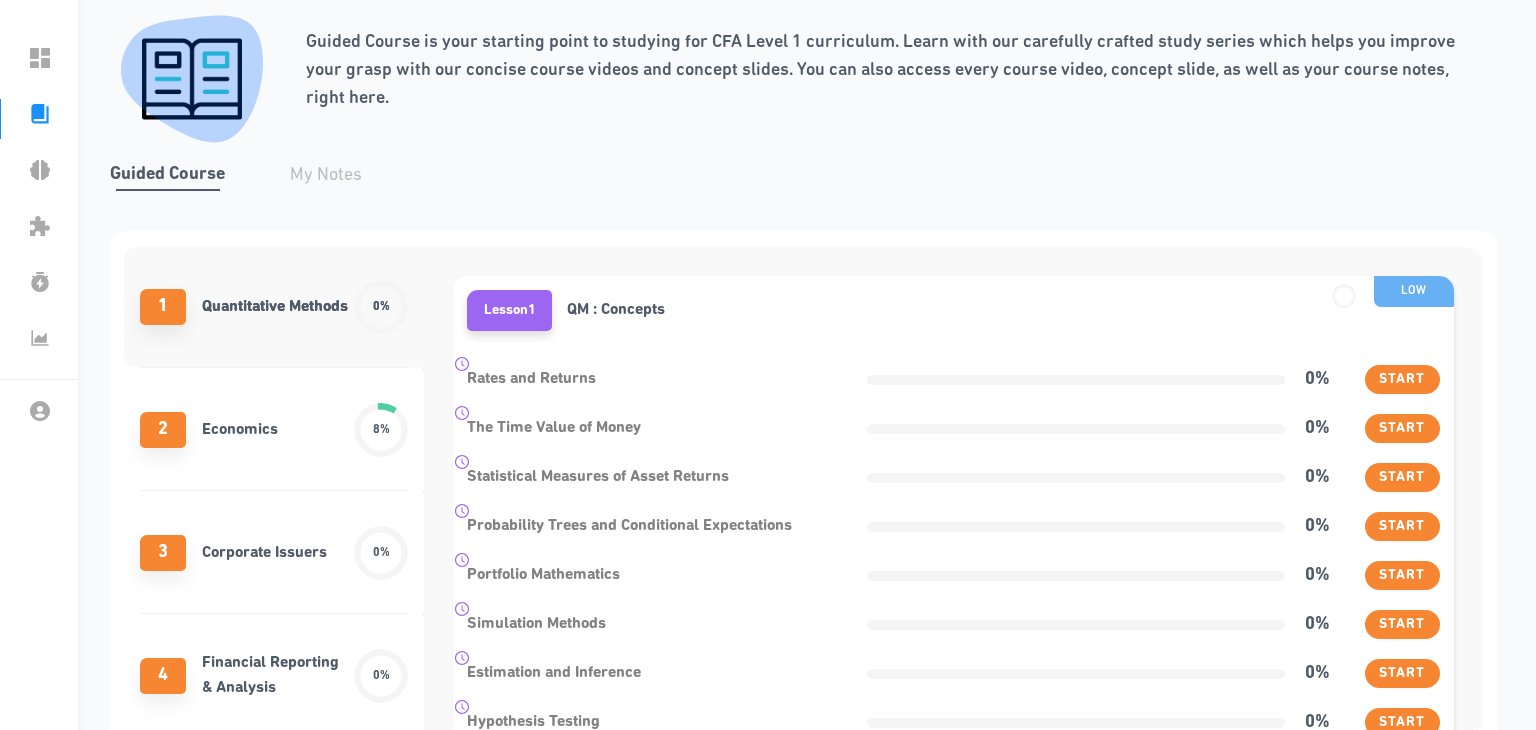 click on "2 Economics 8%" at bounding box center (274, 430) 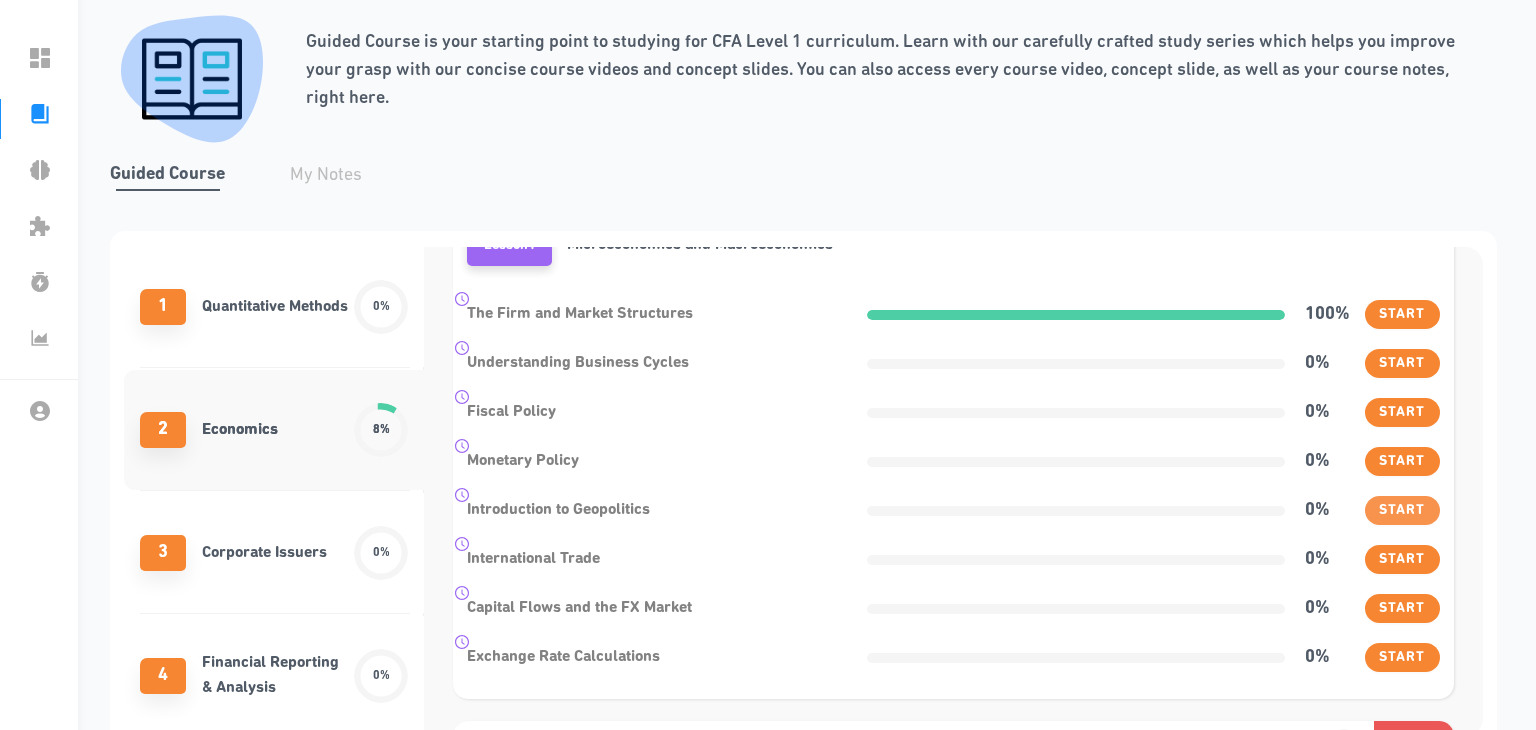 scroll, scrollTop: 65, scrollLeft: 0, axis: vertical 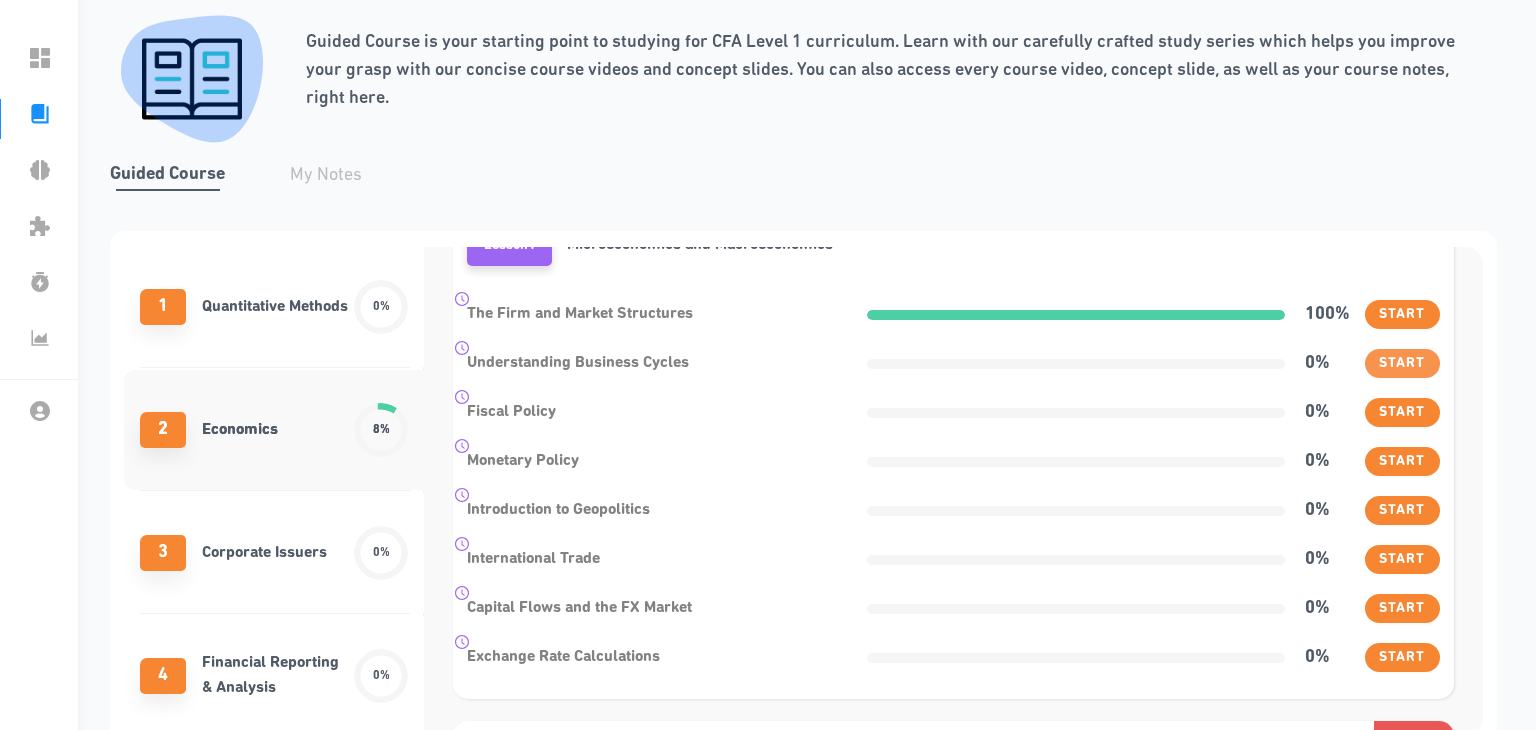 click on "Start" at bounding box center (1402, 315) 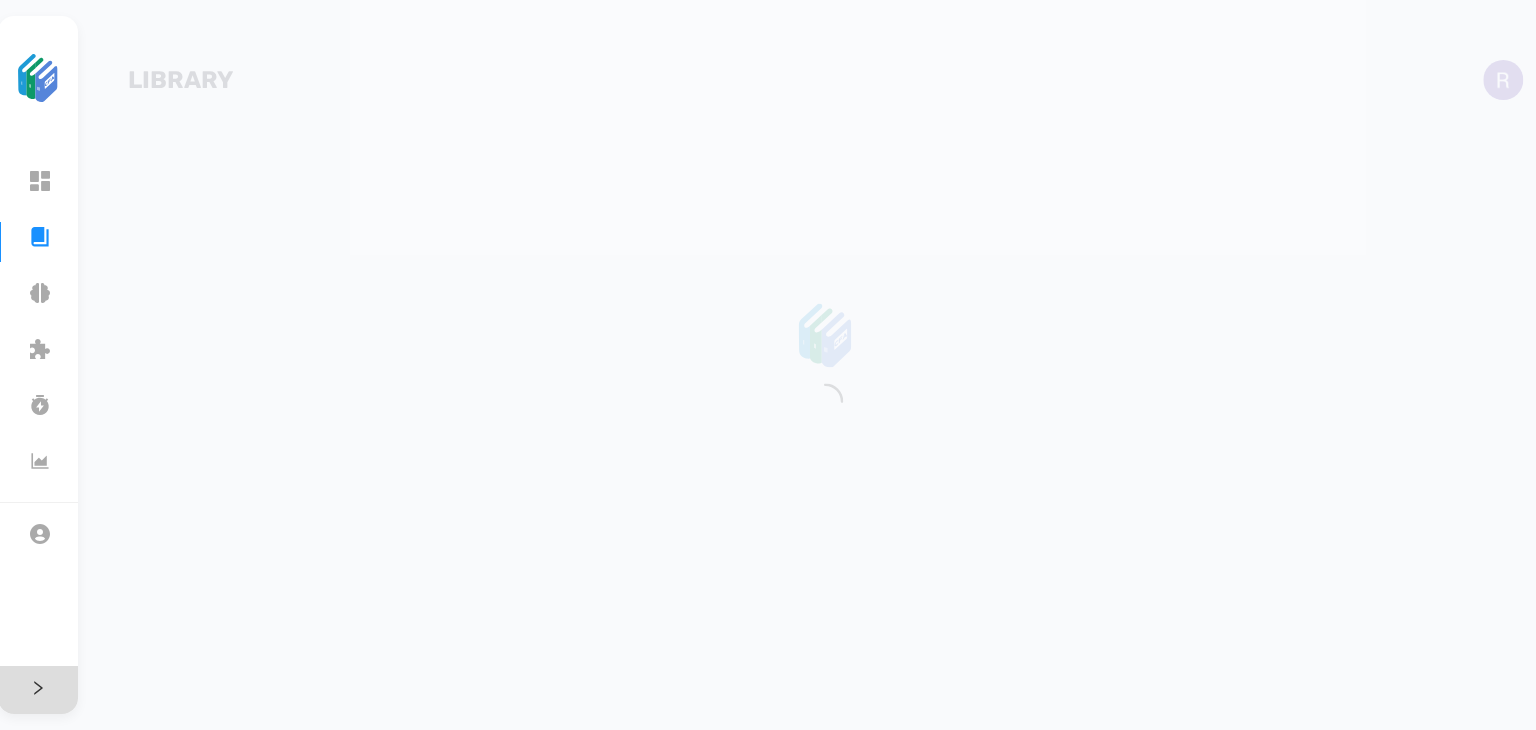scroll, scrollTop: 15, scrollLeft: 0, axis: vertical 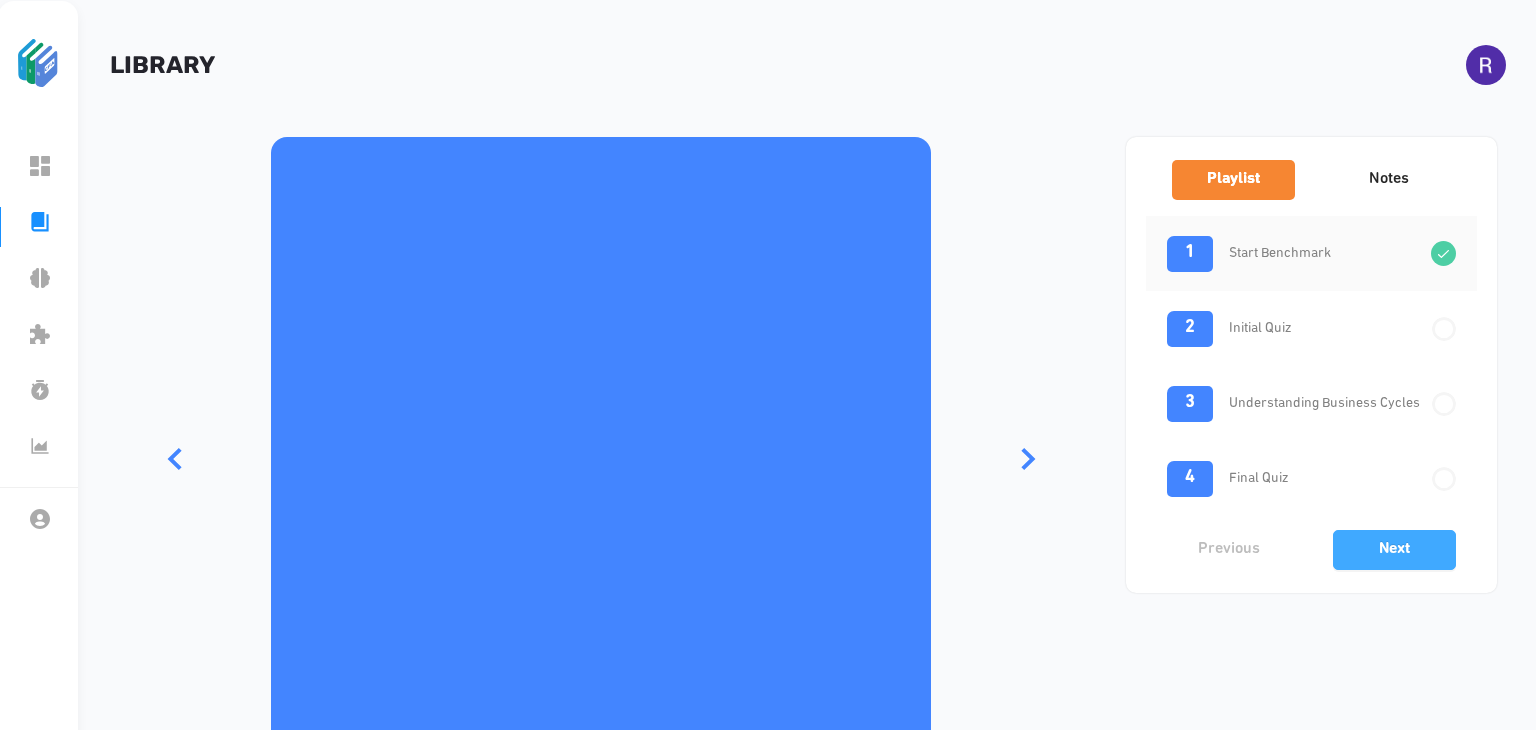 click on "Next" at bounding box center (1394, 549) 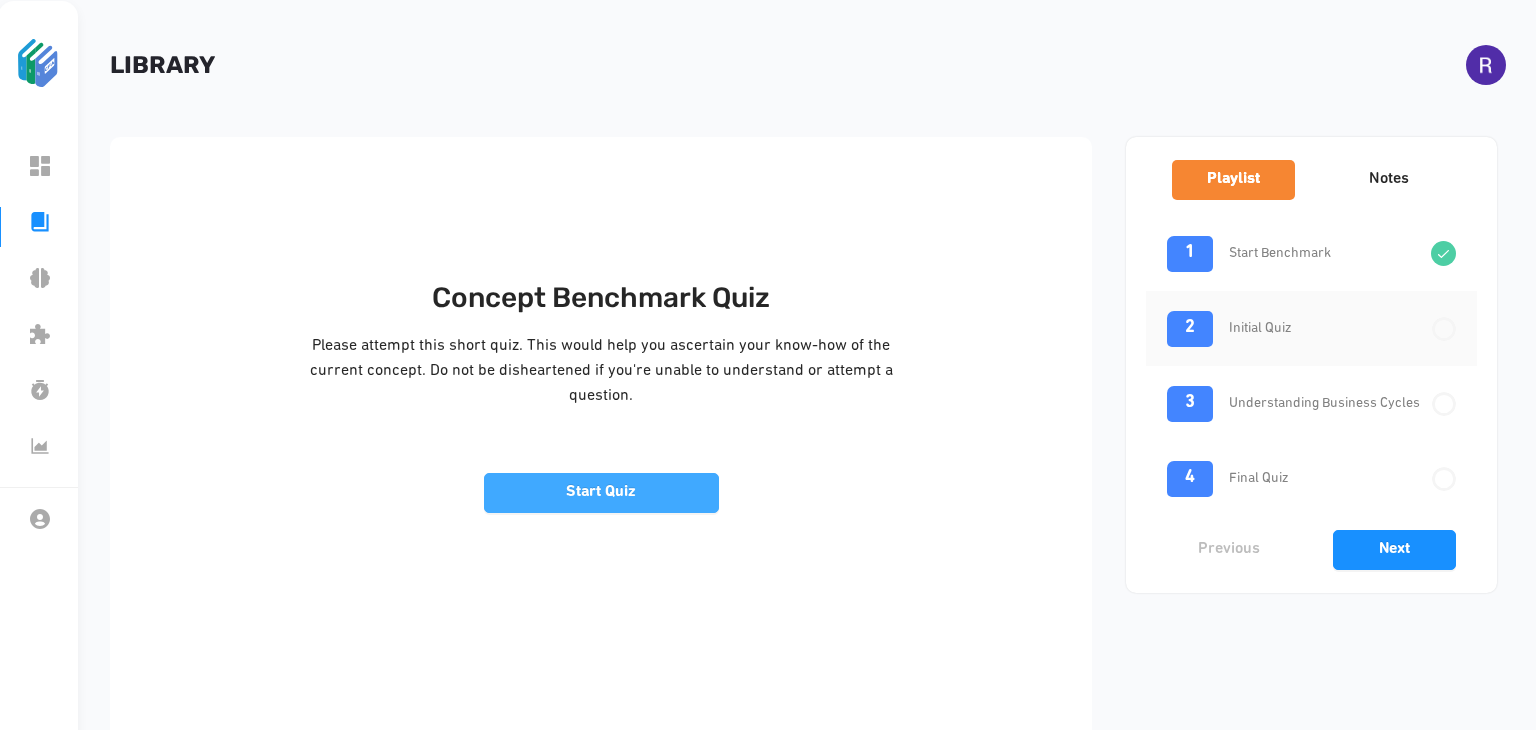 click on "Start Quiz" at bounding box center (602, 493) 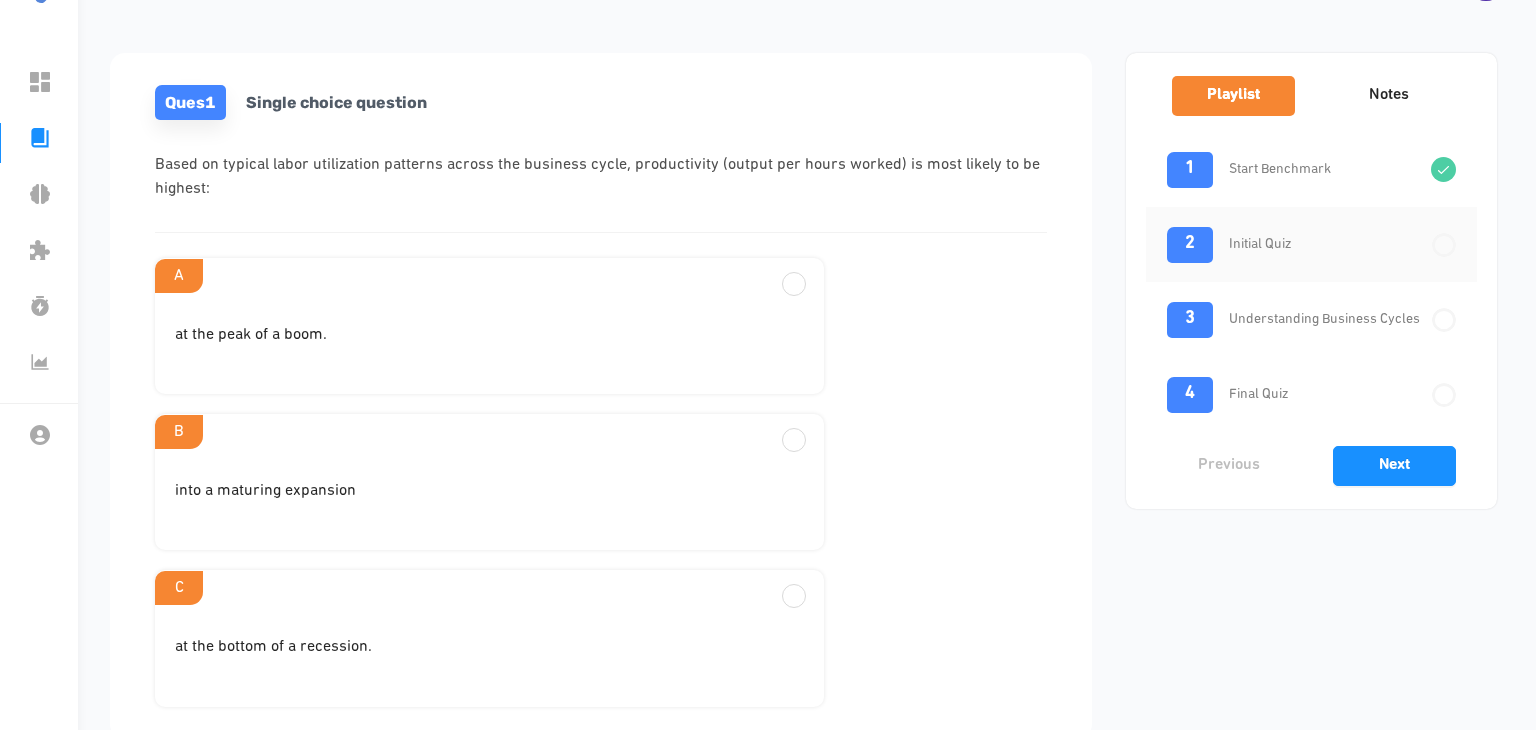 scroll, scrollTop: 127, scrollLeft: 0, axis: vertical 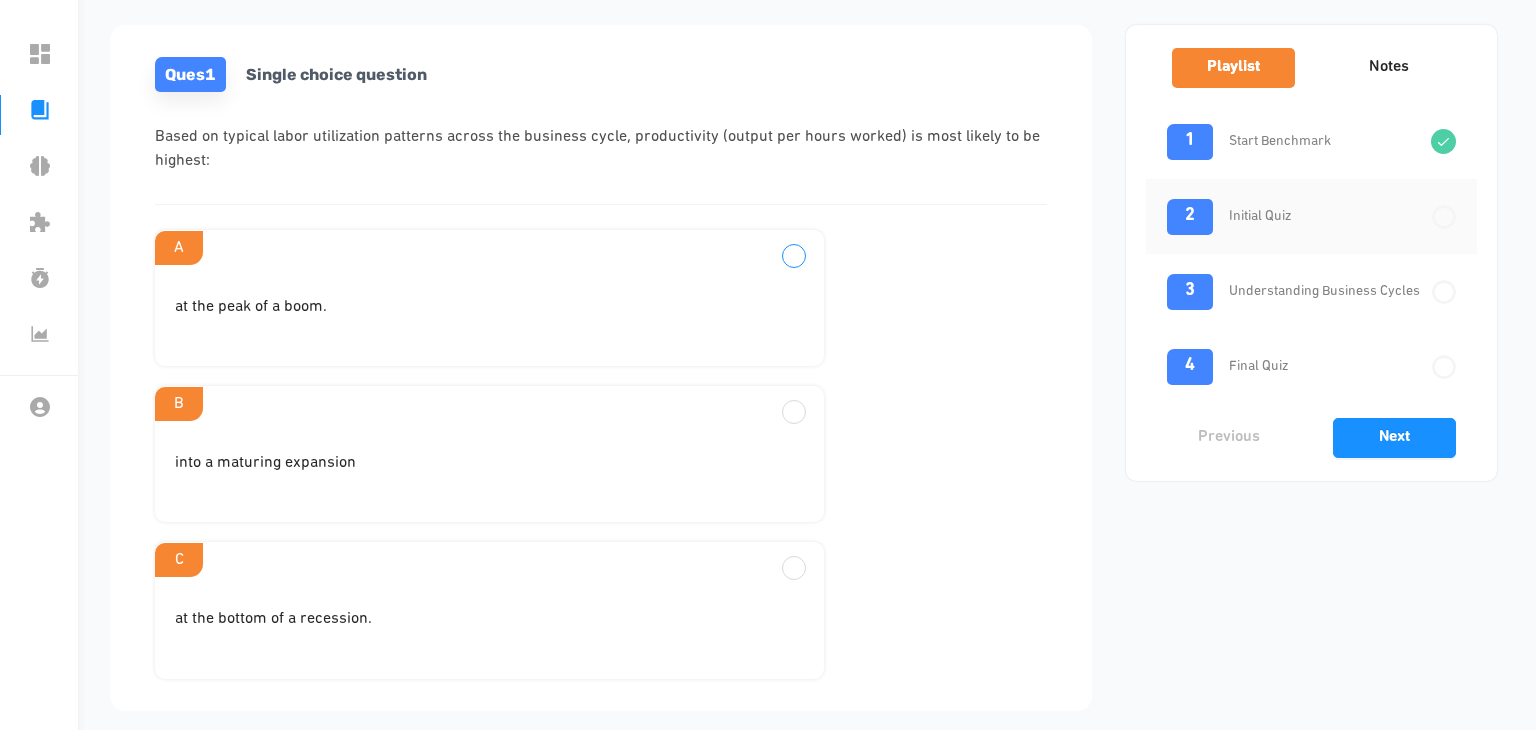 click at bounding box center (794, 256) 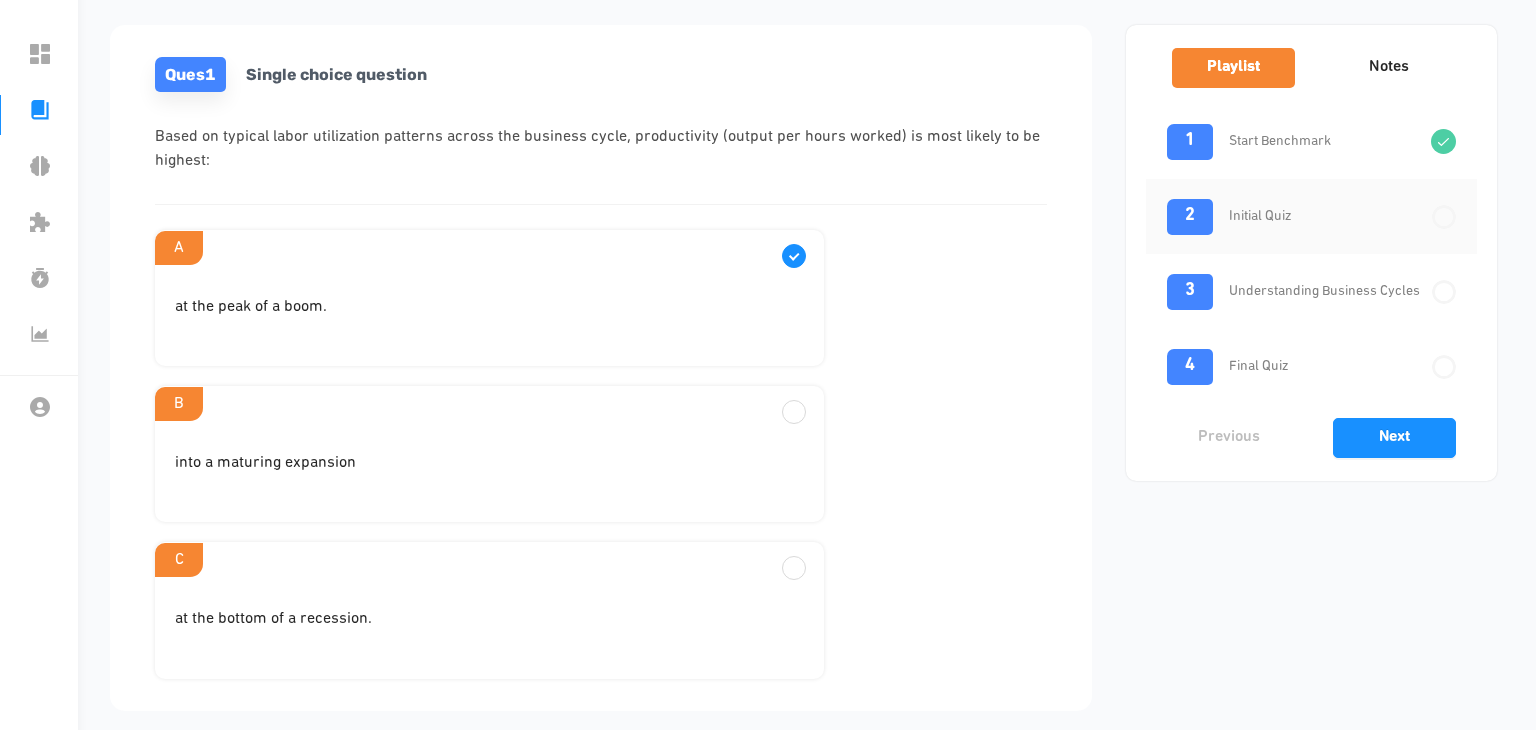 scroll, scrollTop: 187, scrollLeft: 0, axis: vertical 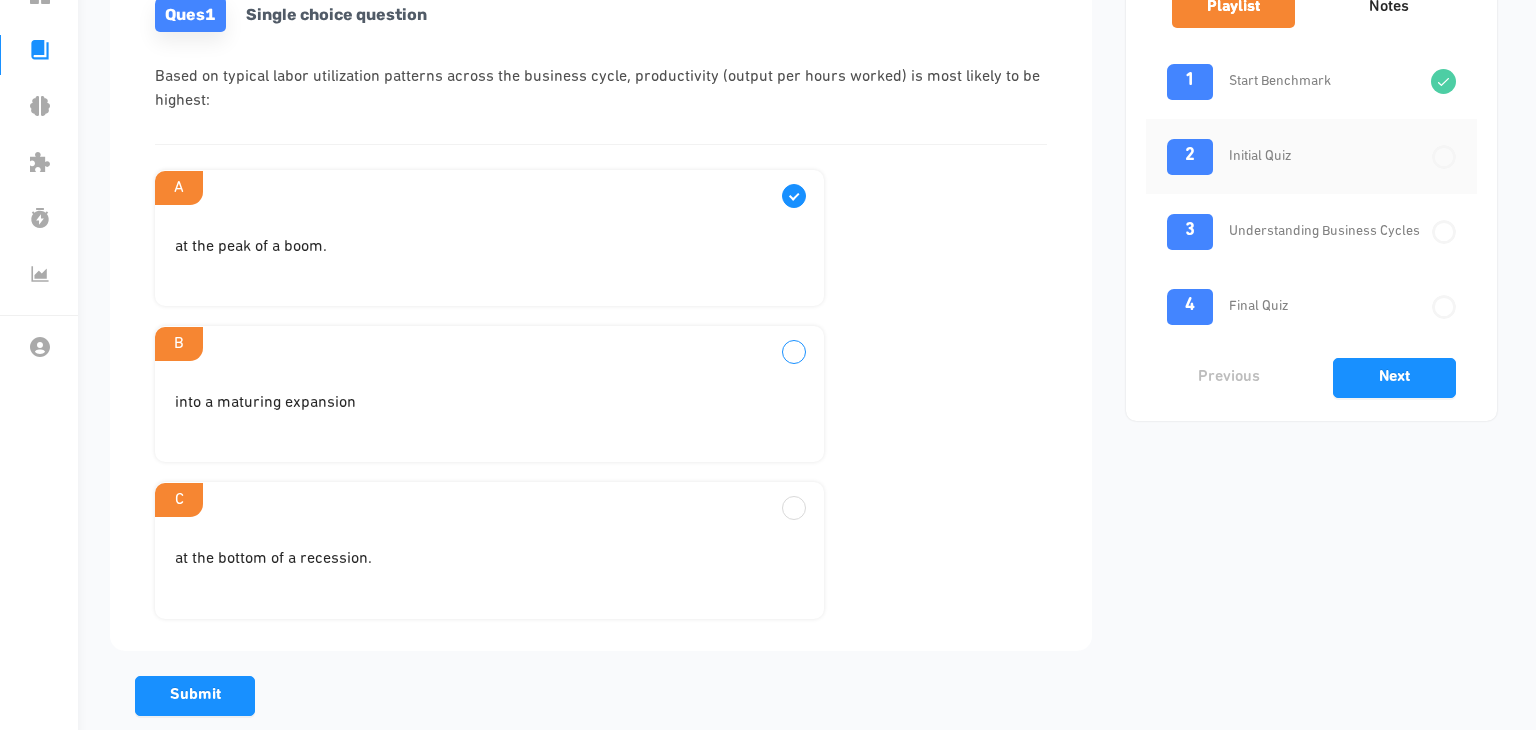 click at bounding box center [794, 196] 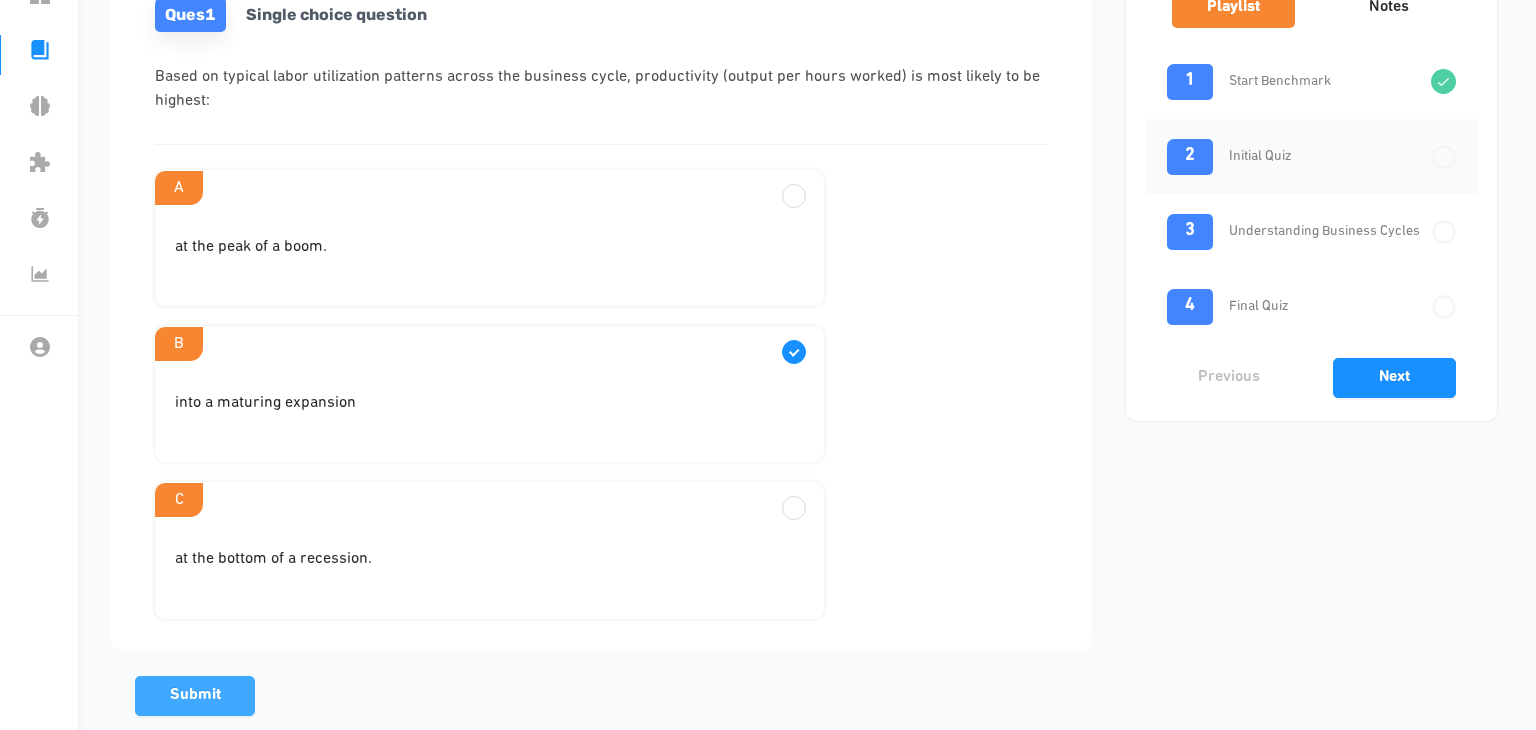 click on "Submit" at bounding box center [195, 696] 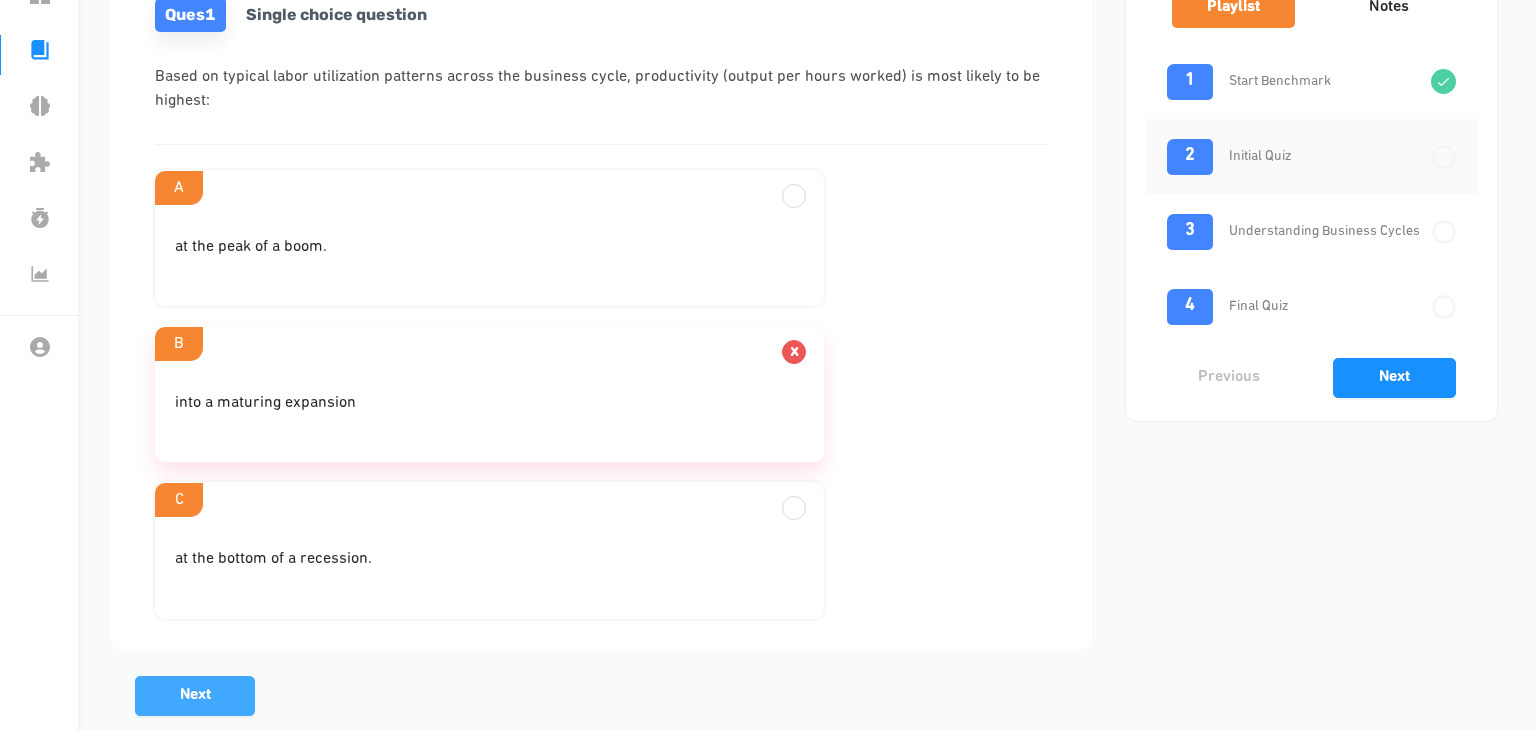 click on "Next" at bounding box center (195, 696) 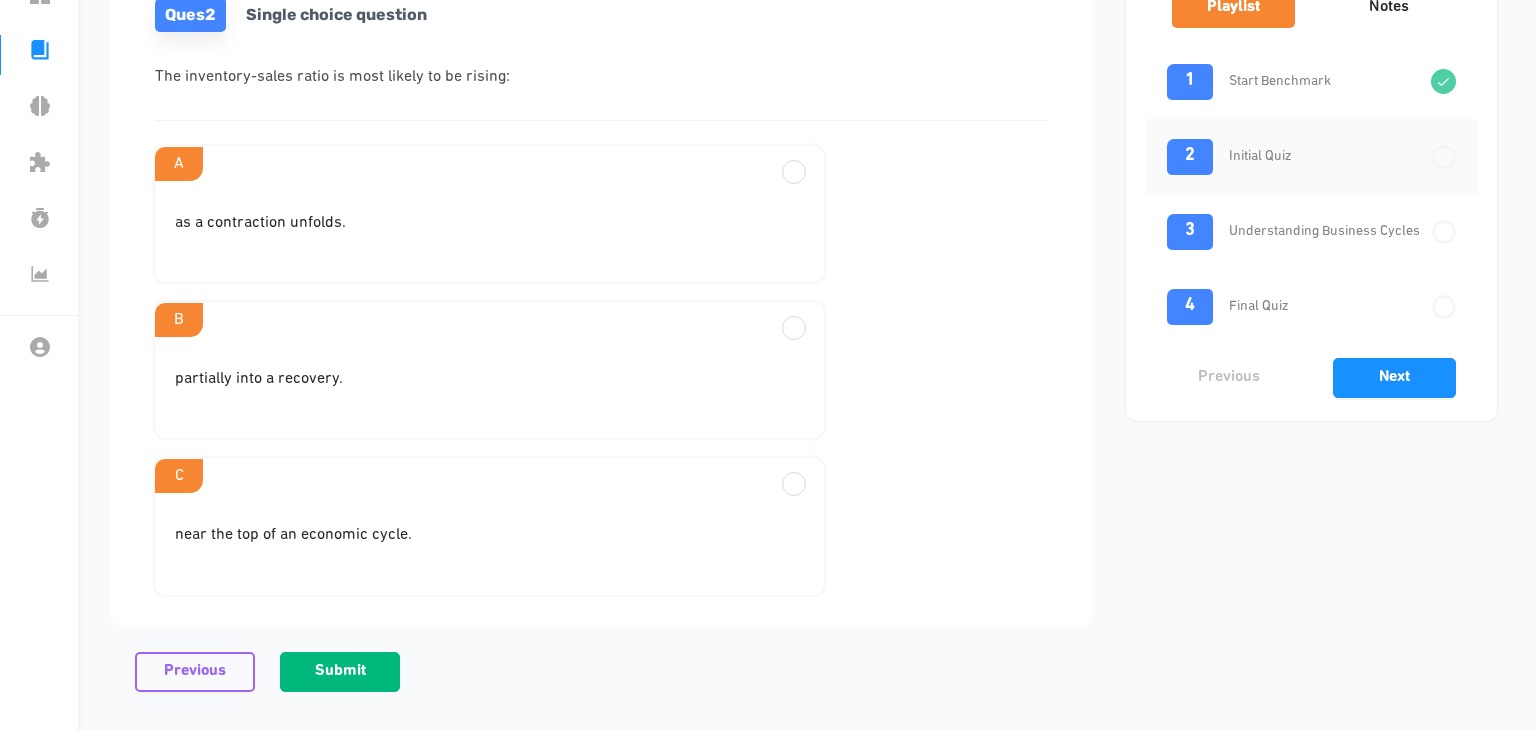 click on "partially into a recovery." at bounding box center [489, 231] 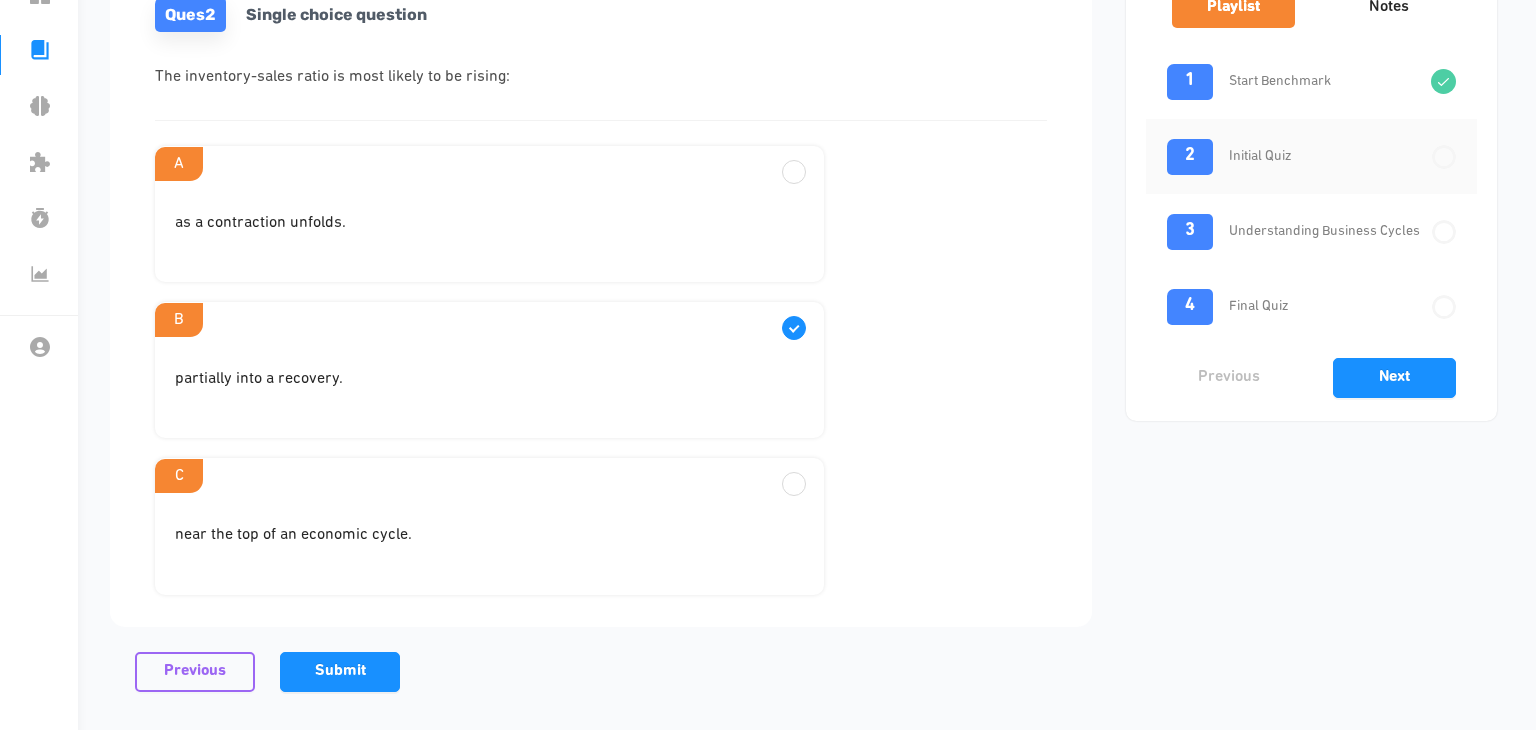 click on "near the top of an economic cycle." at bounding box center (489, 231) 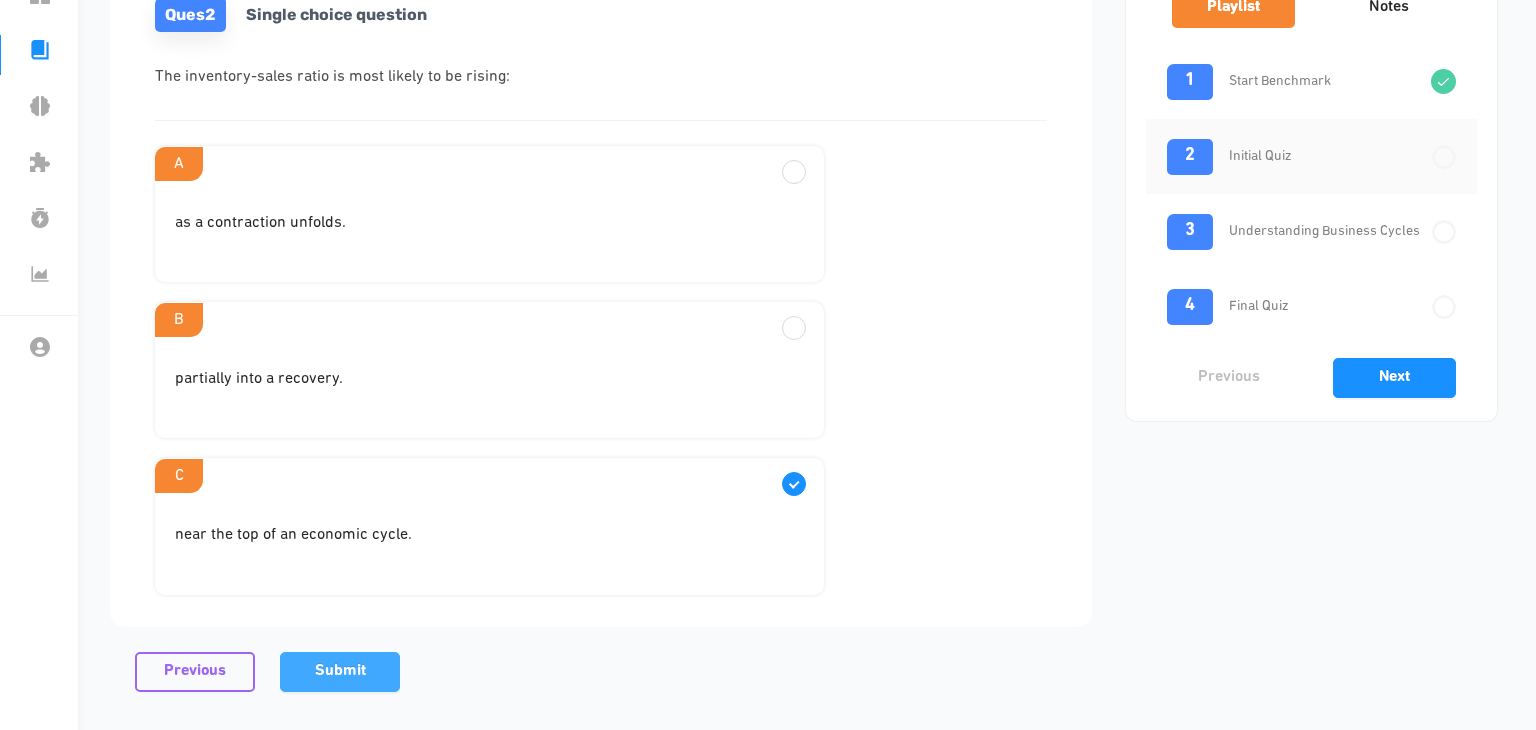 click on "Submit" at bounding box center (340, 672) 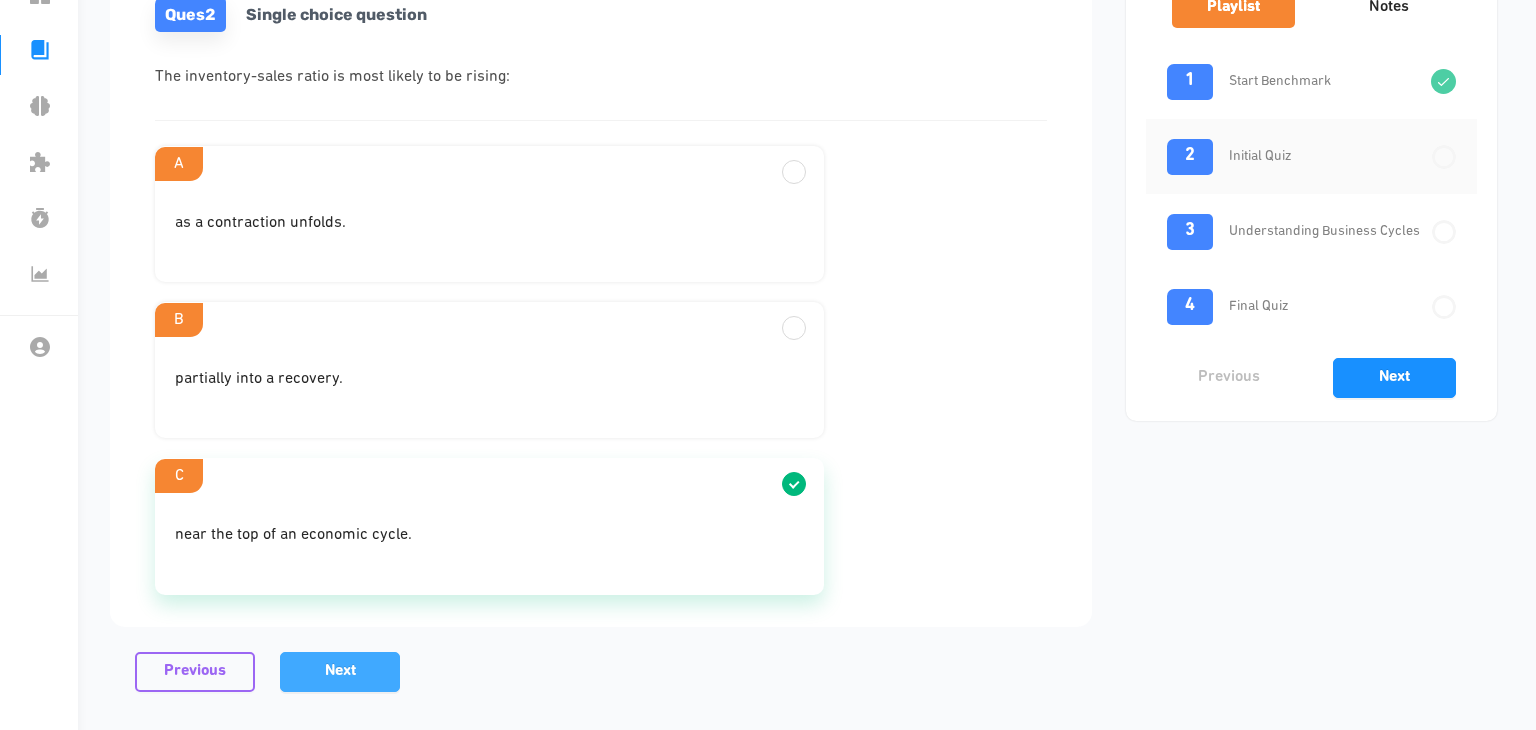 click on "Next" at bounding box center [340, 672] 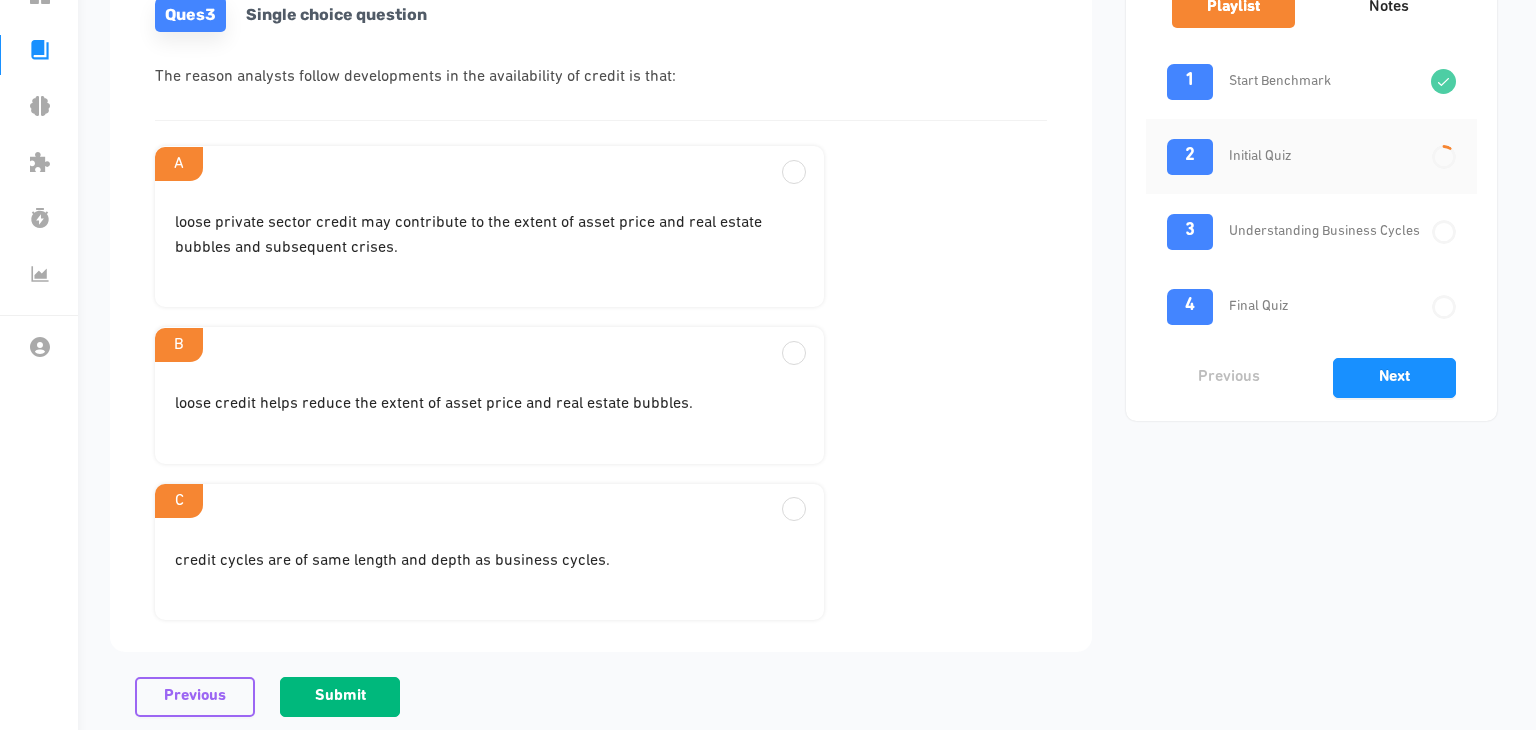 click on "loose private sector credit may contribute to the extent of asset price and real estate bubbles and subsequent crises." at bounding box center [489, 236] 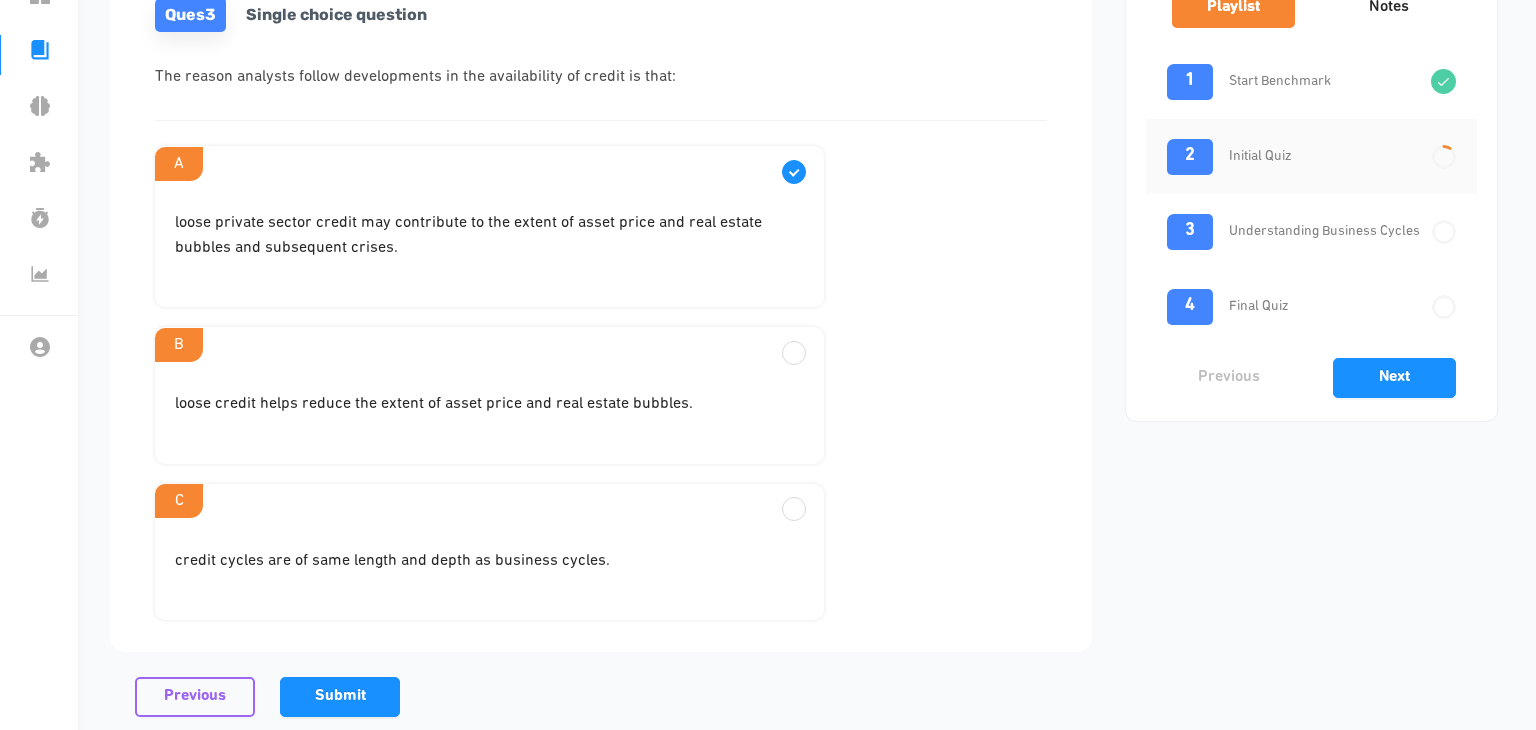 click on "loose credit helps reduce the extent of asset price and real estate bubbles." at bounding box center [489, 244] 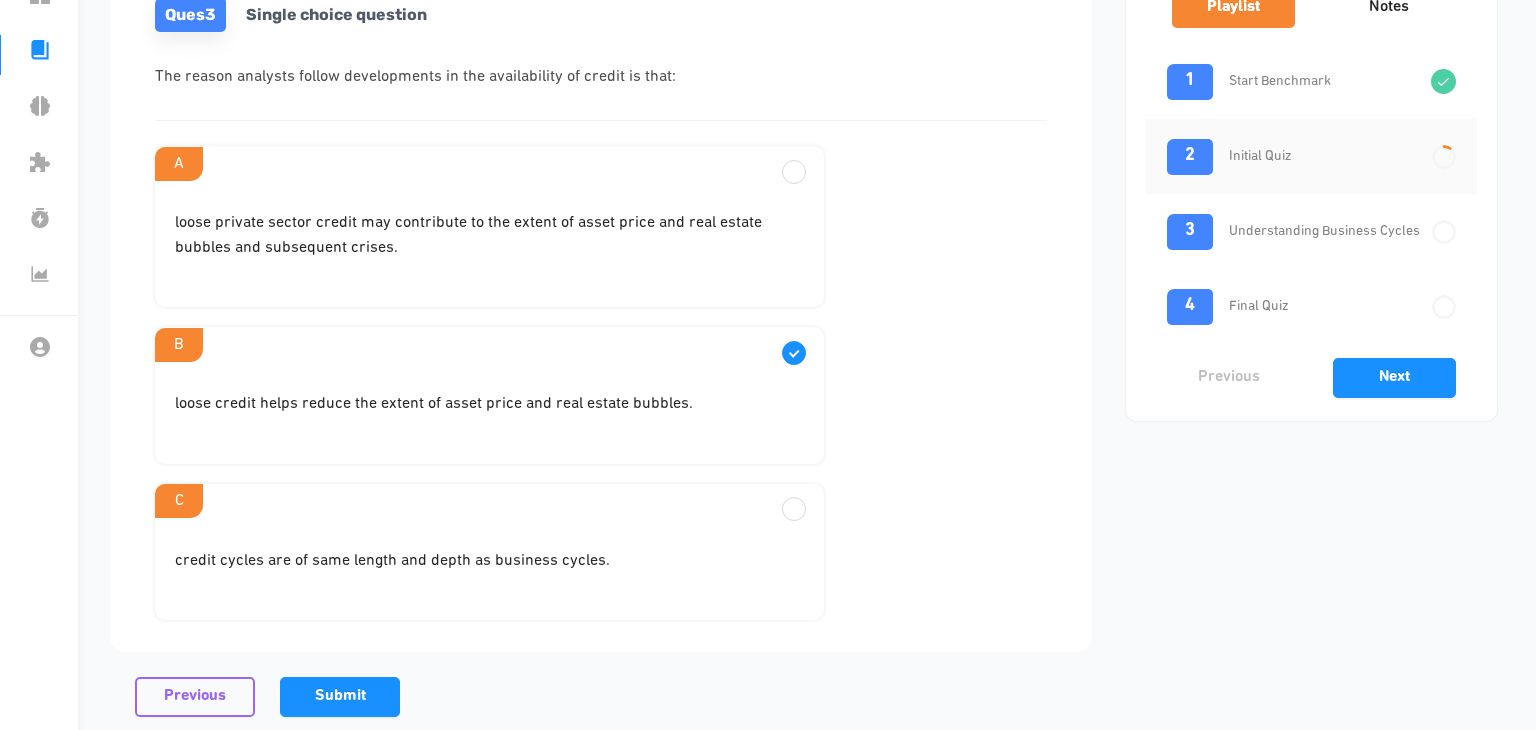 click on "loose private sector credit may contribute to the extent of asset price and real estate bubbles and subsequent crises." at bounding box center [489, 236] 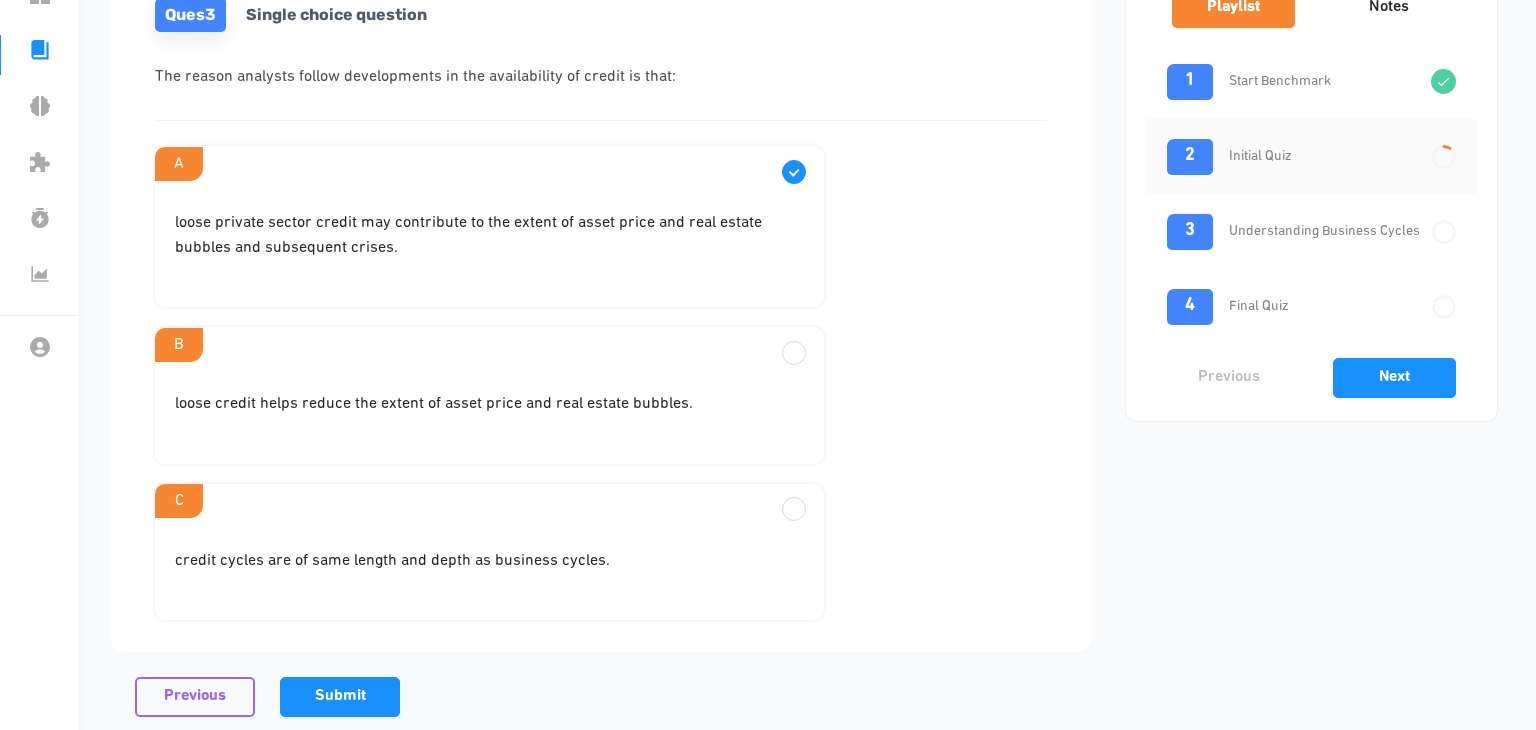 click on "loose credit helps reduce the extent of asset price and real estate bubbles." at bounding box center (489, 236) 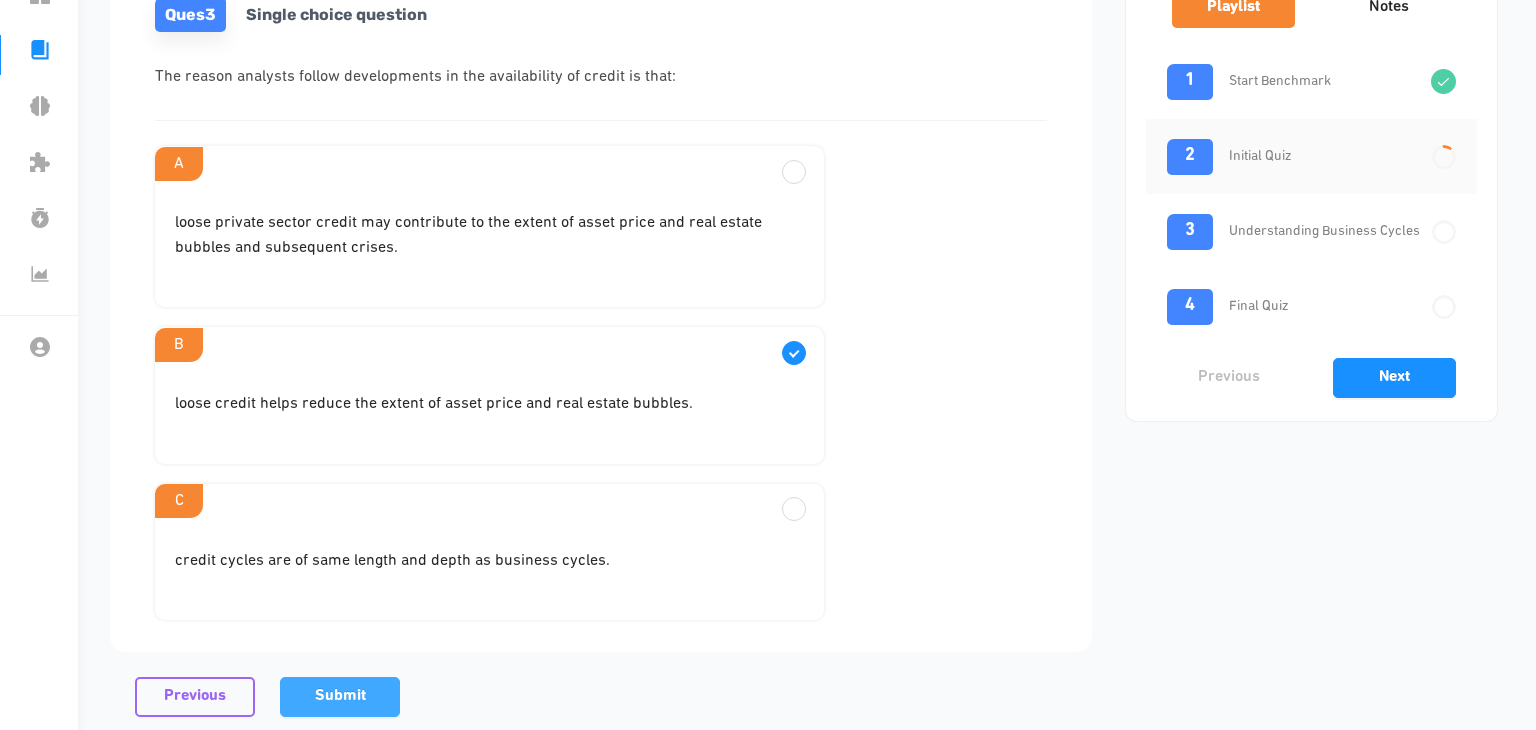 click on "Submit" at bounding box center [340, 697] 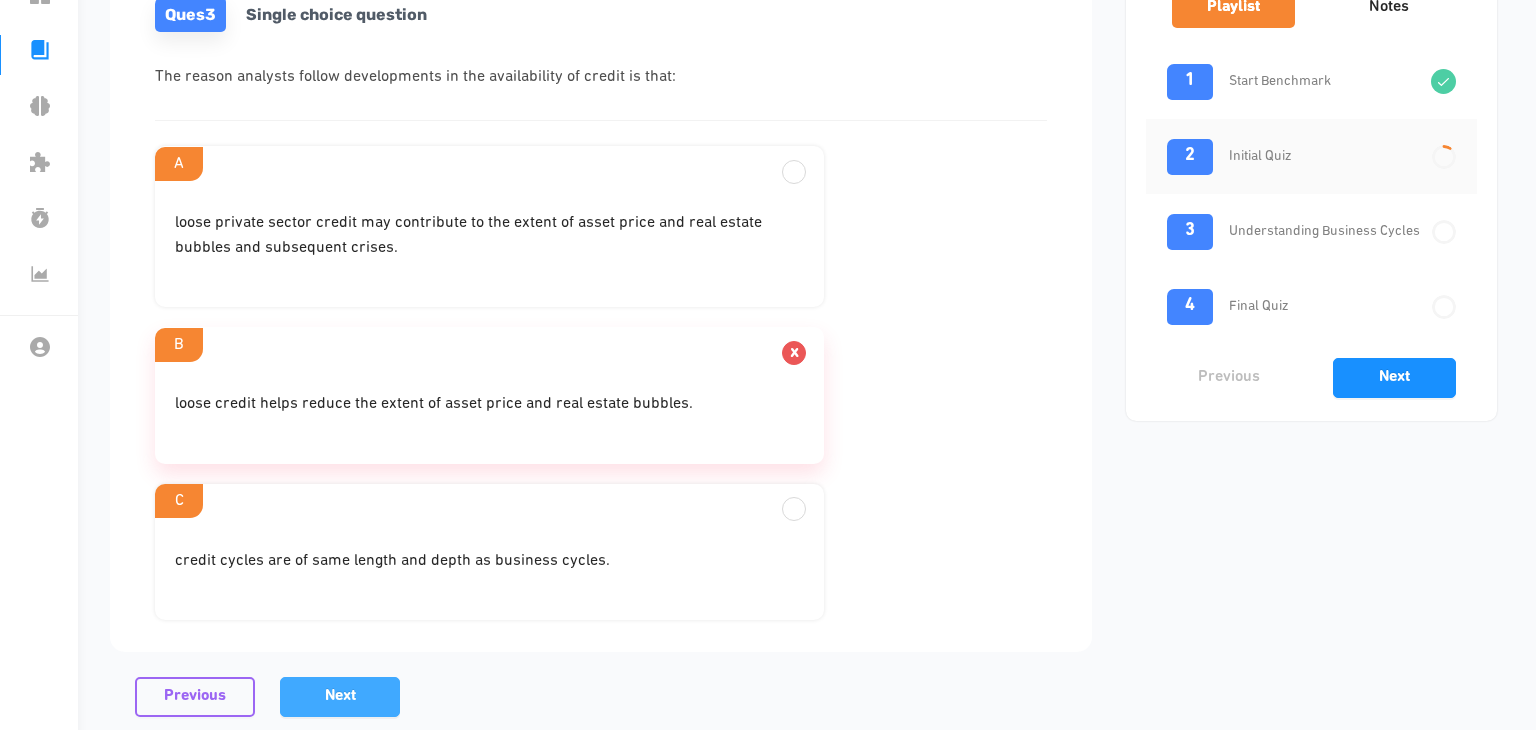 click on "Next" at bounding box center (340, 697) 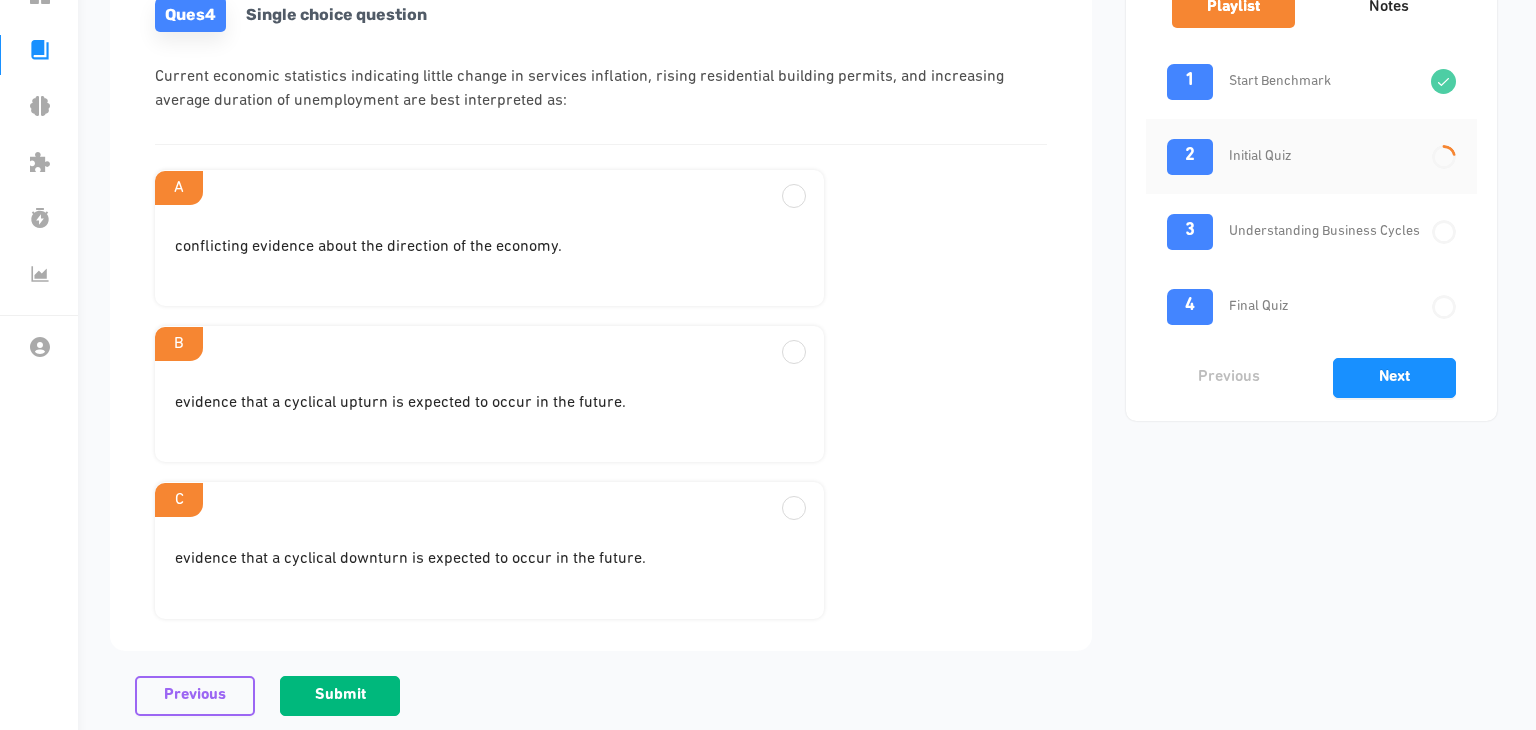 click on "evidence that a cyclical upturn is expected to occur in the future." at bounding box center (489, 255) 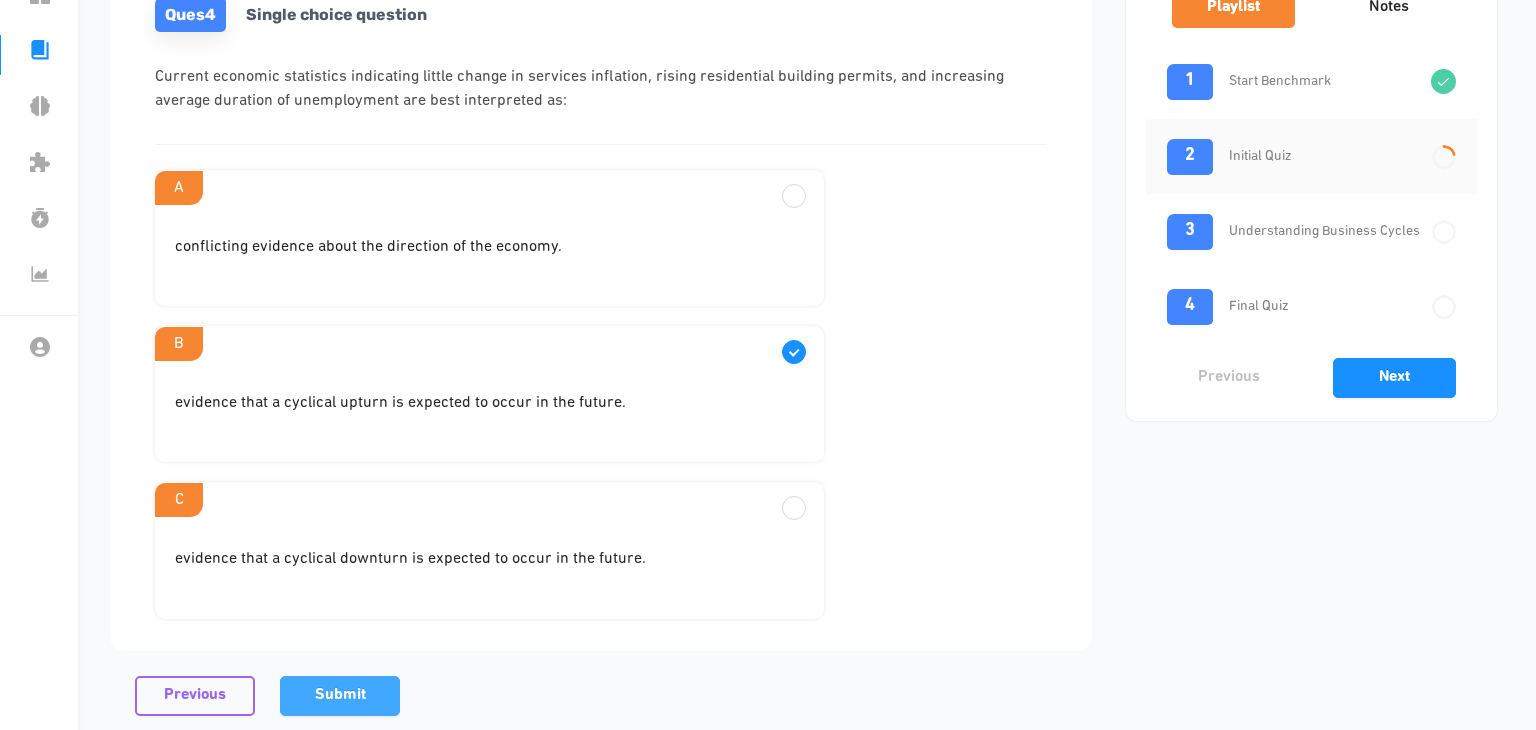 click on "Submit" at bounding box center [340, 696] 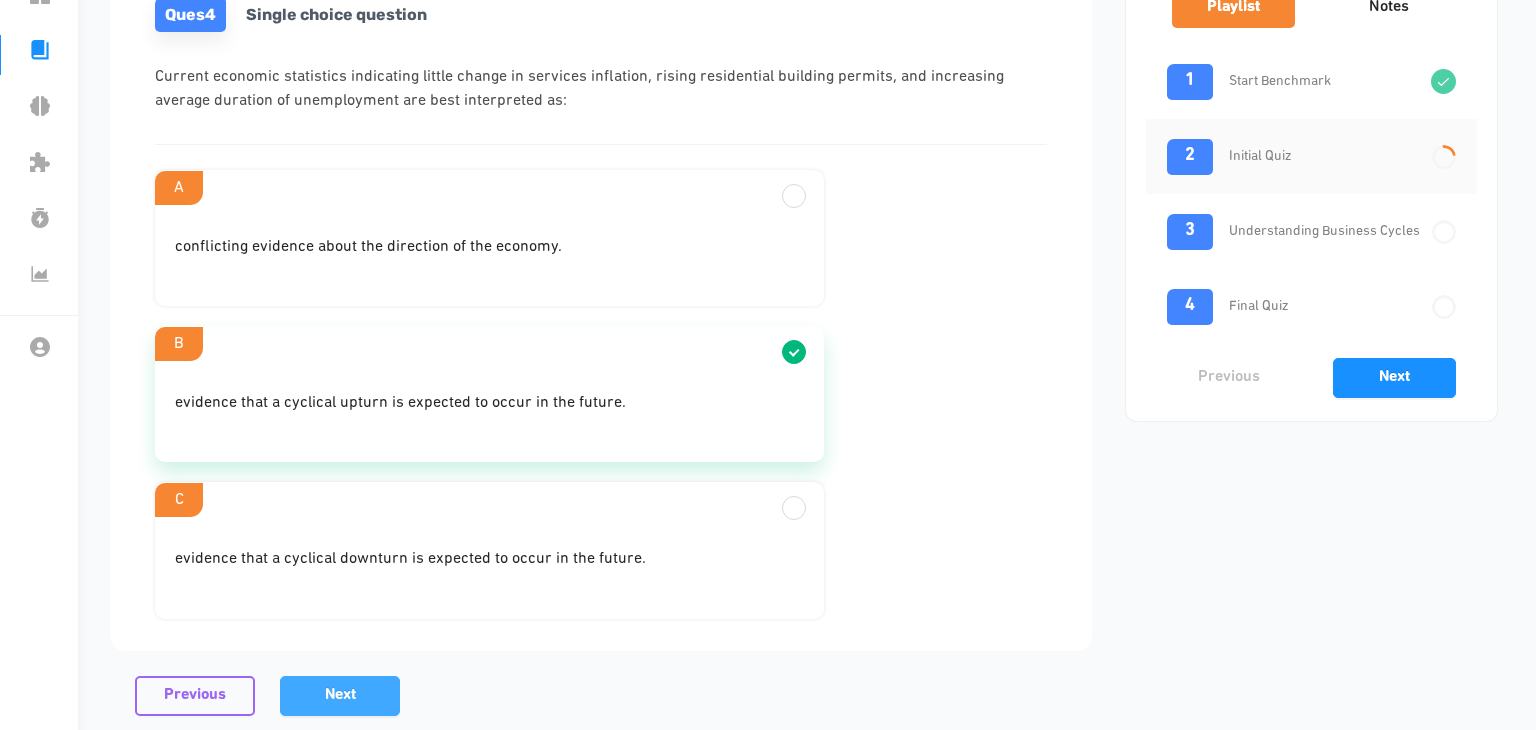 click on "Next" at bounding box center [340, 695] 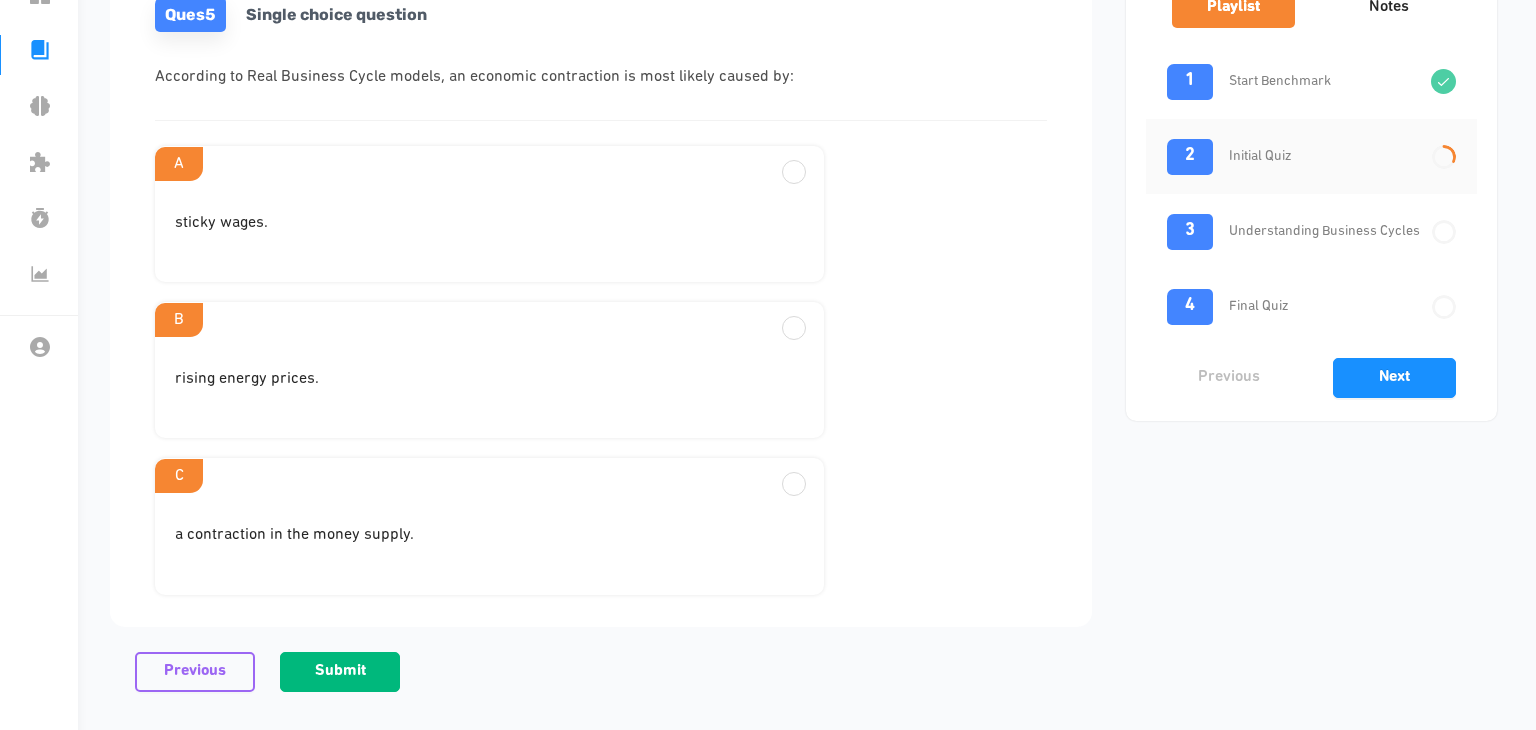 click on "a contraction in the money supply." at bounding box center (489, 231) 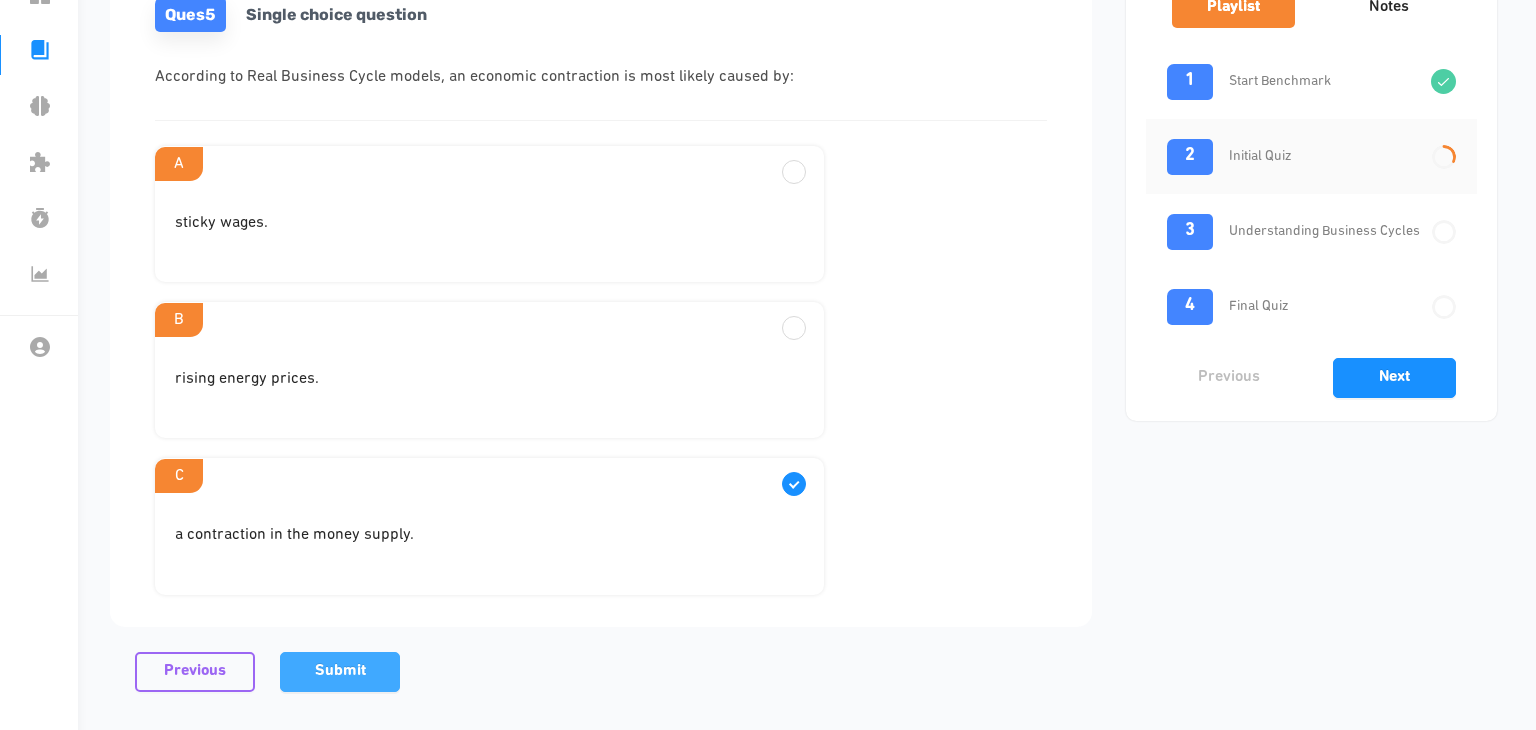 click on "Submit" at bounding box center [340, 672] 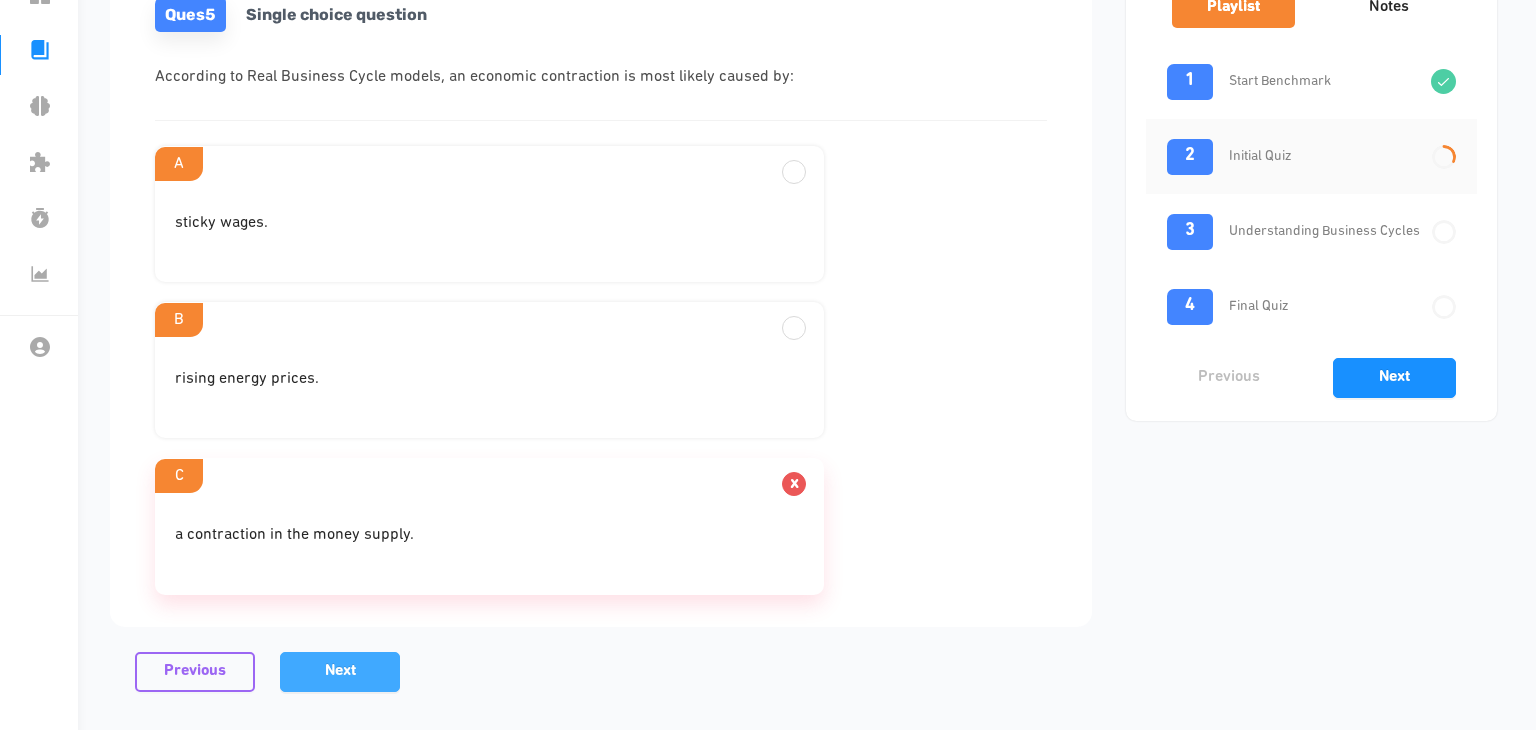 click on "Next" at bounding box center (340, 672) 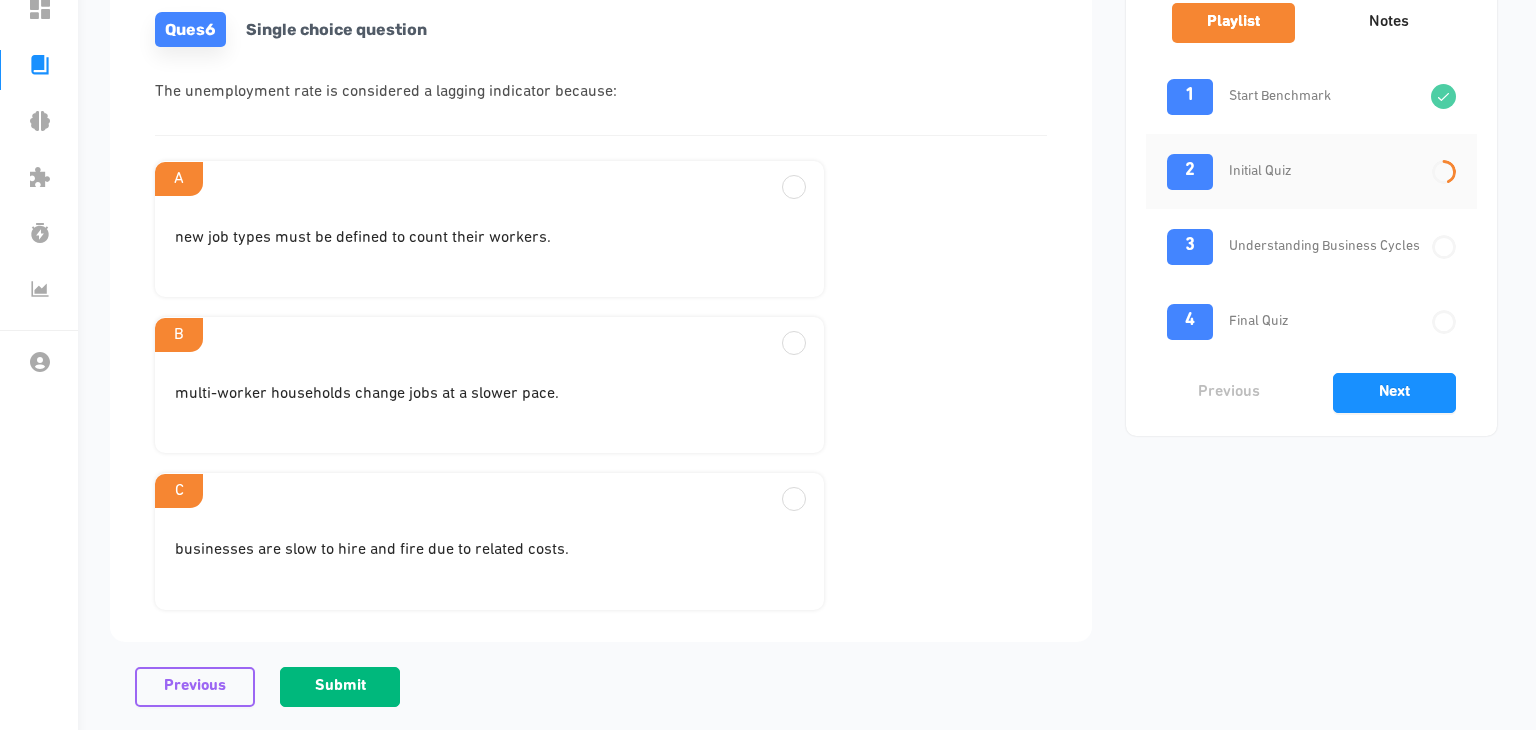 scroll, scrollTop: 173, scrollLeft: 0, axis: vertical 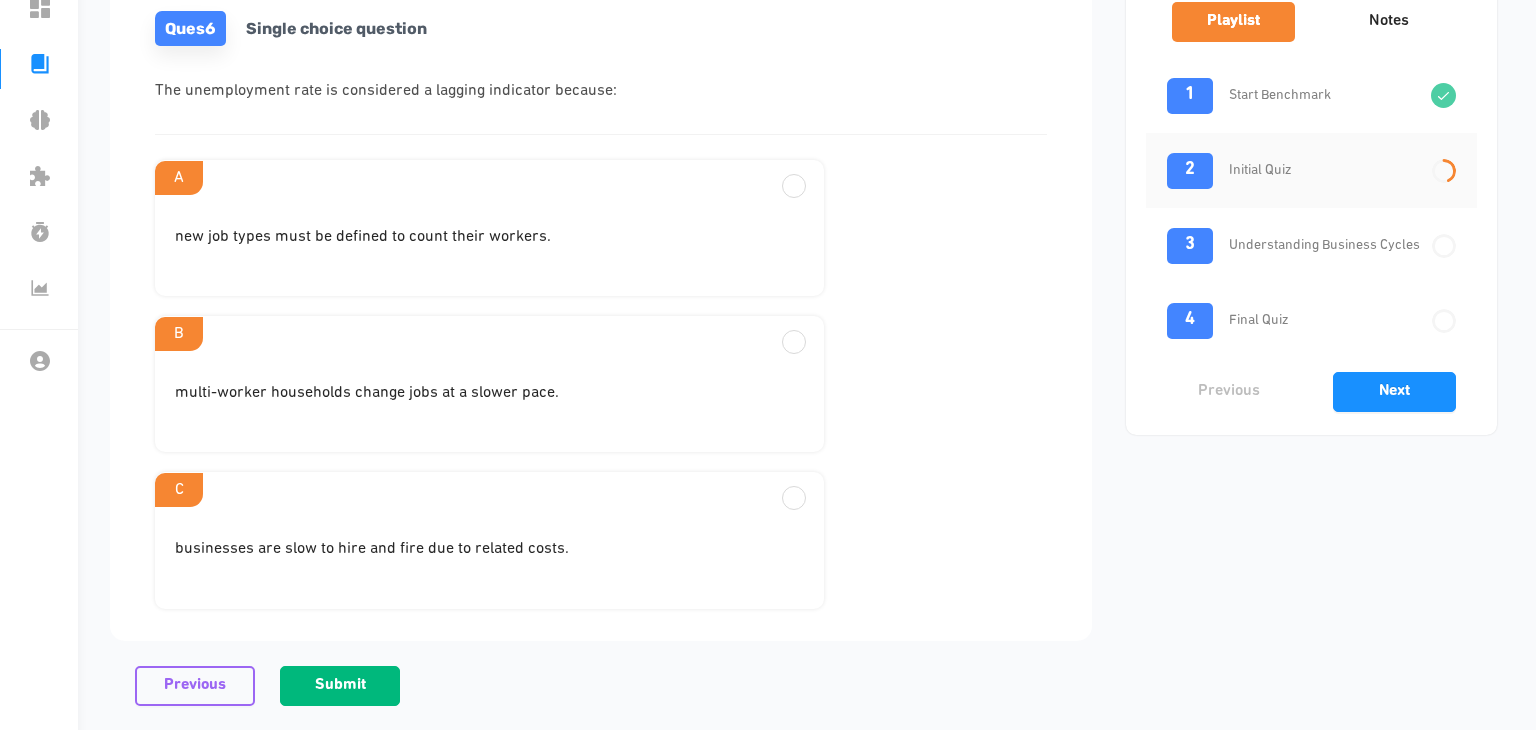 click on "businesses are slow to hire and fire due to related costs." at bounding box center [489, 245] 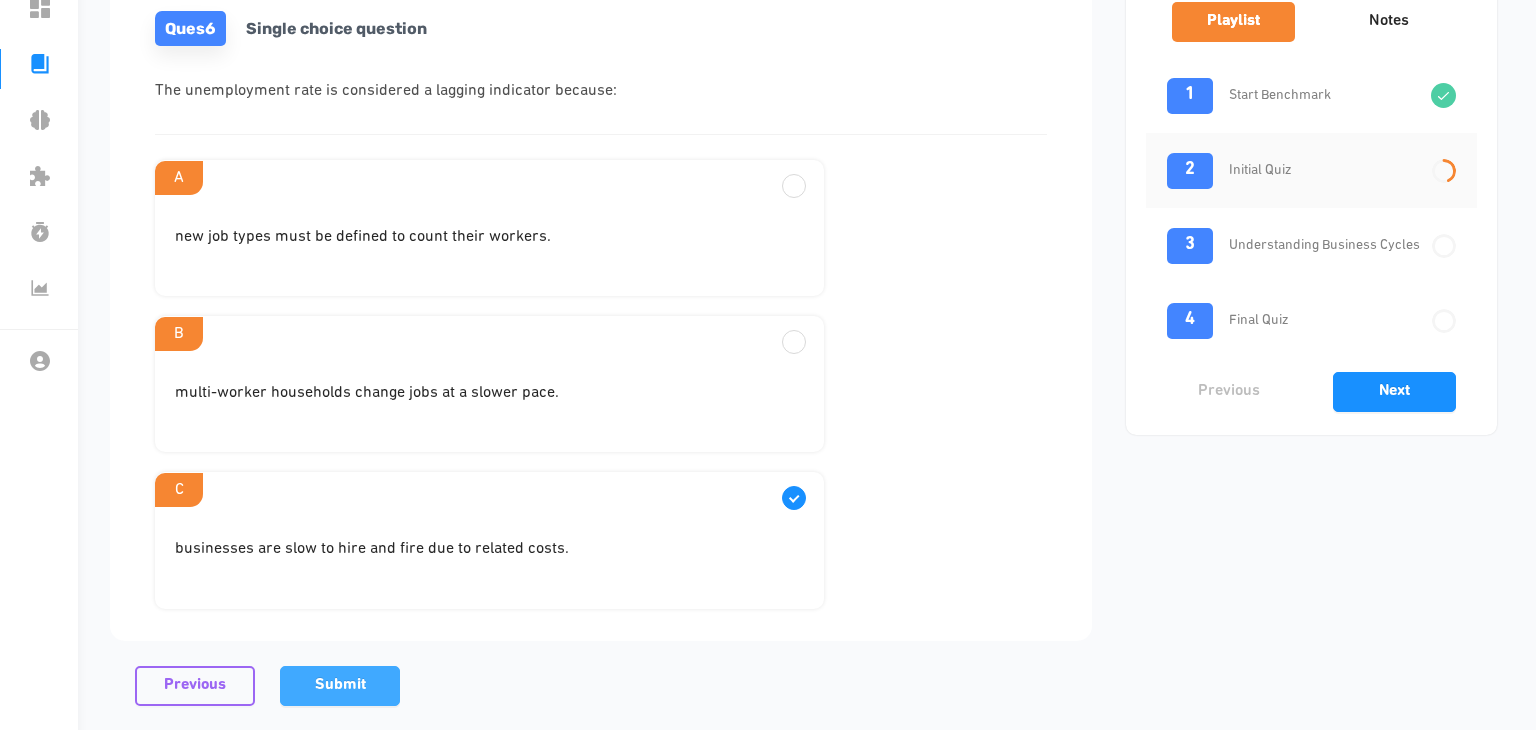 click on "Submit" at bounding box center [340, 685] 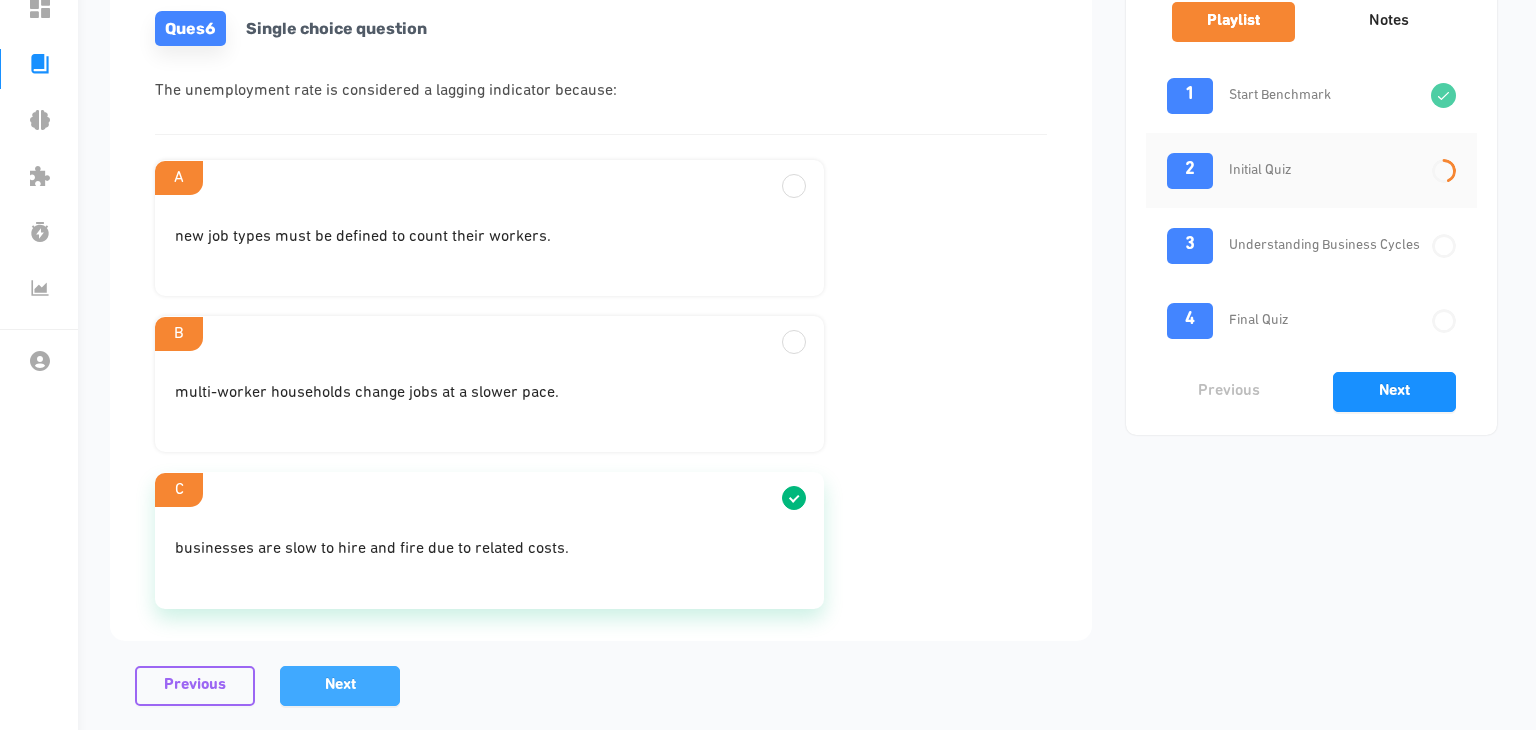 click on "Next" at bounding box center (340, 685) 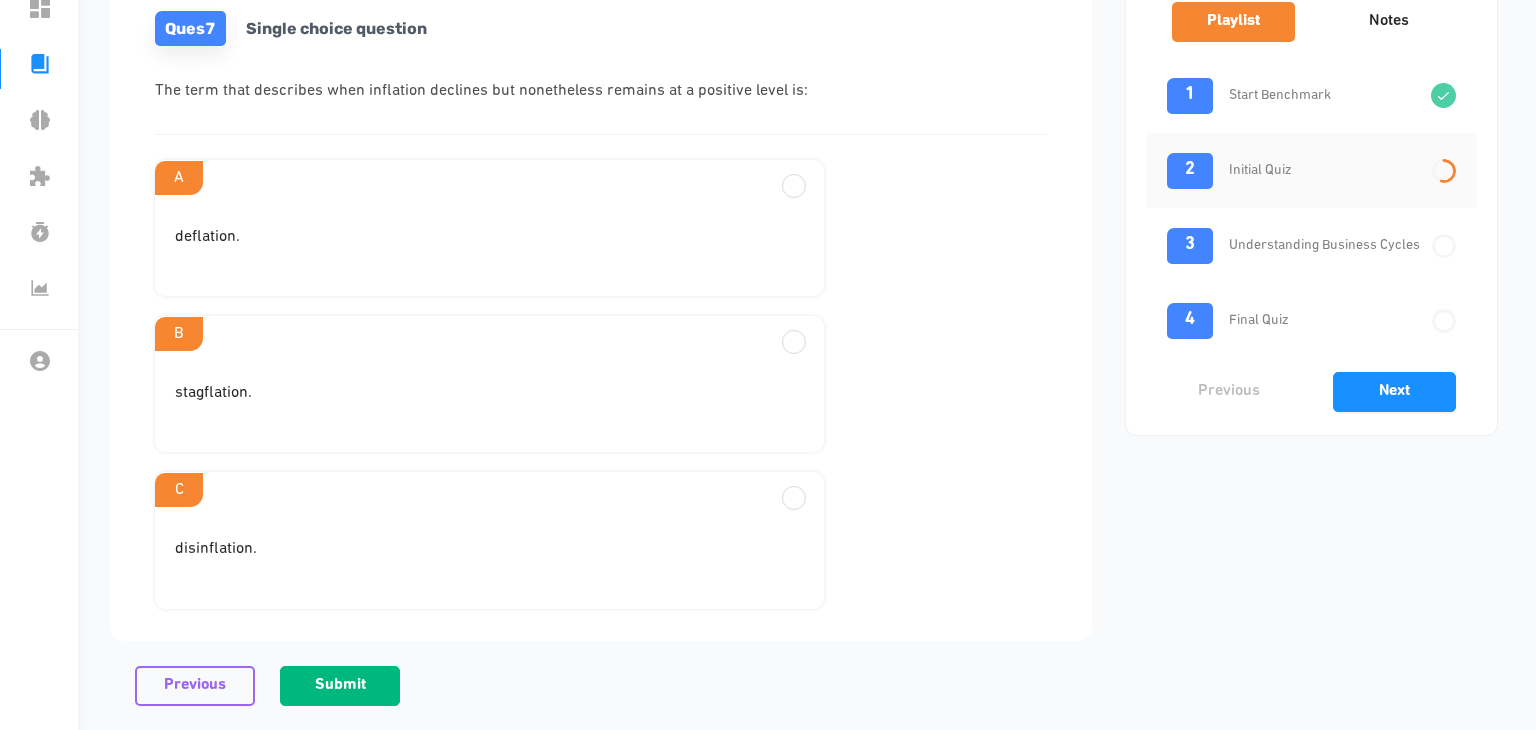 click on "stagflation." at bounding box center [489, 237] 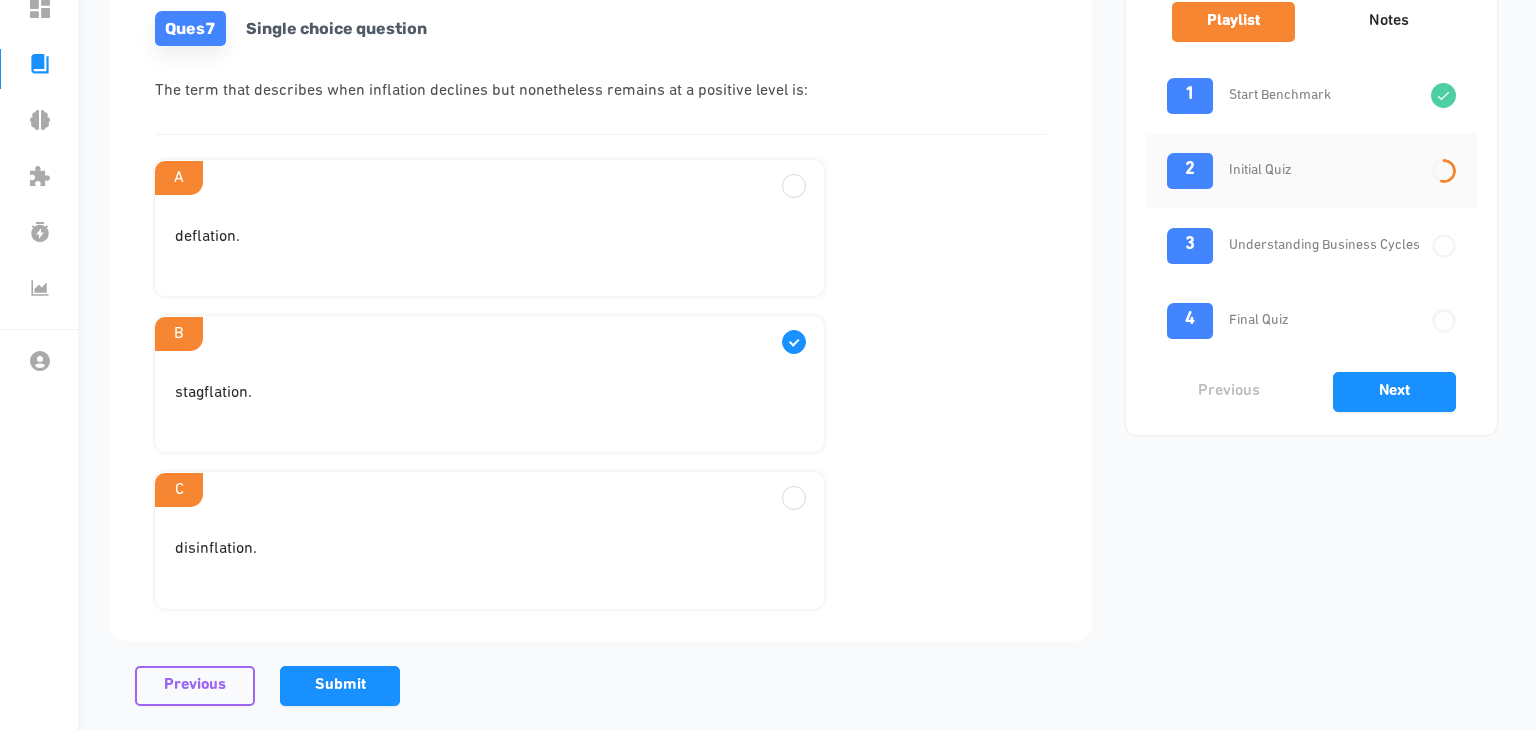 click on "disinflation." at bounding box center [489, 245] 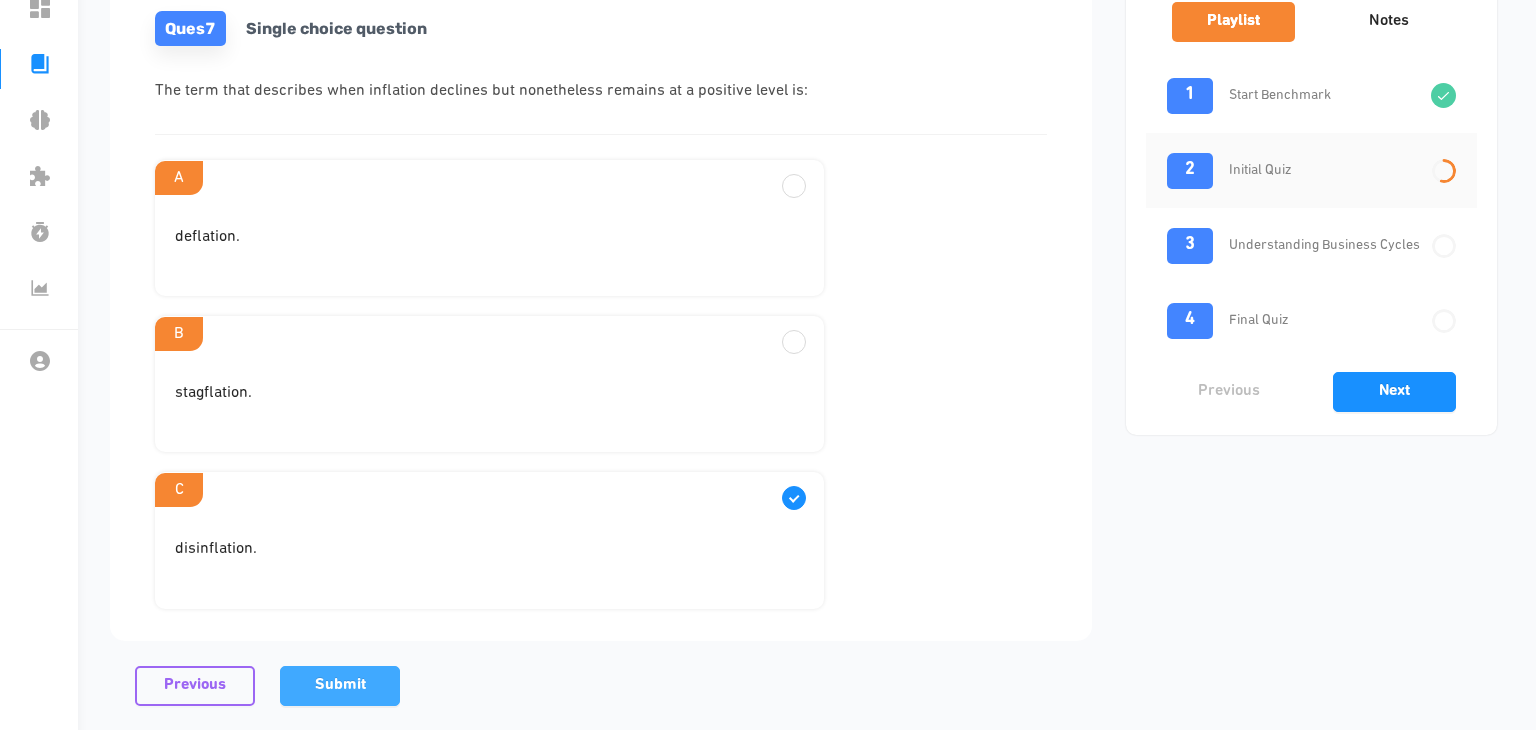 click on "Submit" at bounding box center [340, 686] 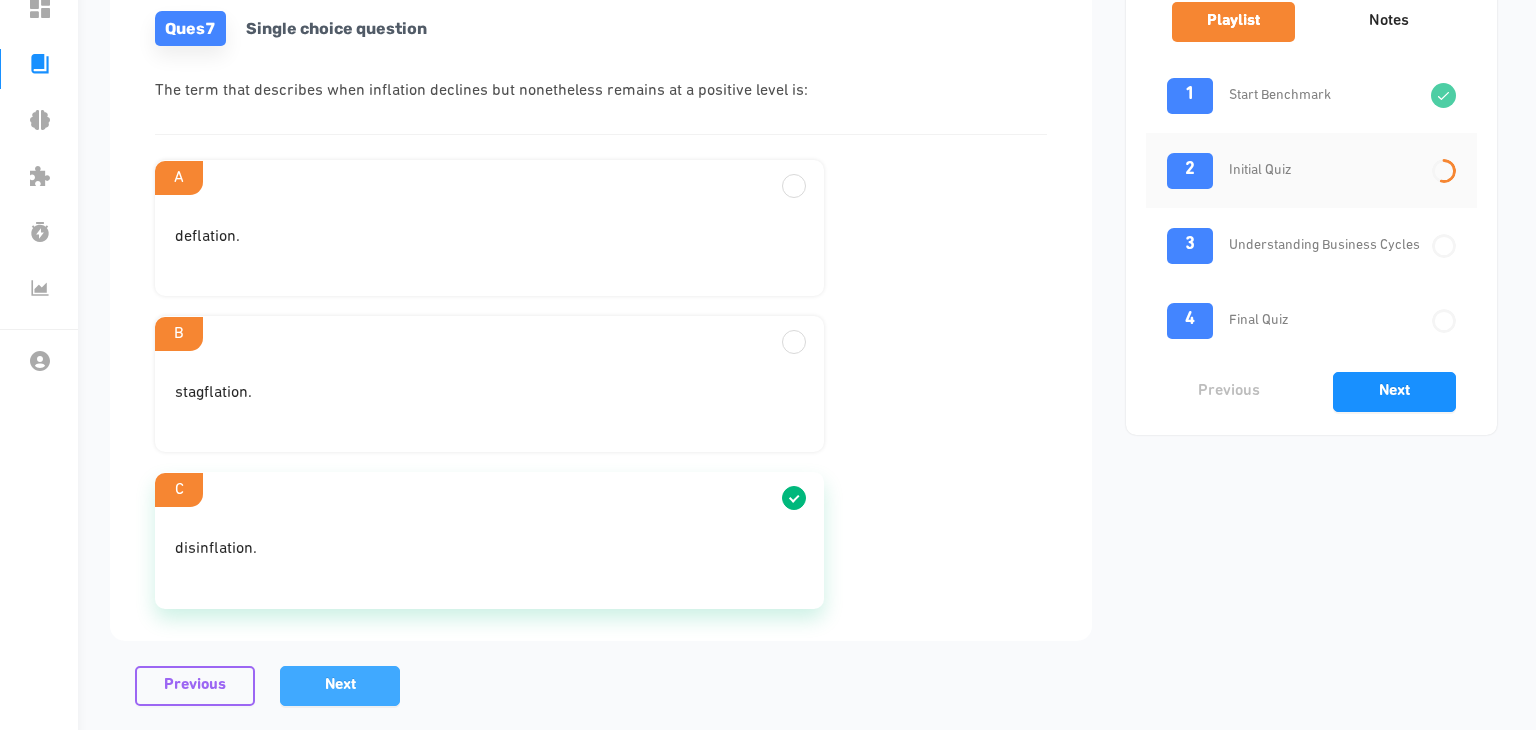 click on "Next" at bounding box center (340, 685) 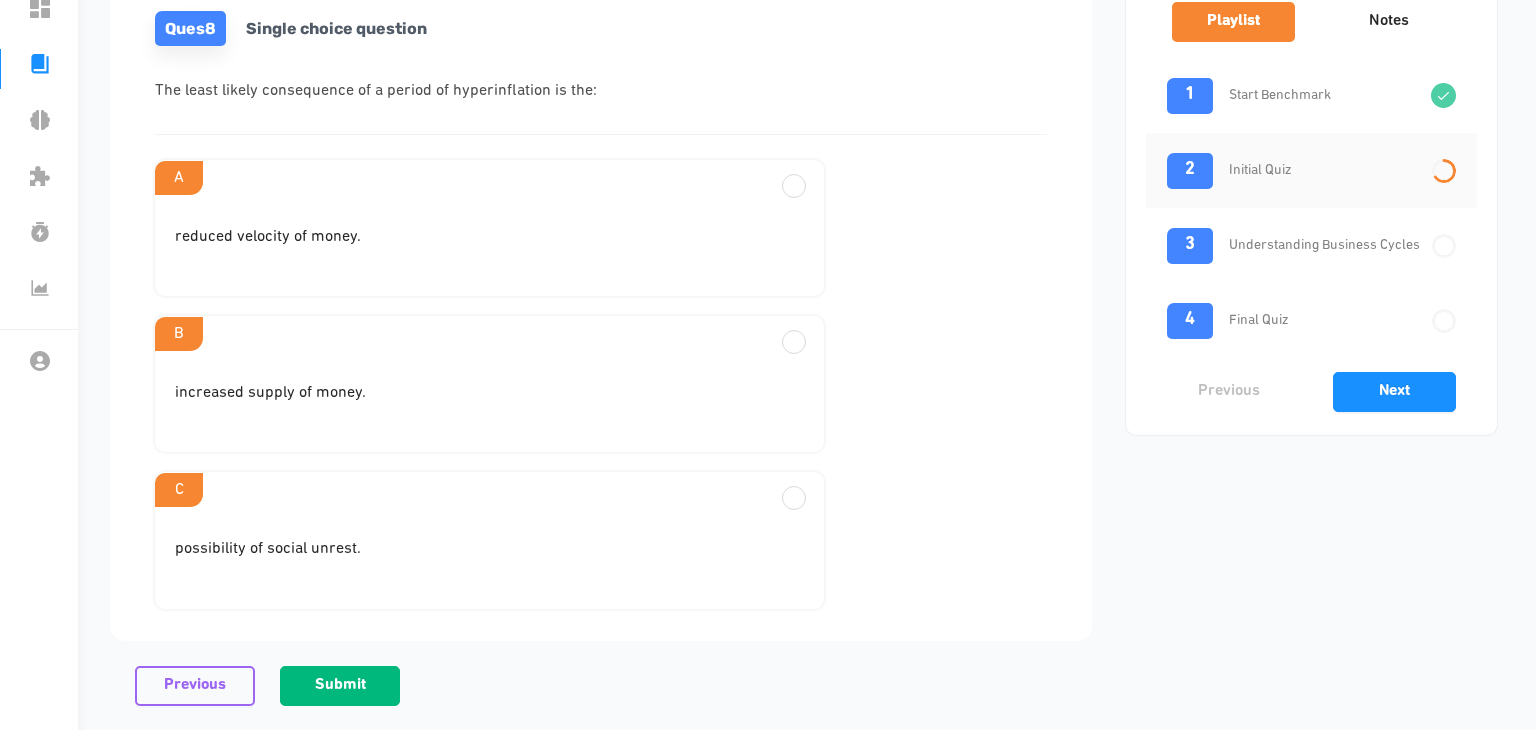 click on "possibility of social unrest." at bounding box center (489, 245) 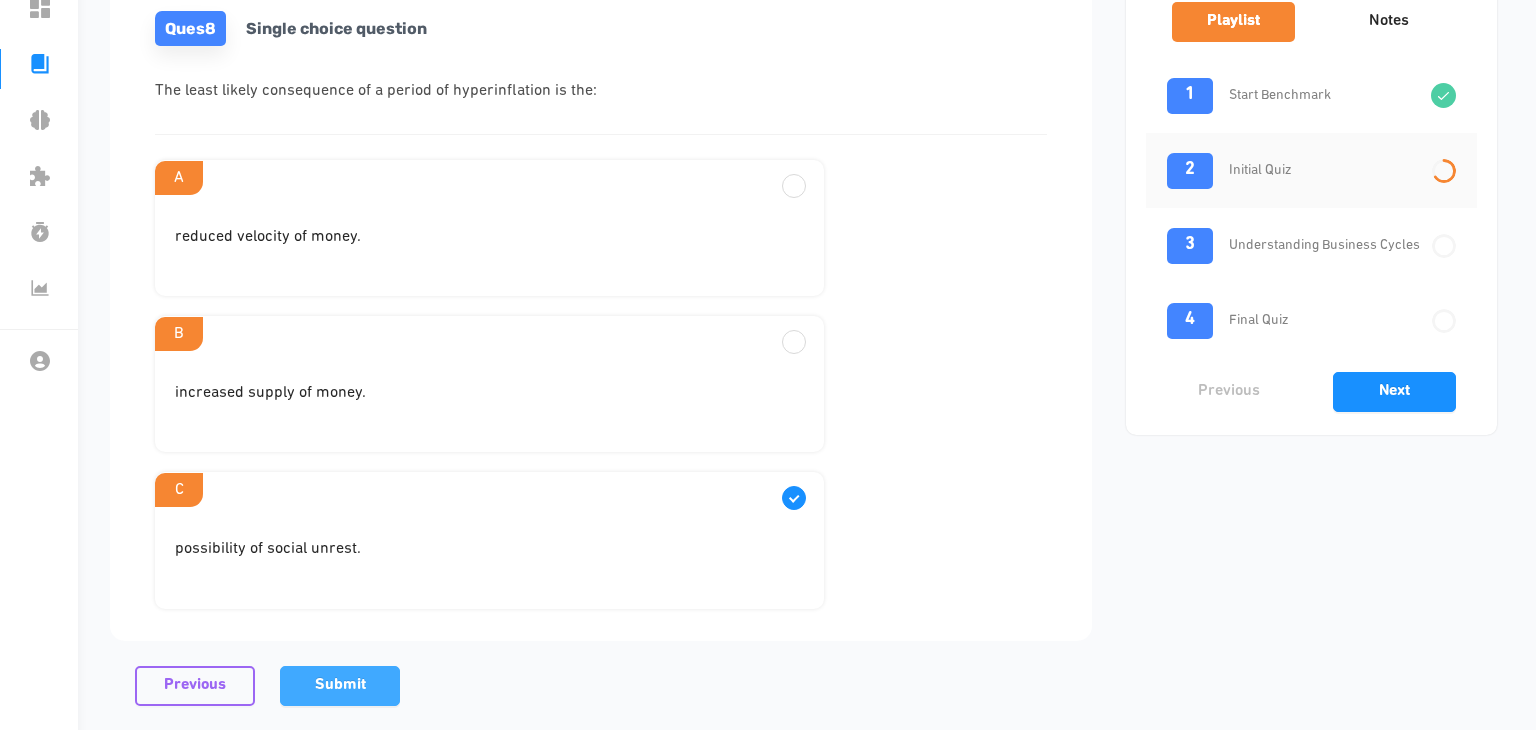 click on "Submit" at bounding box center (340, 686) 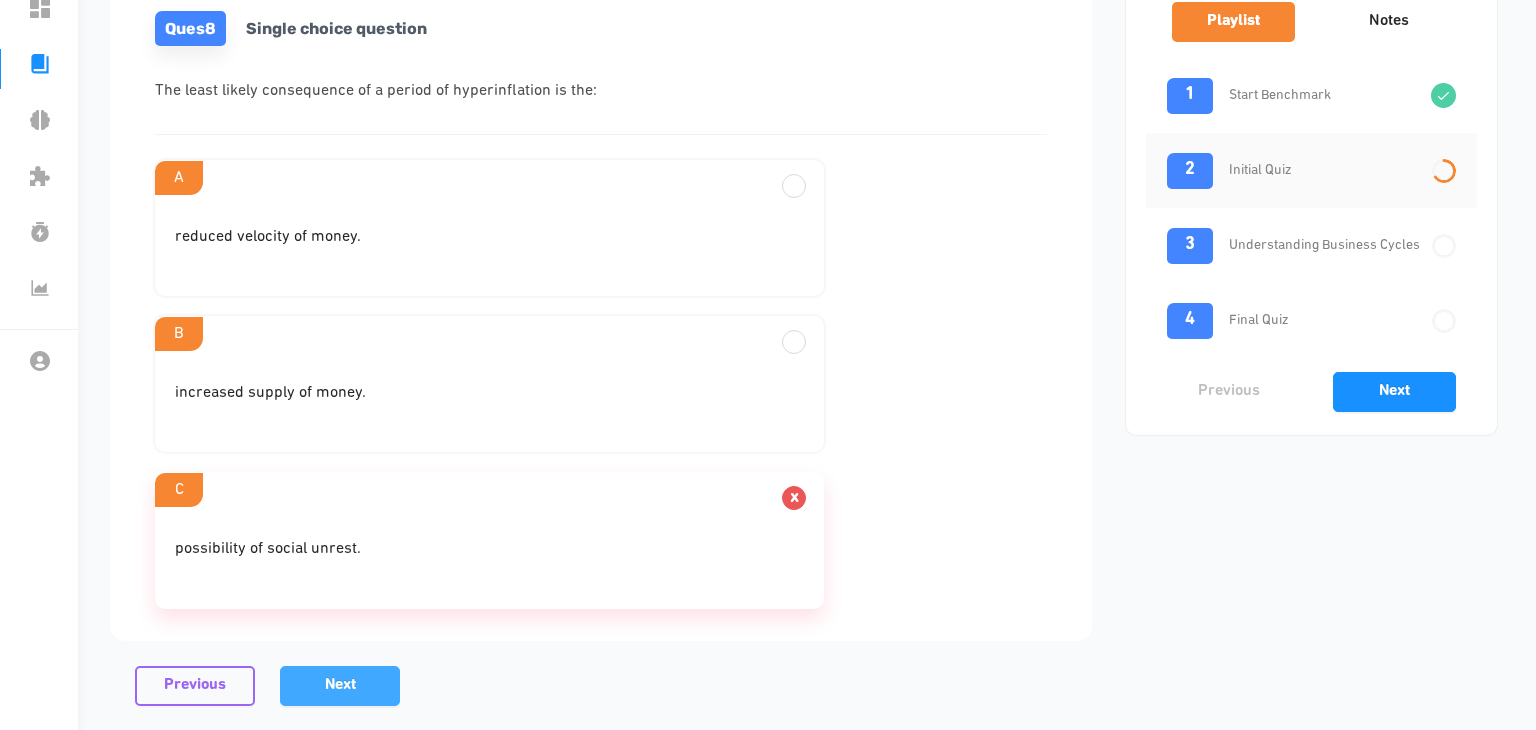click on "Next" at bounding box center [340, 686] 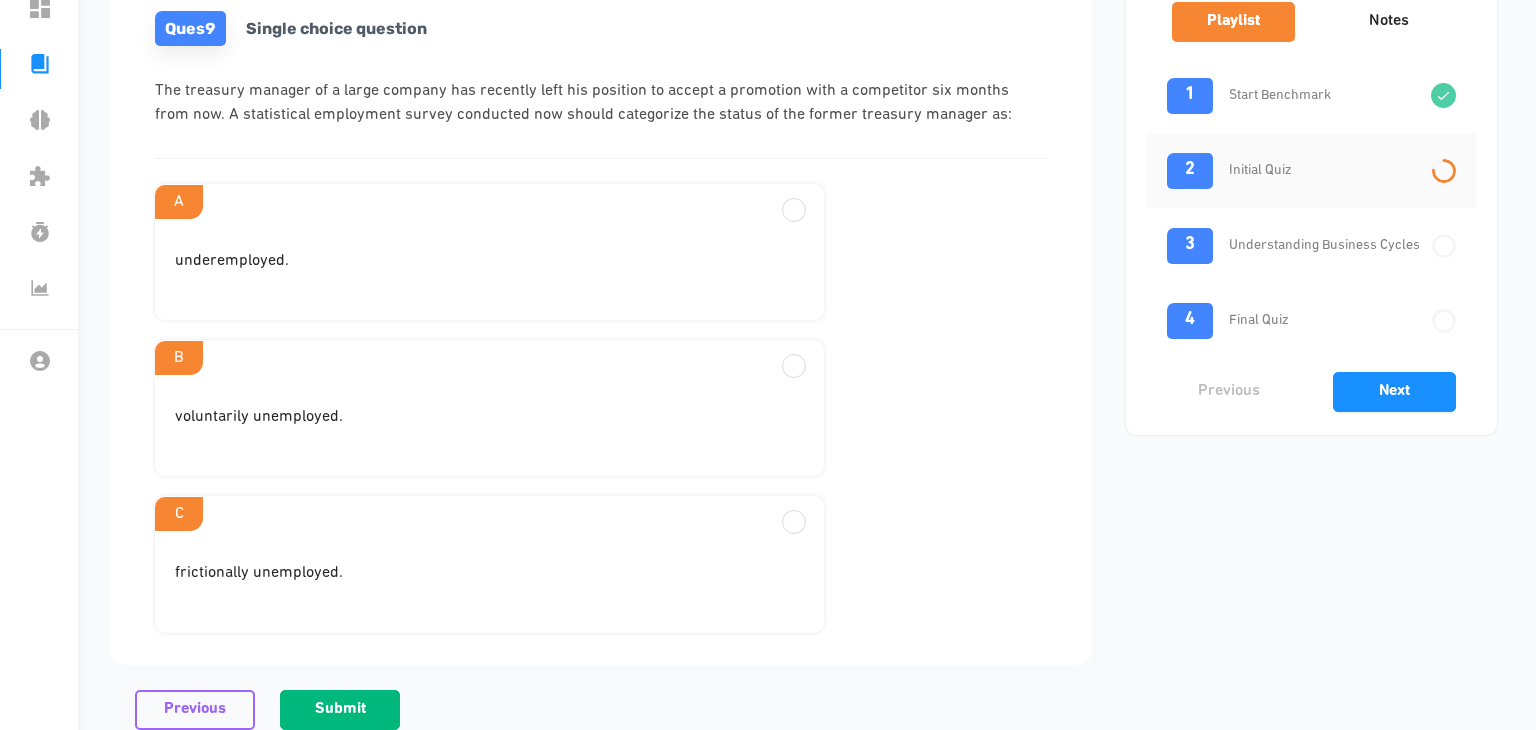 click on "voluntarily unemployed." at bounding box center [489, 261] 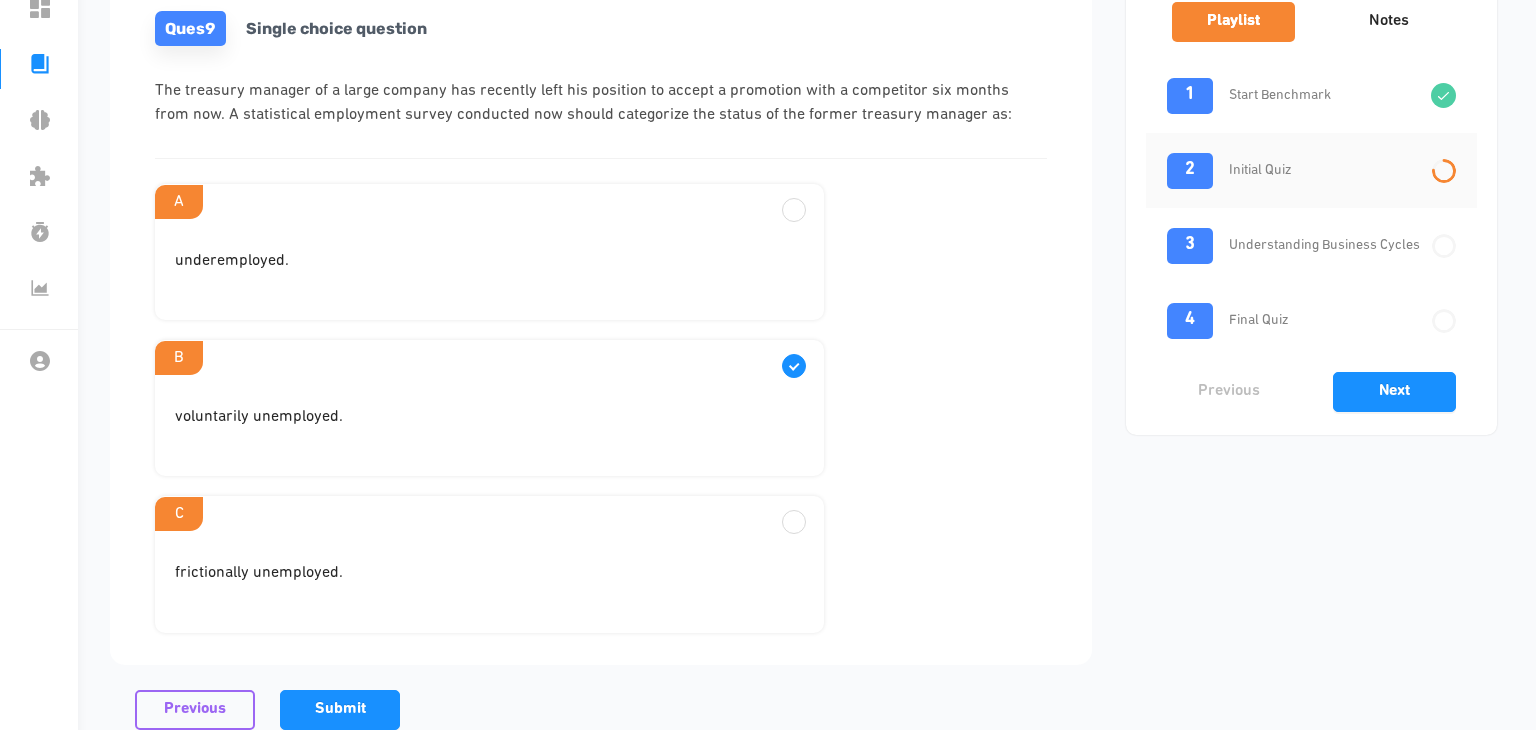 click on "C" at bounding box center [489, 201] 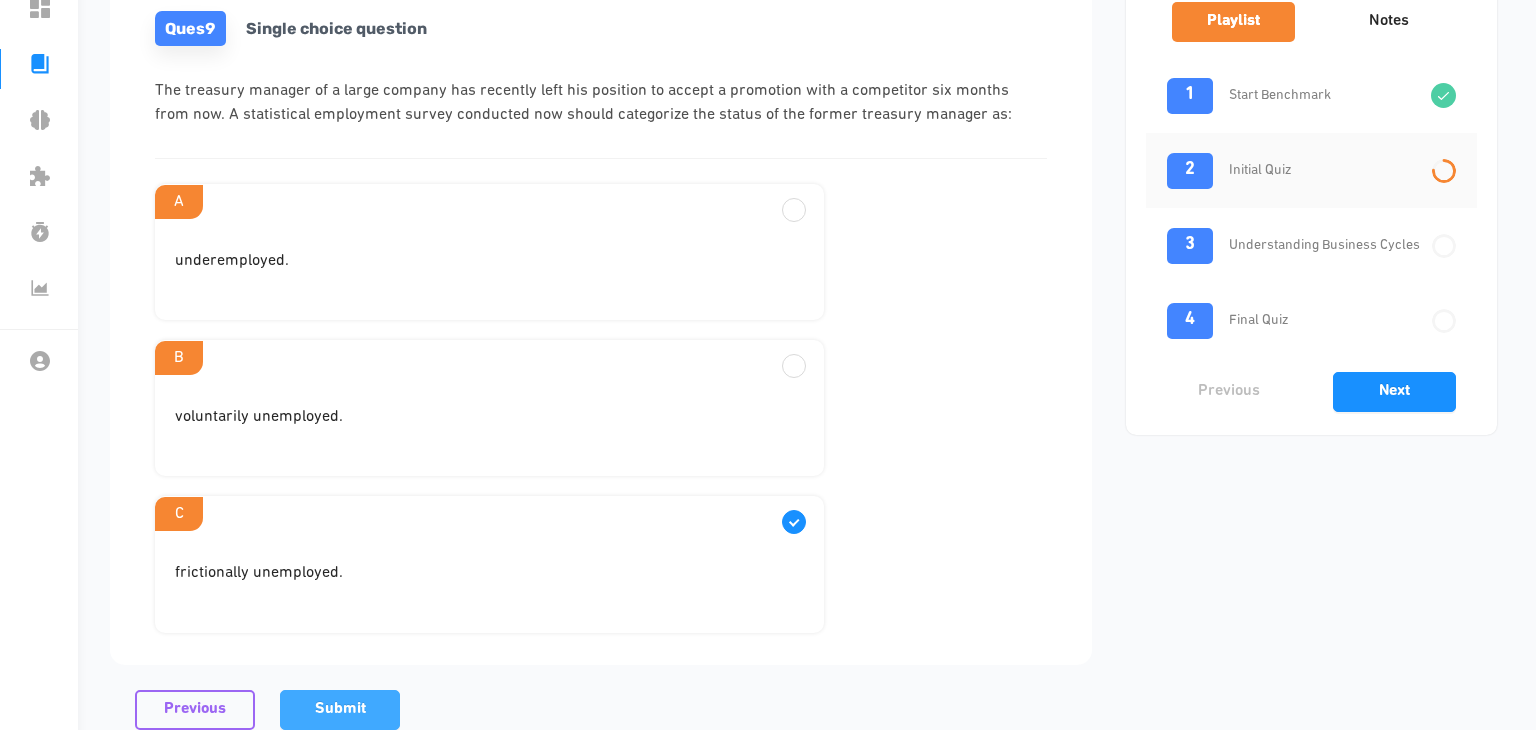 click on "Submit" at bounding box center [340, 710] 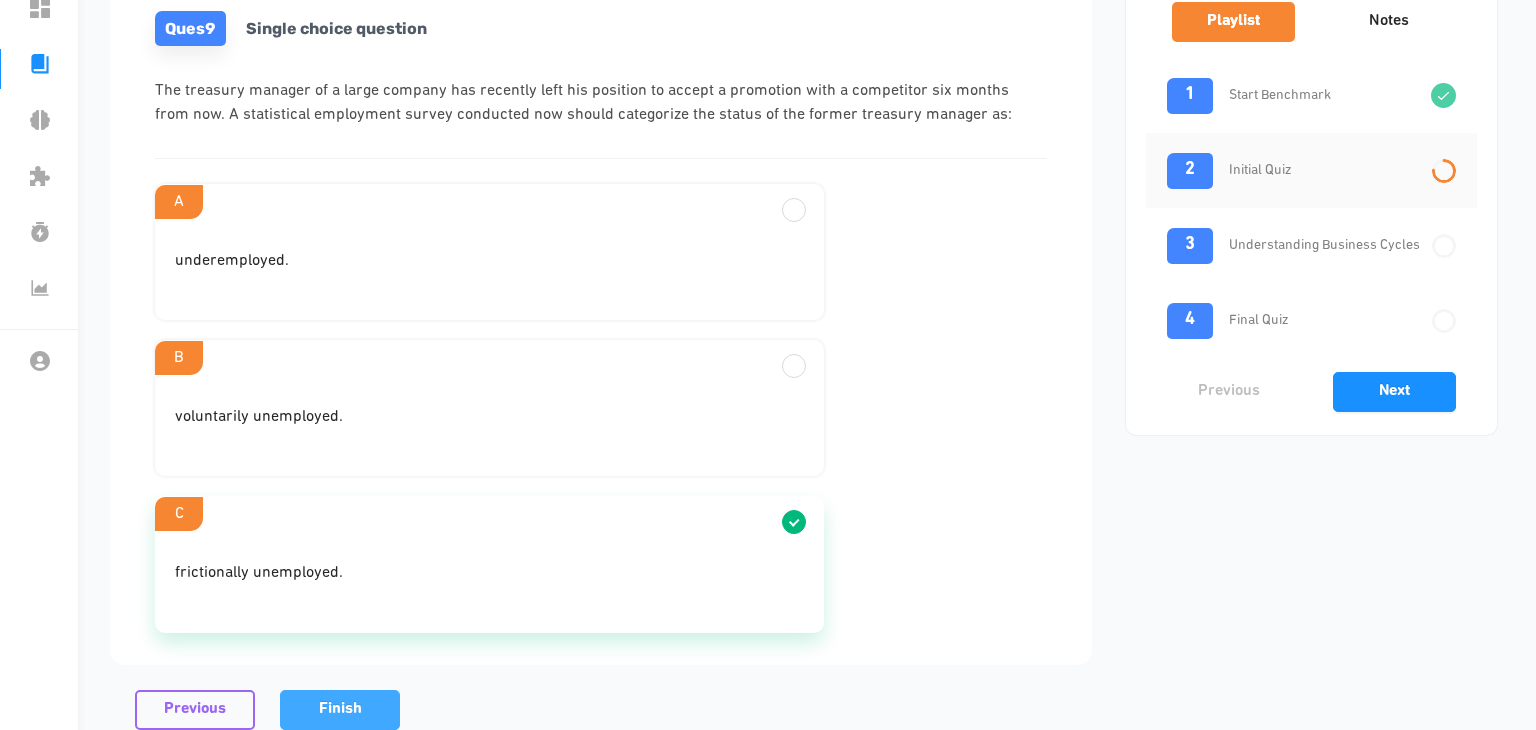 click on "Finish" at bounding box center [340, 710] 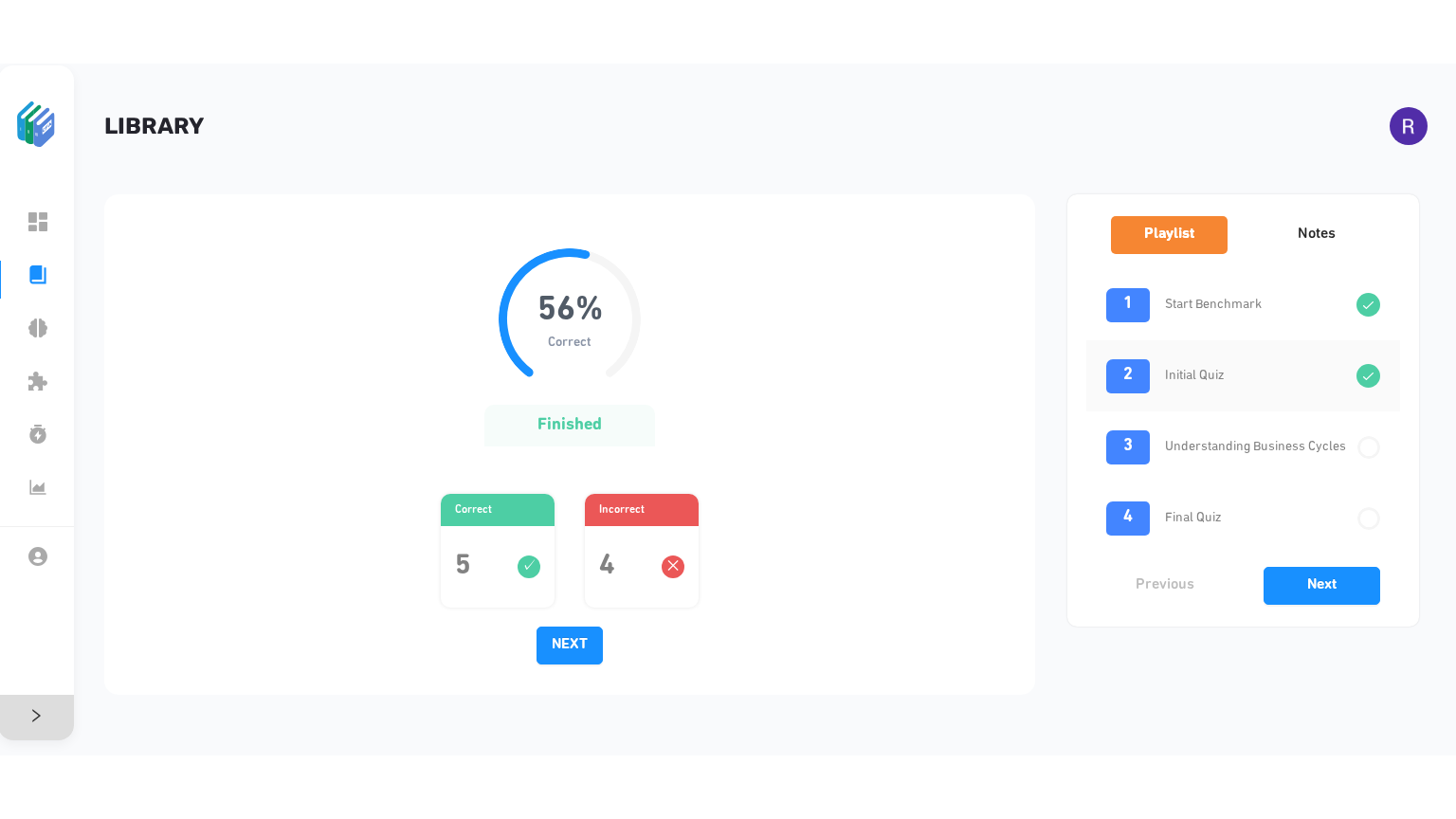 scroll, scrollTop: 27, scrollLeft: 0, axis: vertical 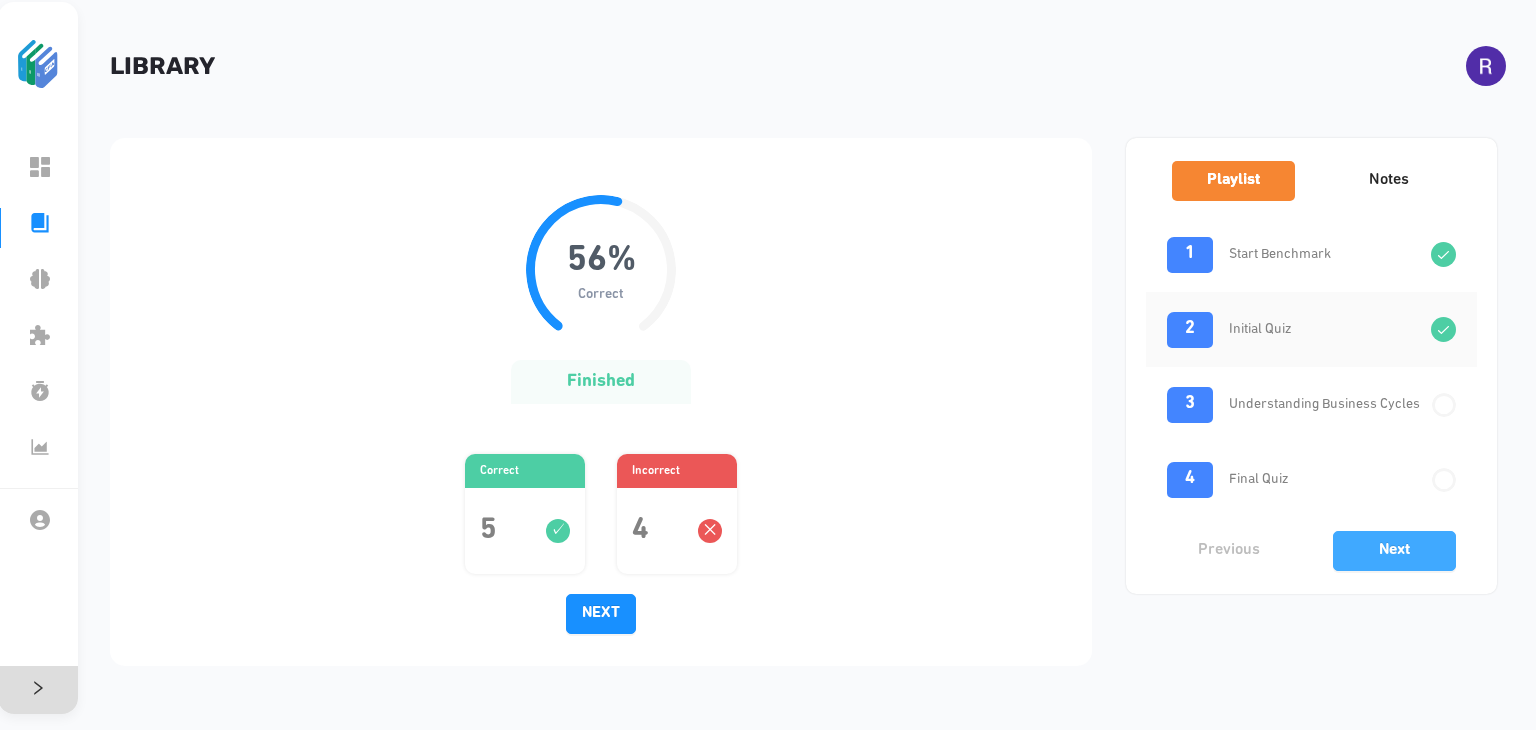 click on "Next" at bounding box center (1394, 550) 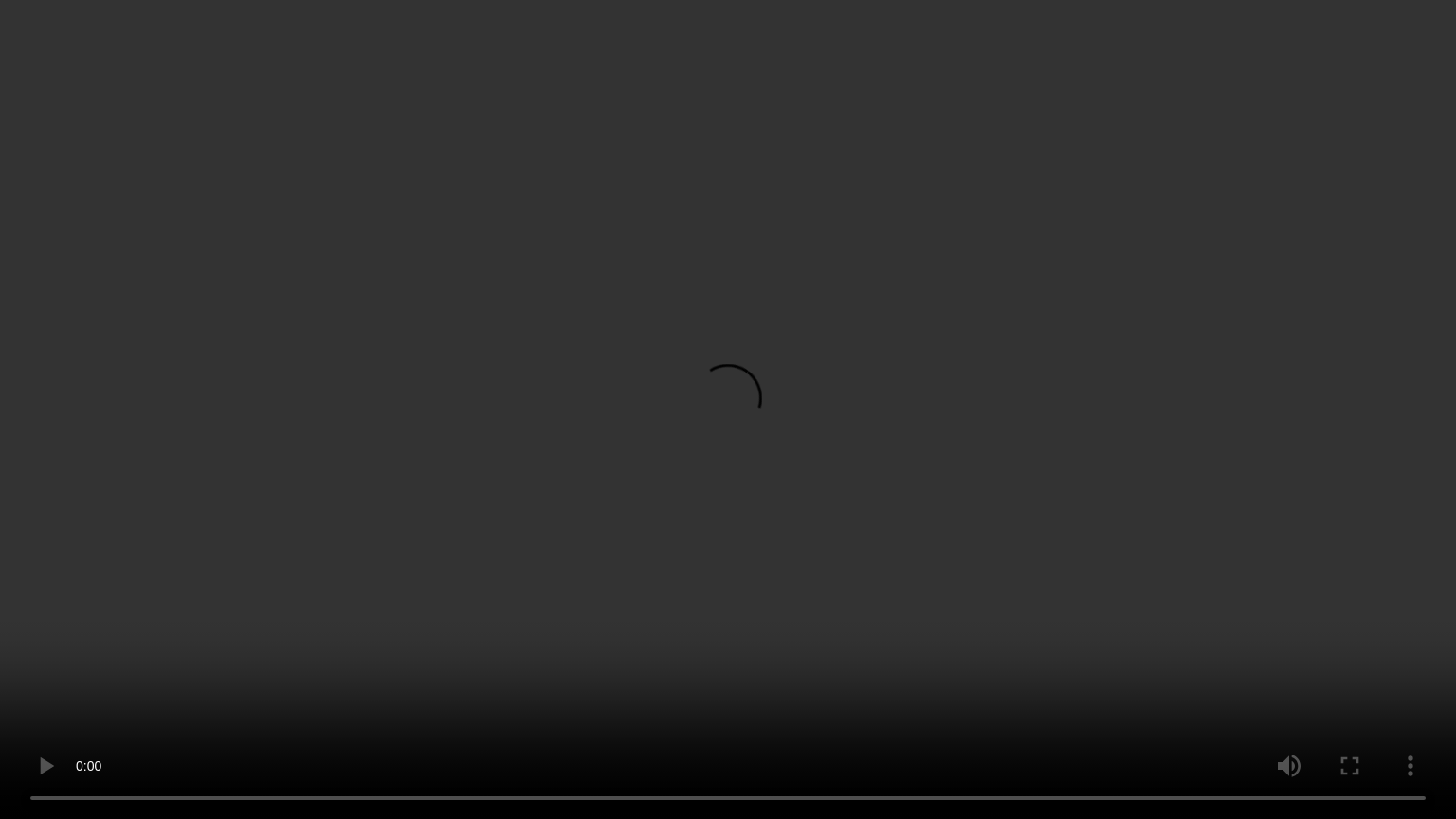 click at bounding box center (728, 410) 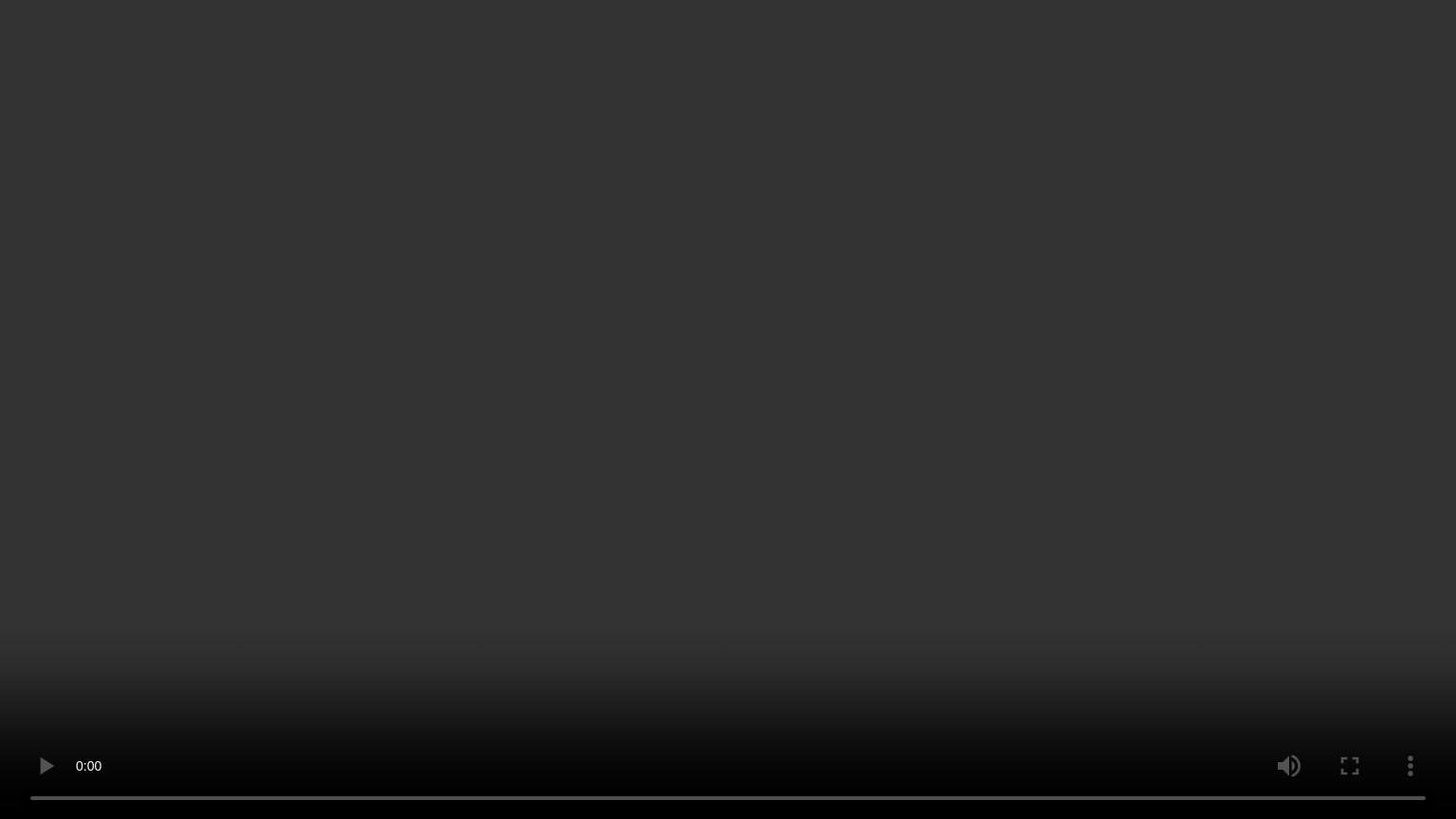 click at bounding box center (728, 410) 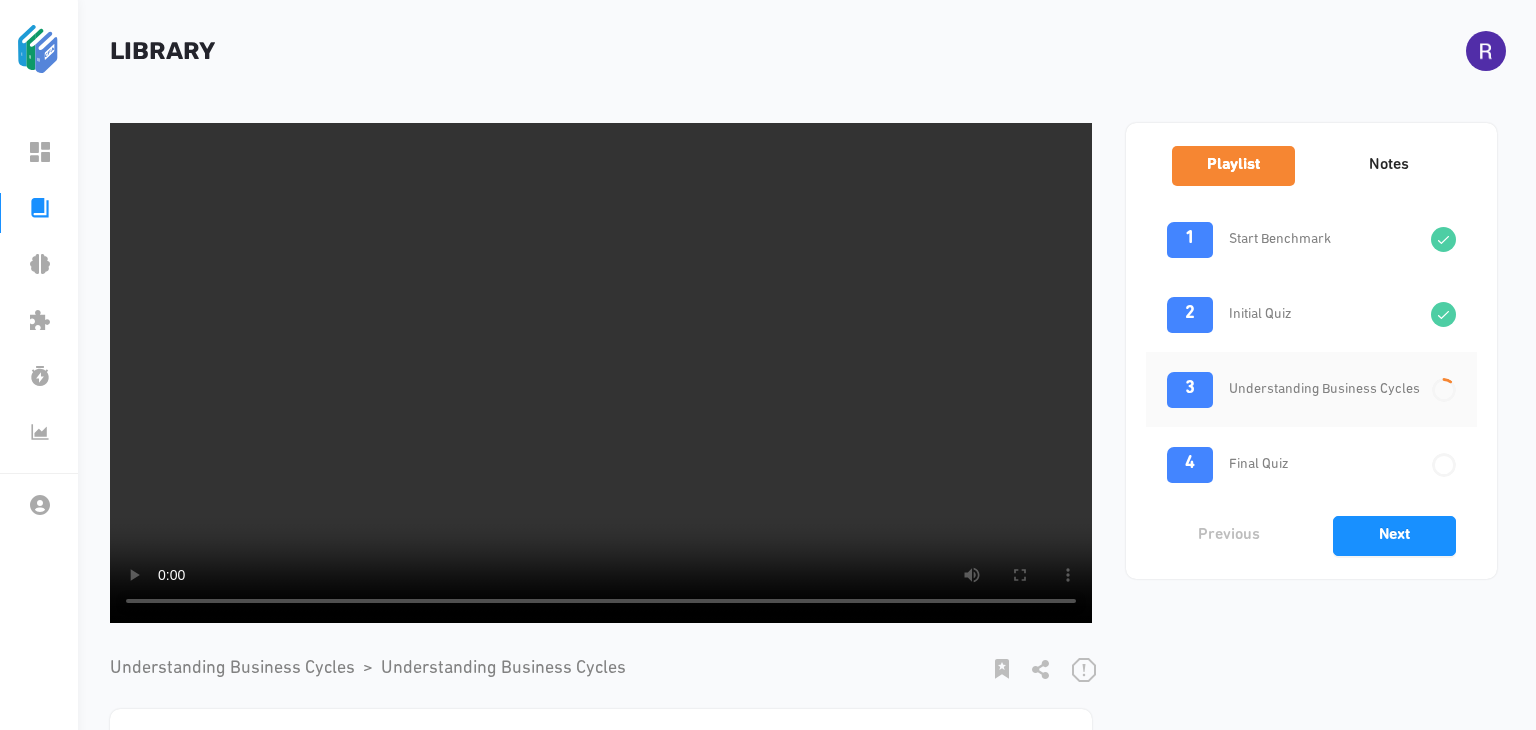 click at bounding box center (601, 373) 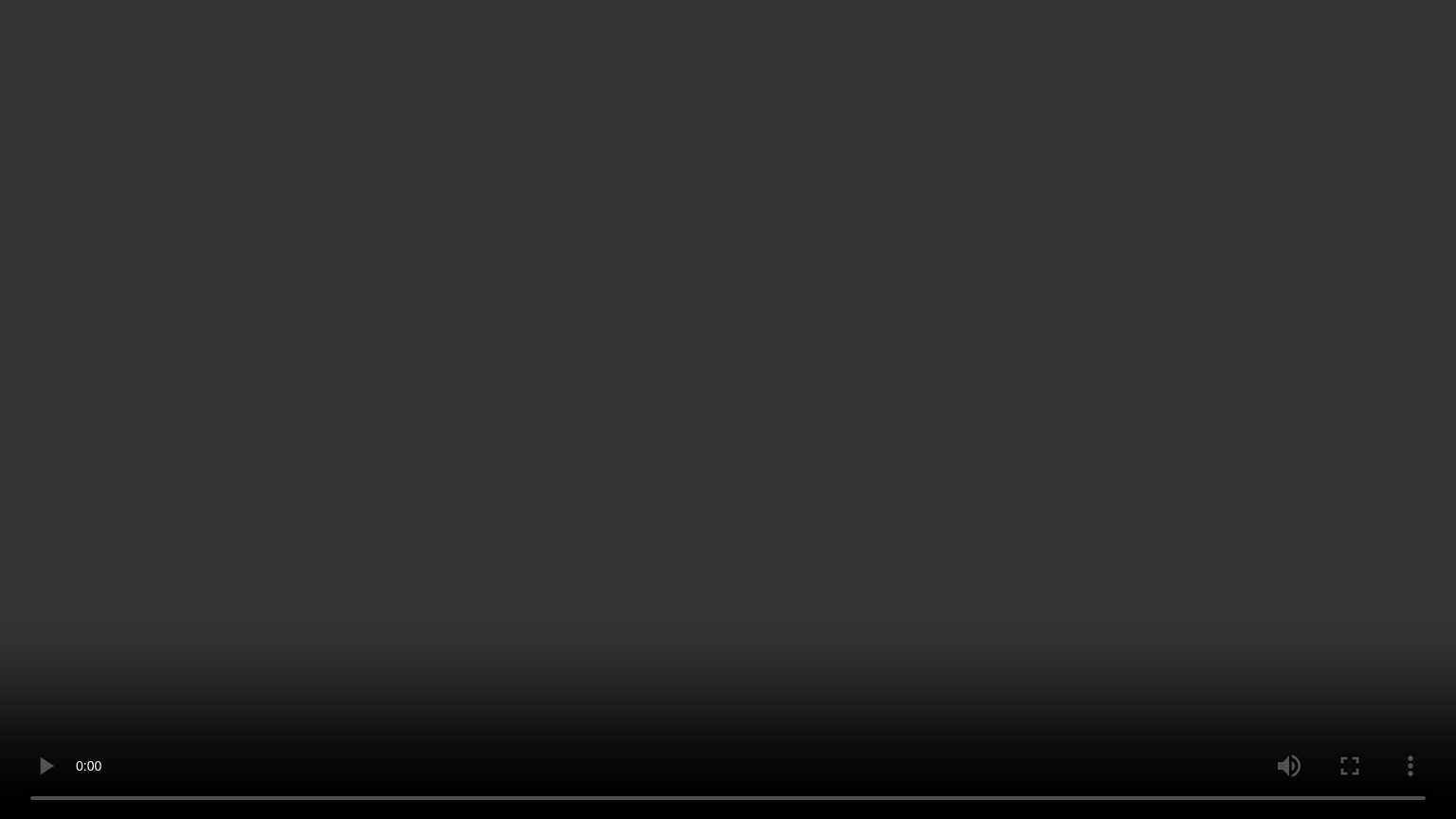 click at bounding box center (728, 410) 